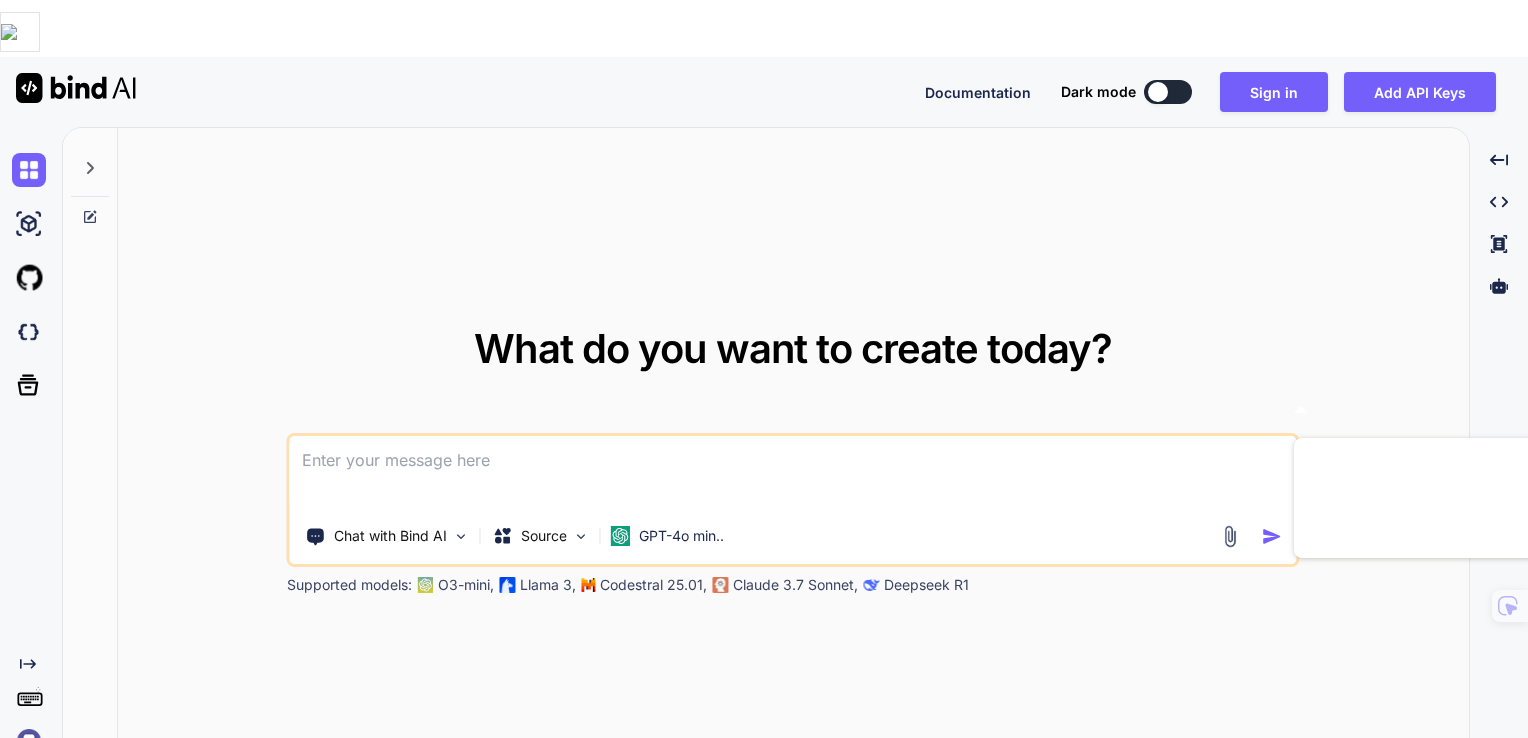 scroll, scrollTop: 0, scrollLeft: 0, axis: both 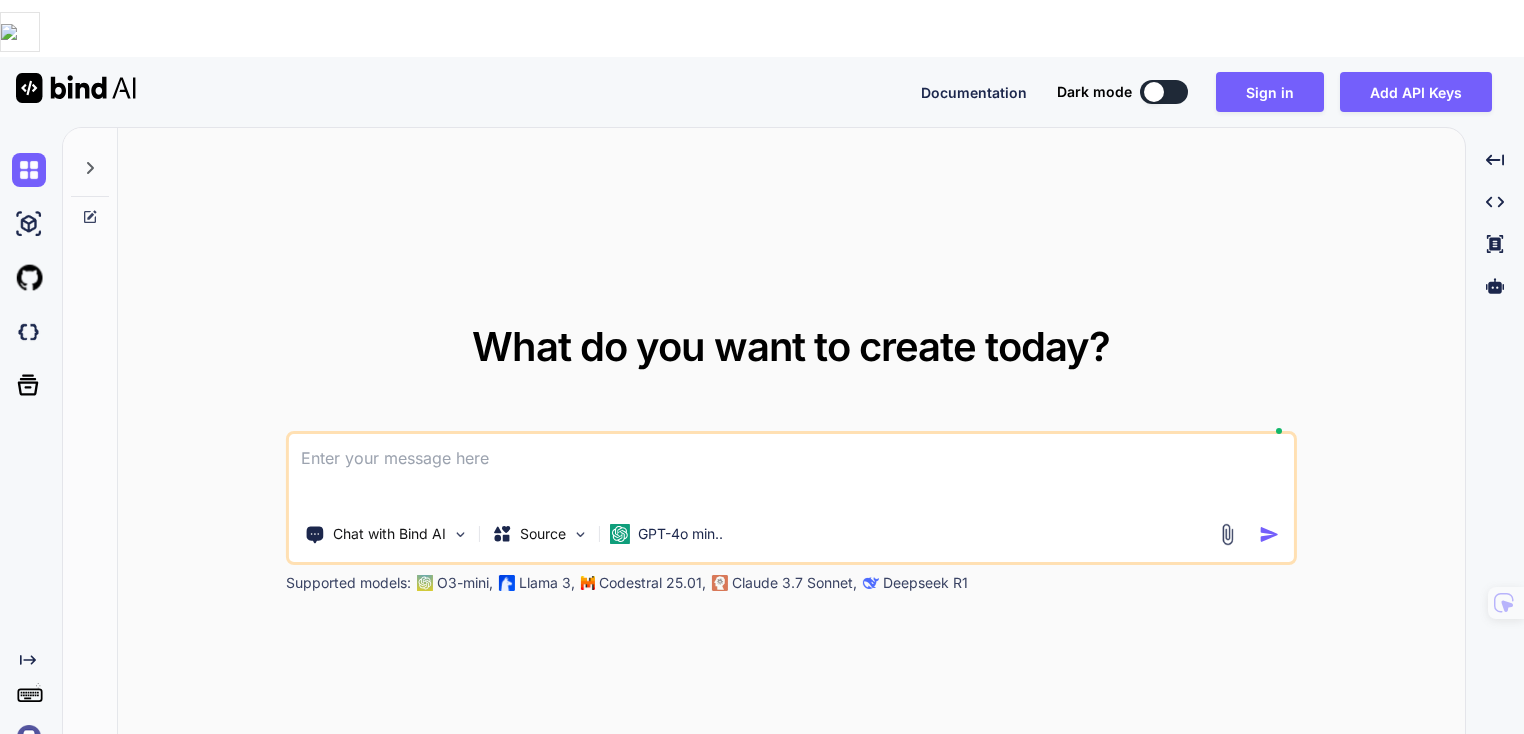 type on "x" 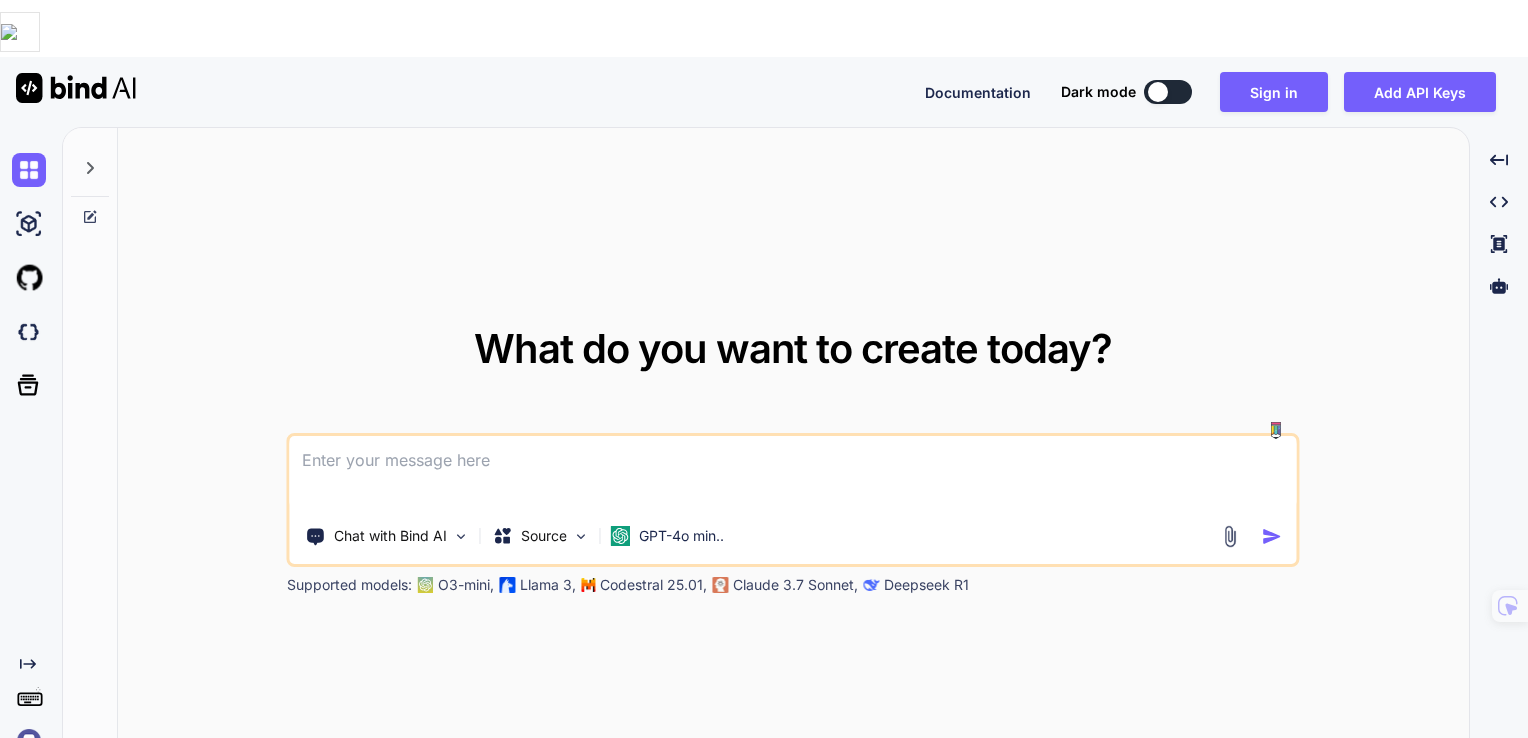 scroll, scrollTop: 0, scrollLeft: 0, axis: both 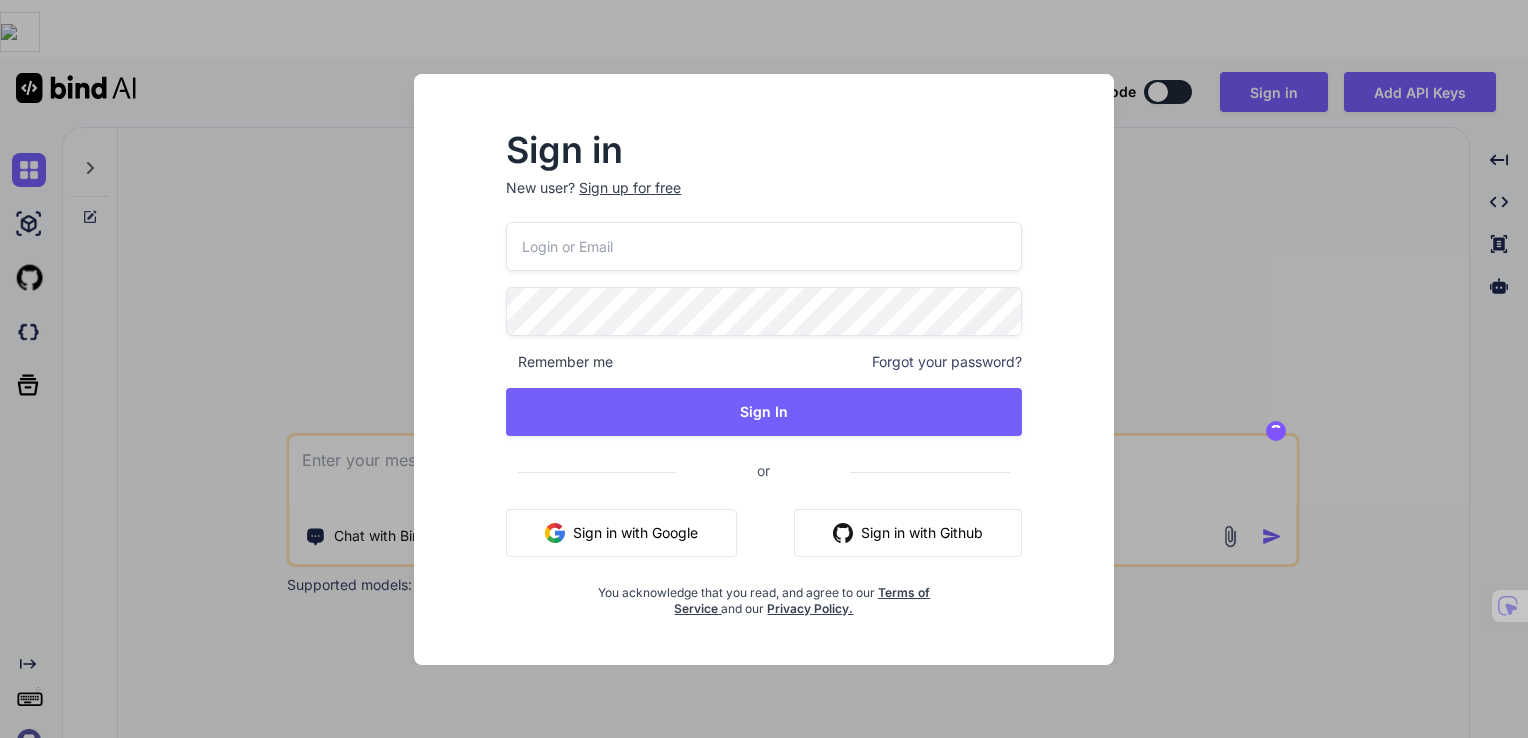 type 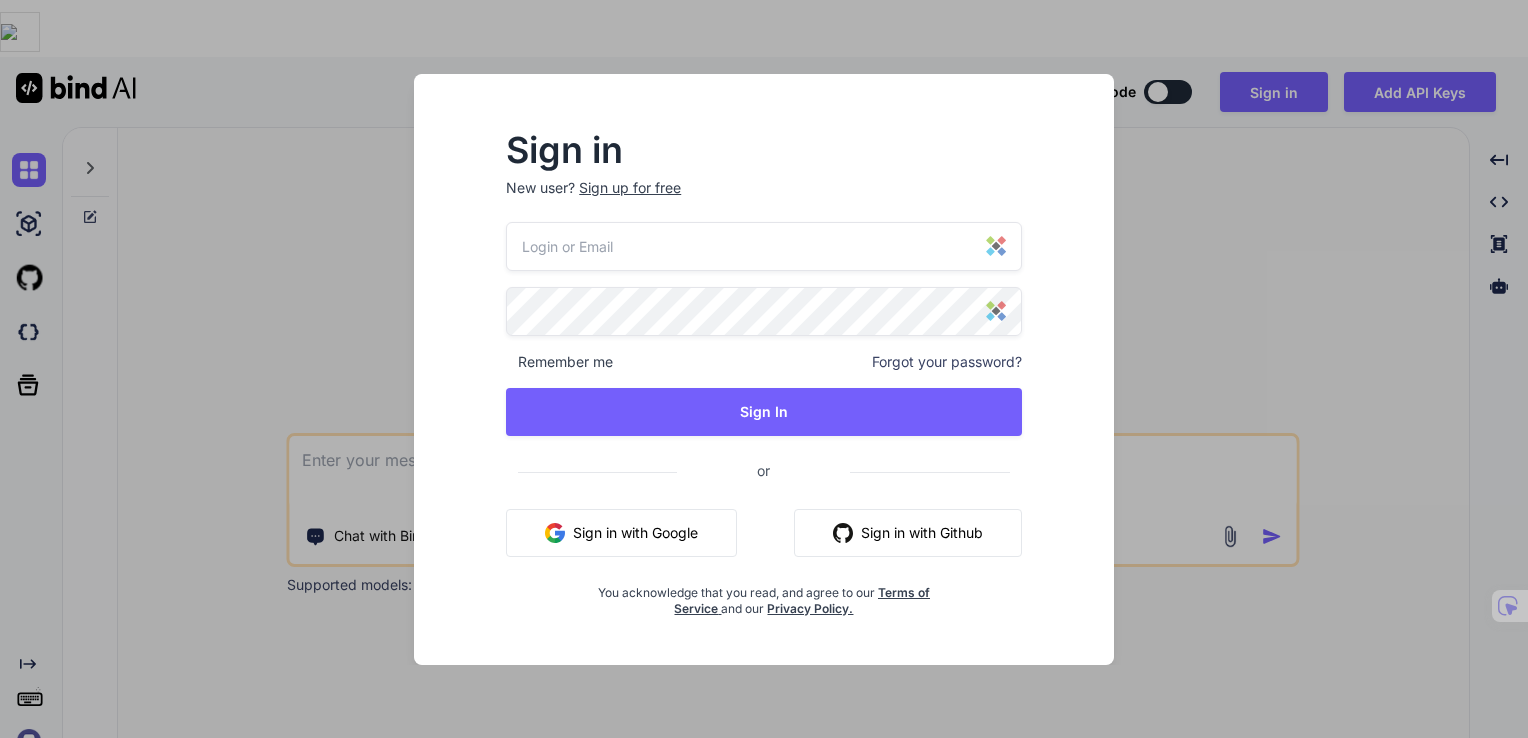 type on "[EMAIL]" 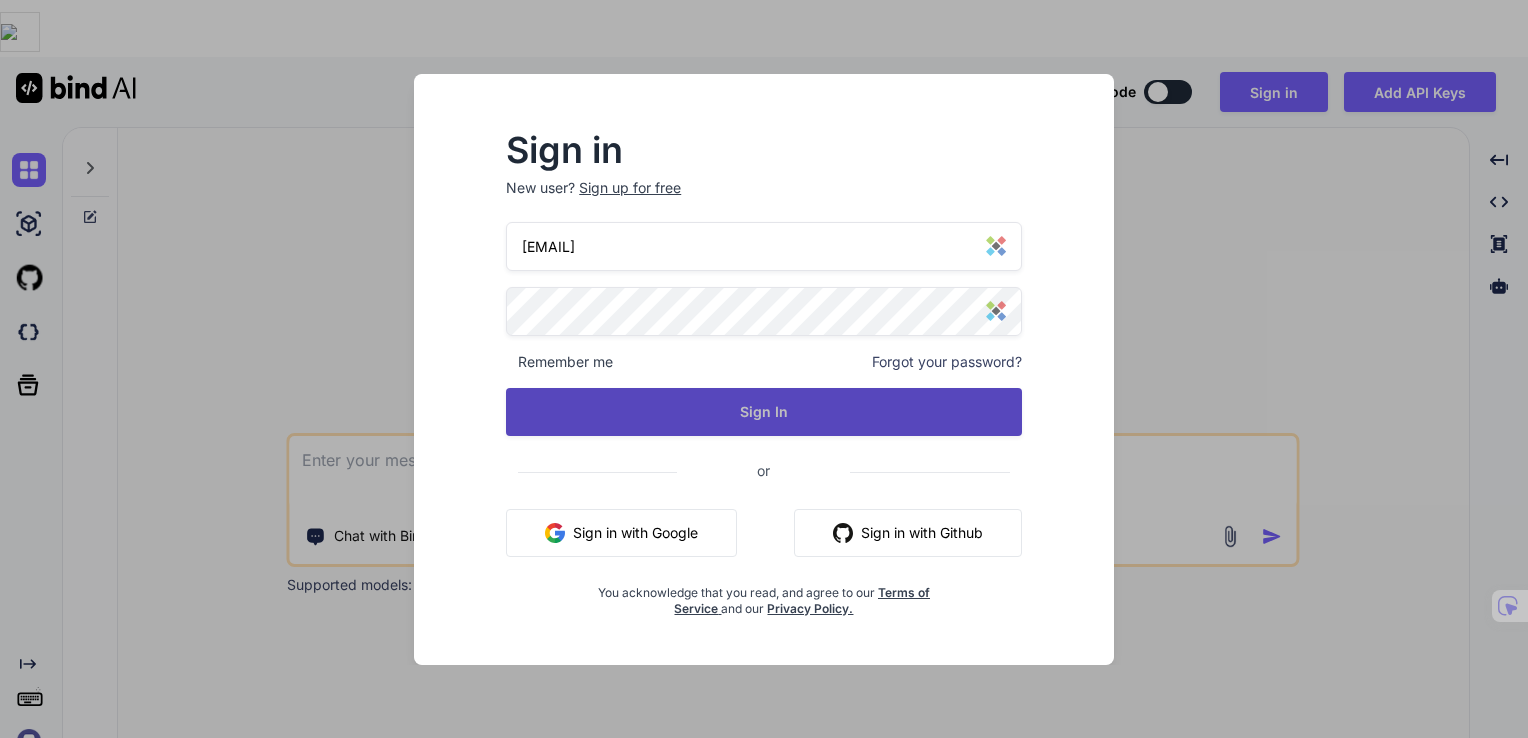 click on "Sign In" at bounding box center (764, 412) 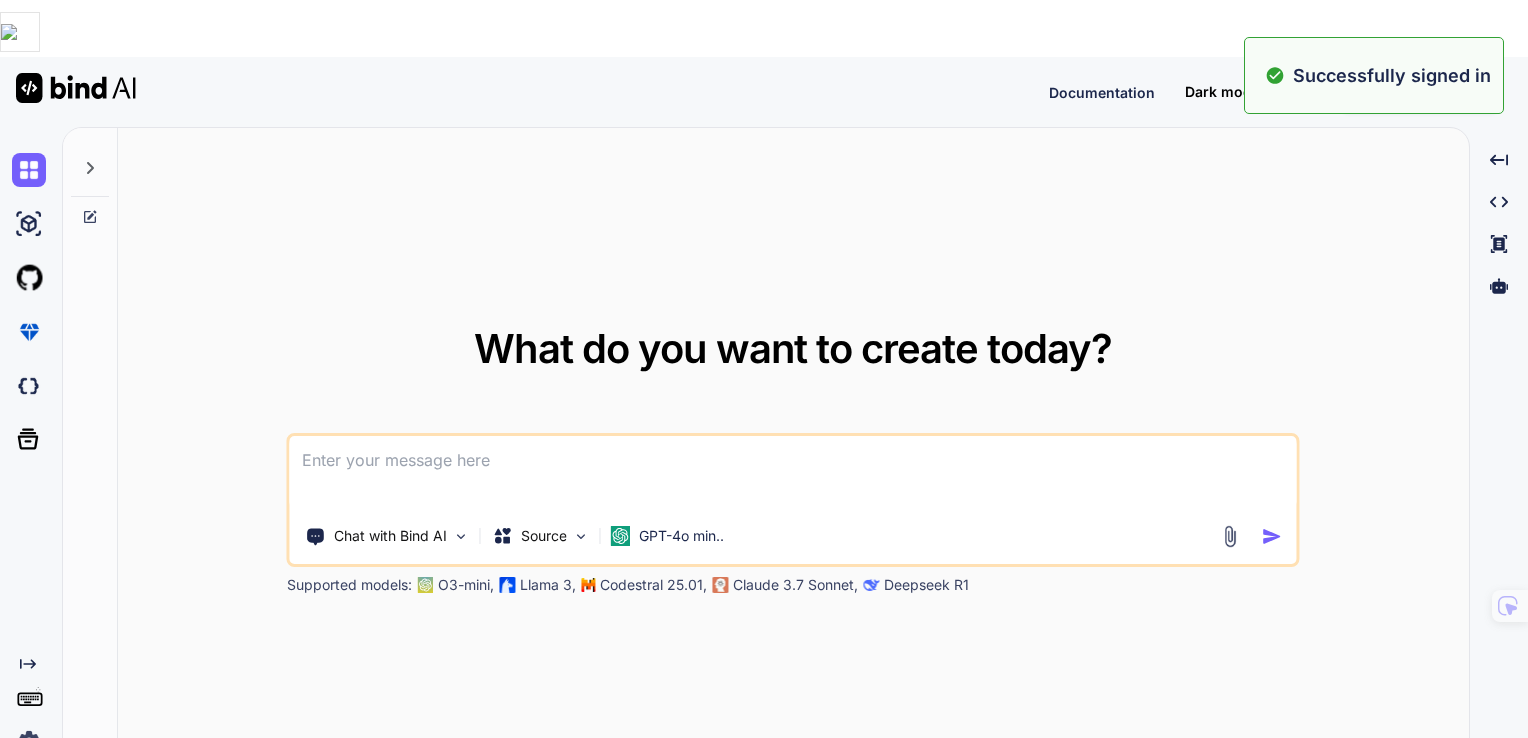 click at bounding box center (793, 473) 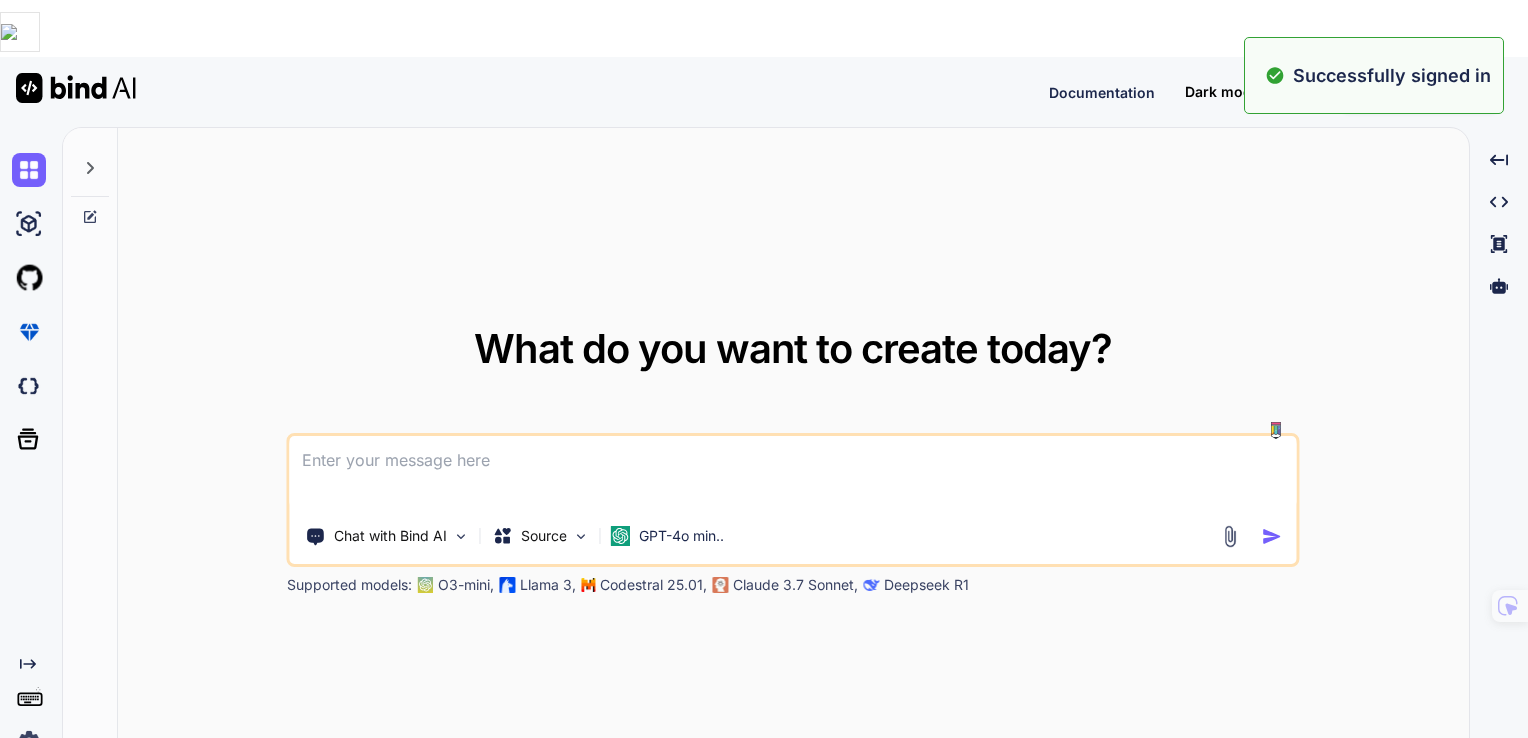 type on "x" 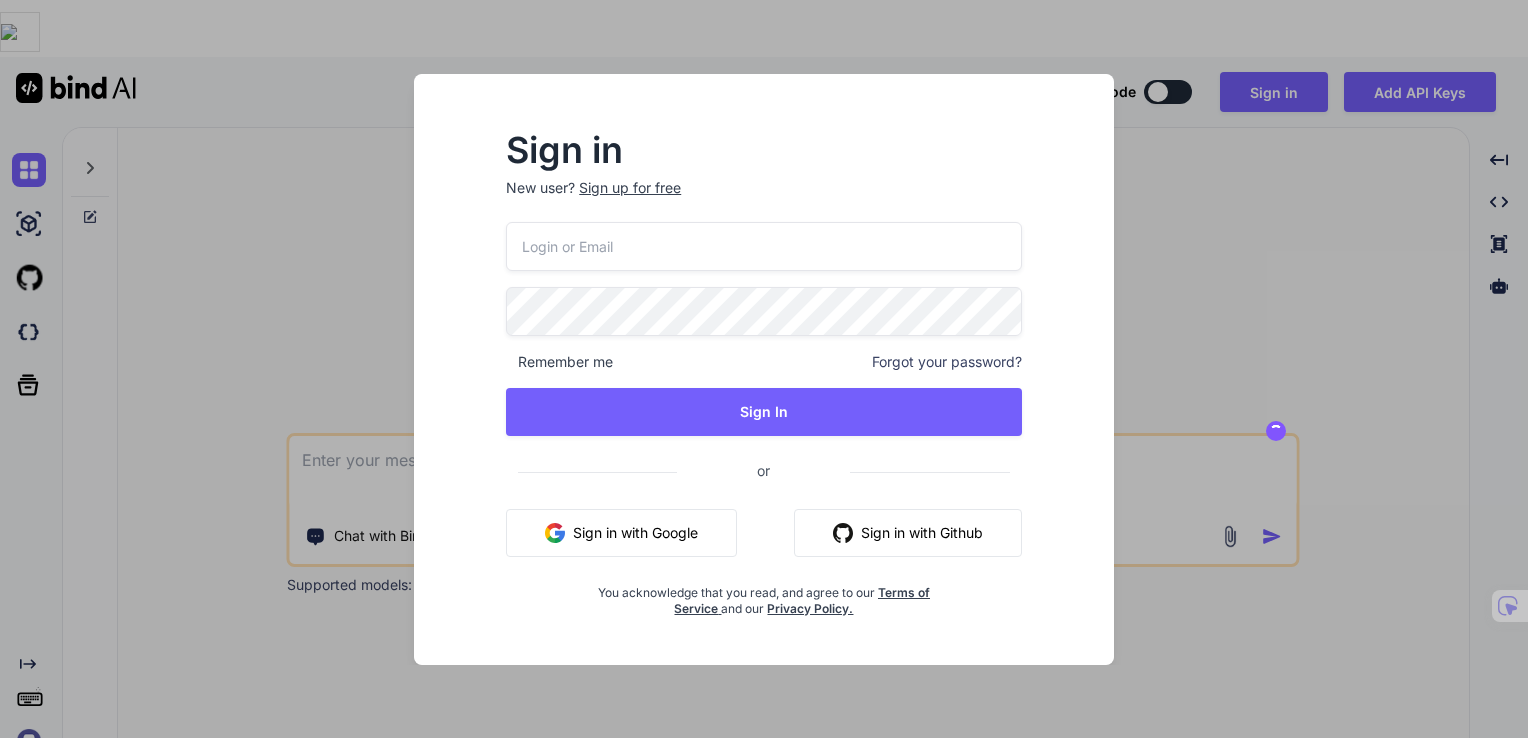 type 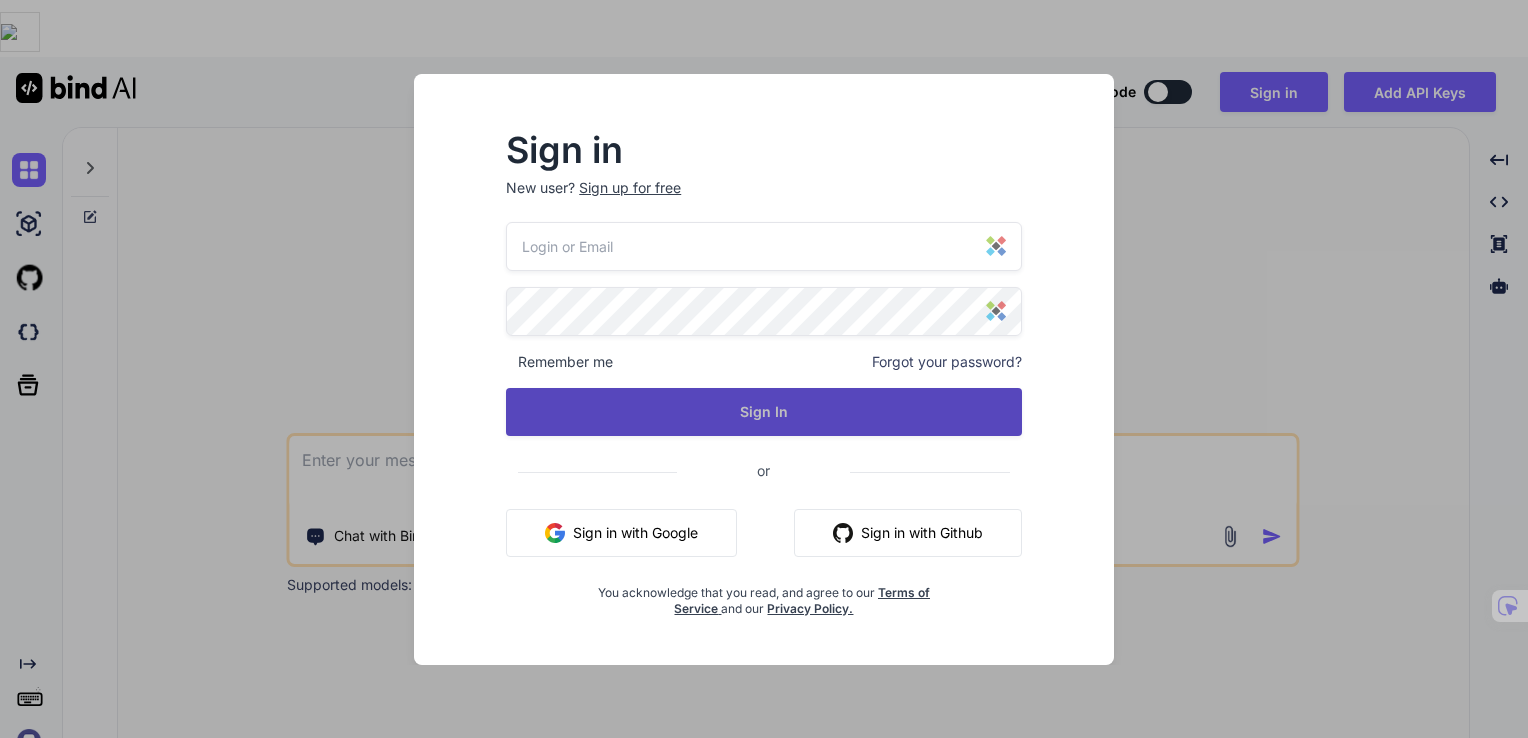 type on "[EMAIL]" 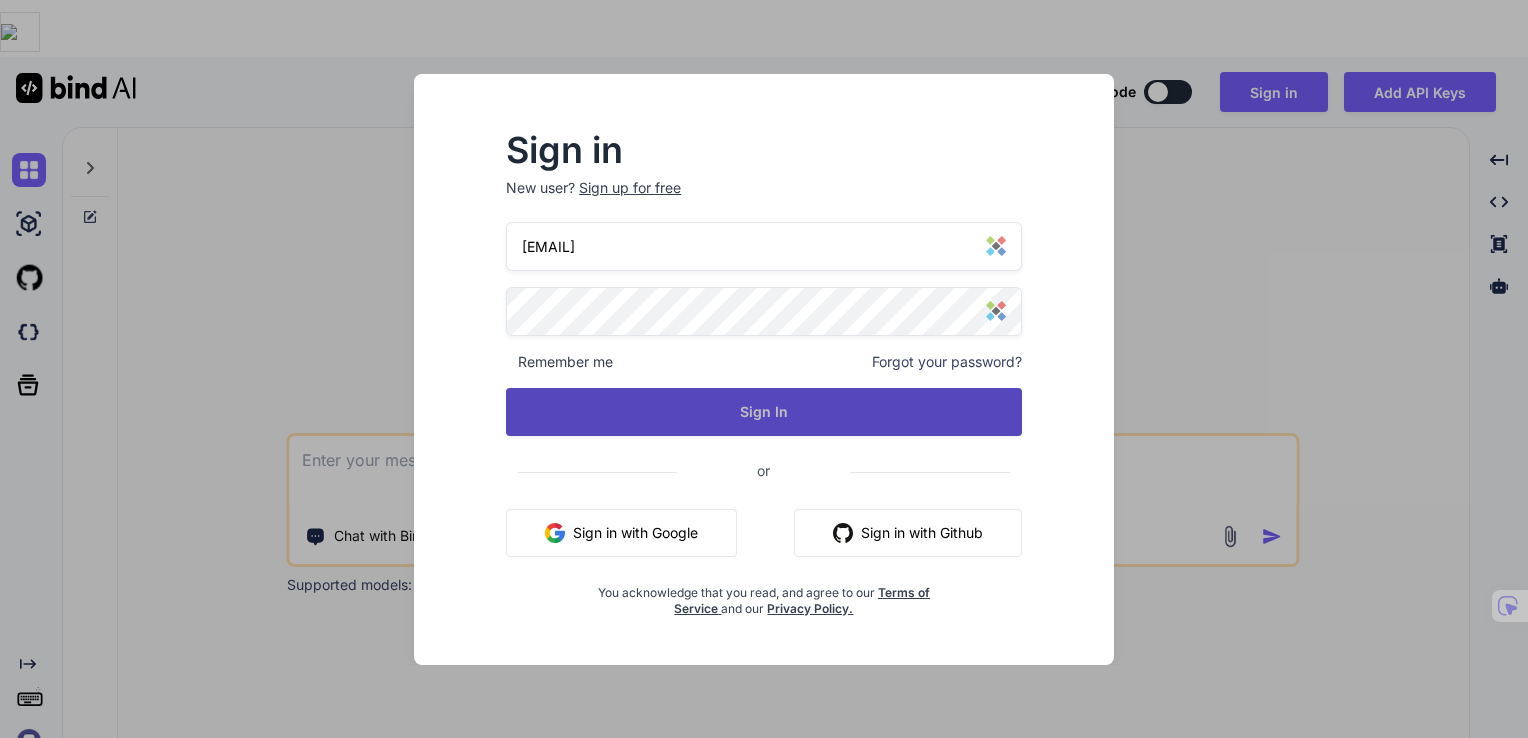 click on "Sign In" at bounding box center (764, 412) 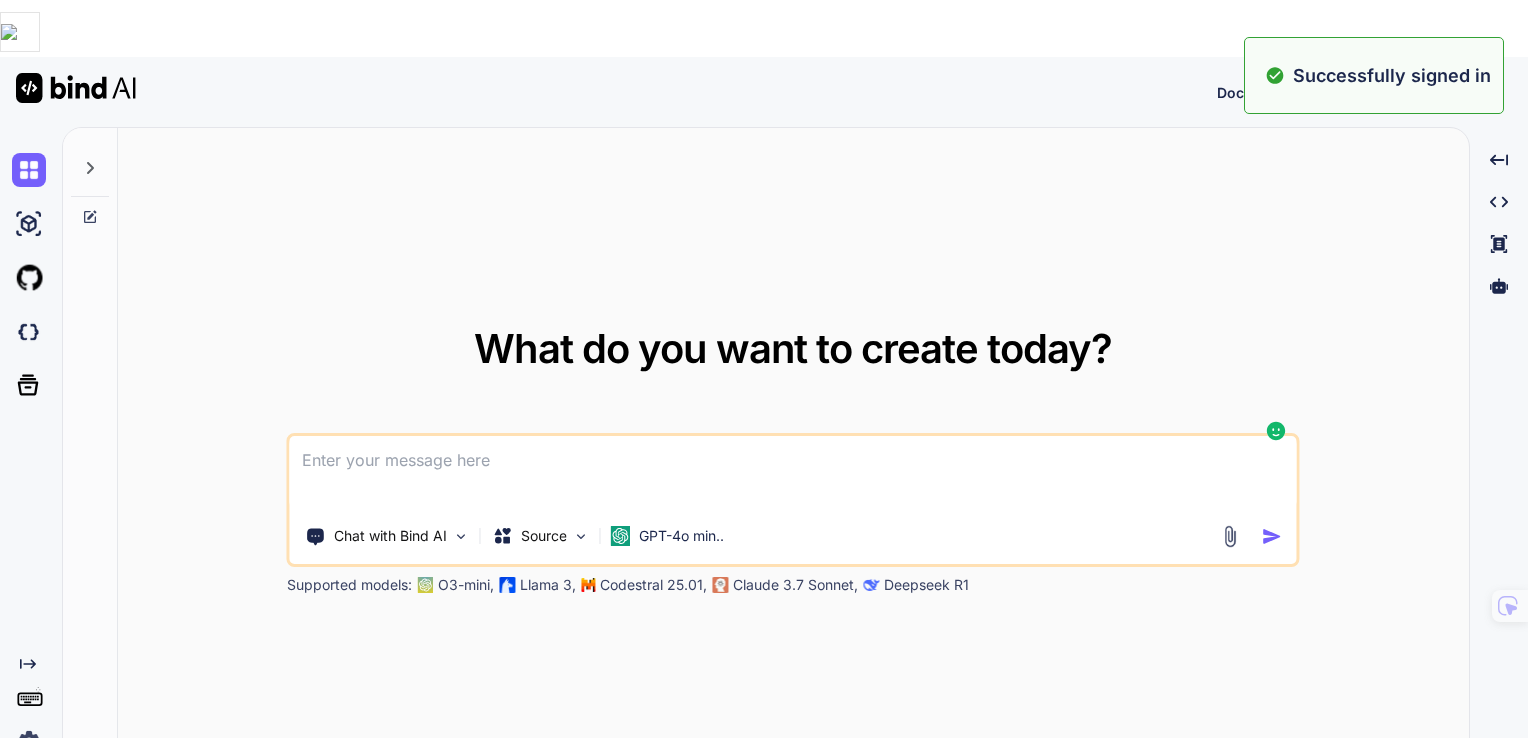 click at bounding box center [793, 473] 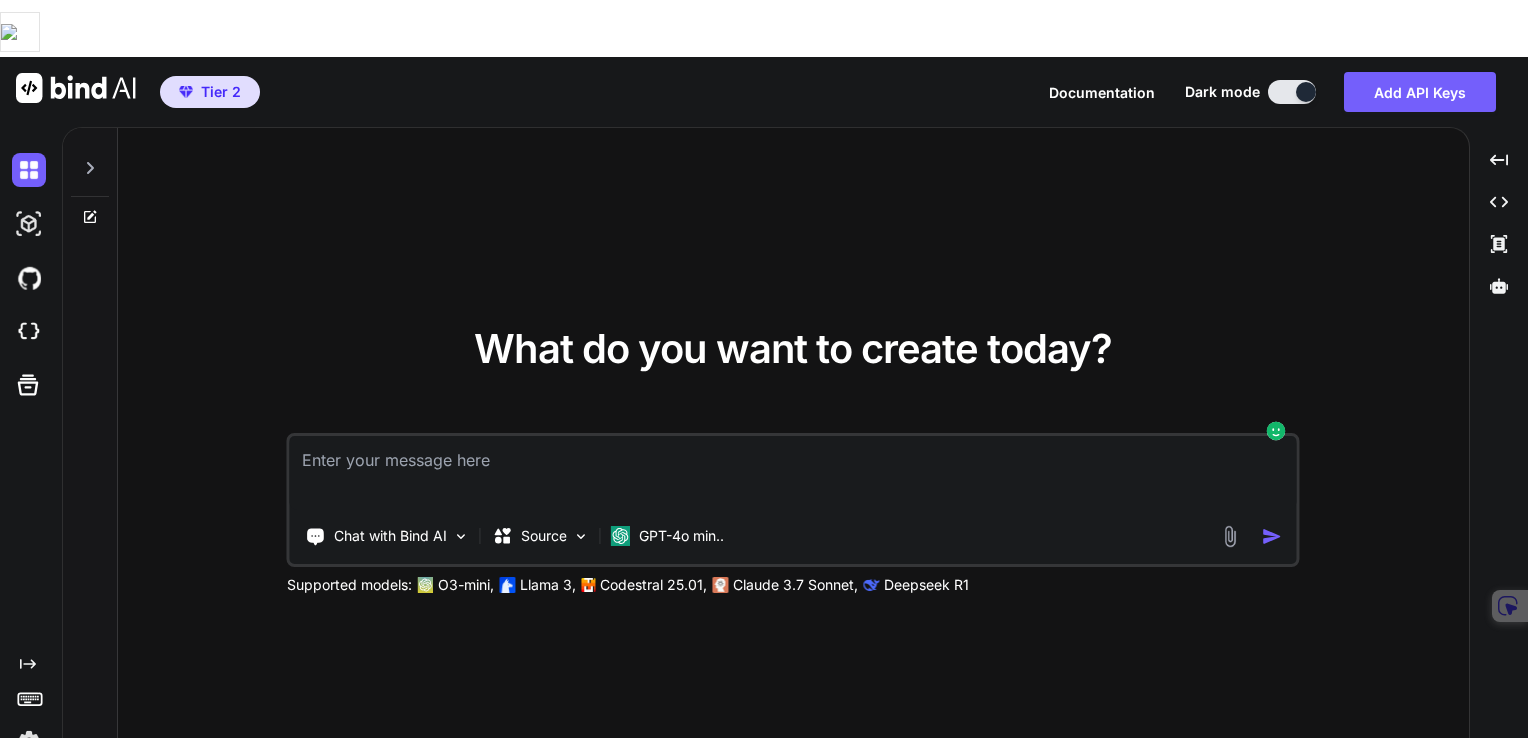 click at bounding box center (793, 473) 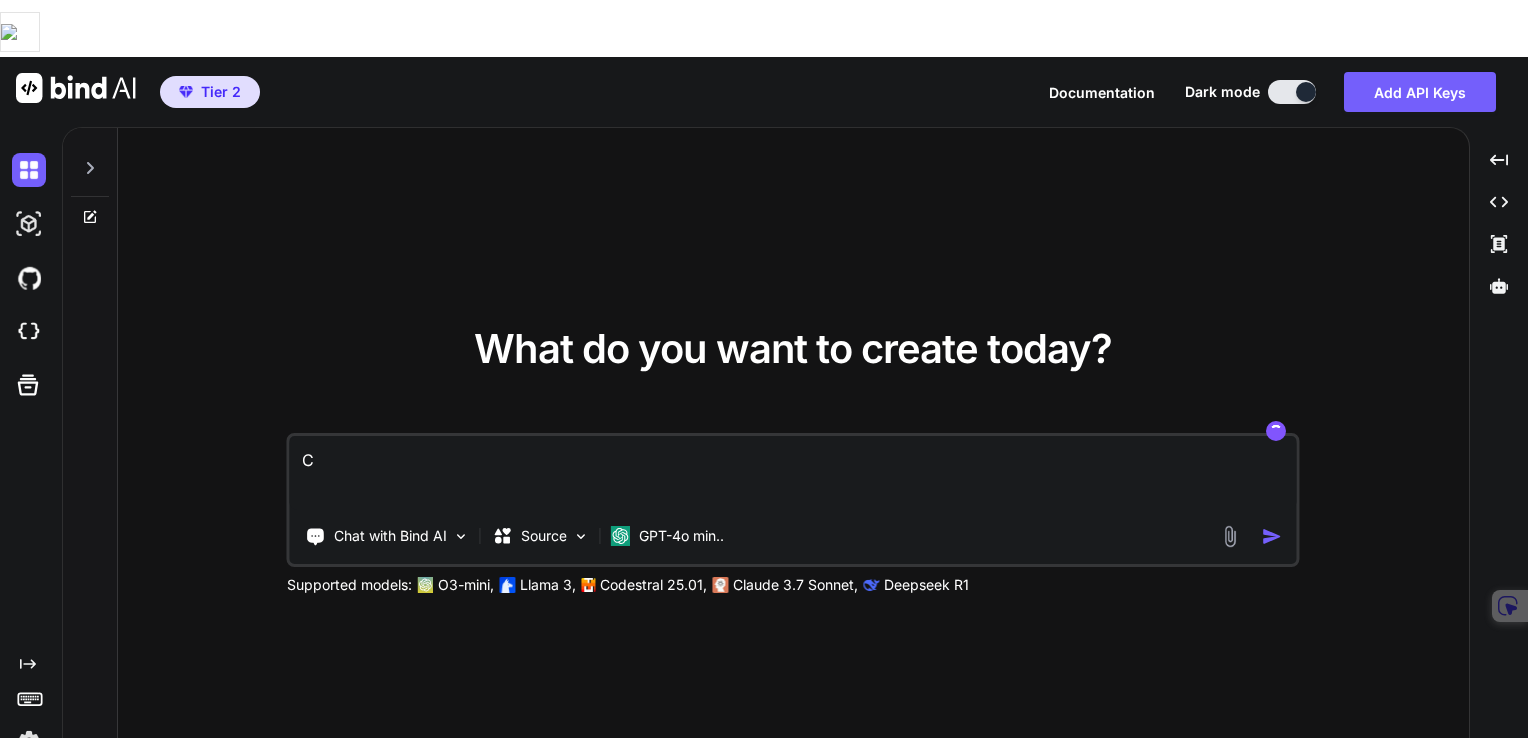 type on "Ca" 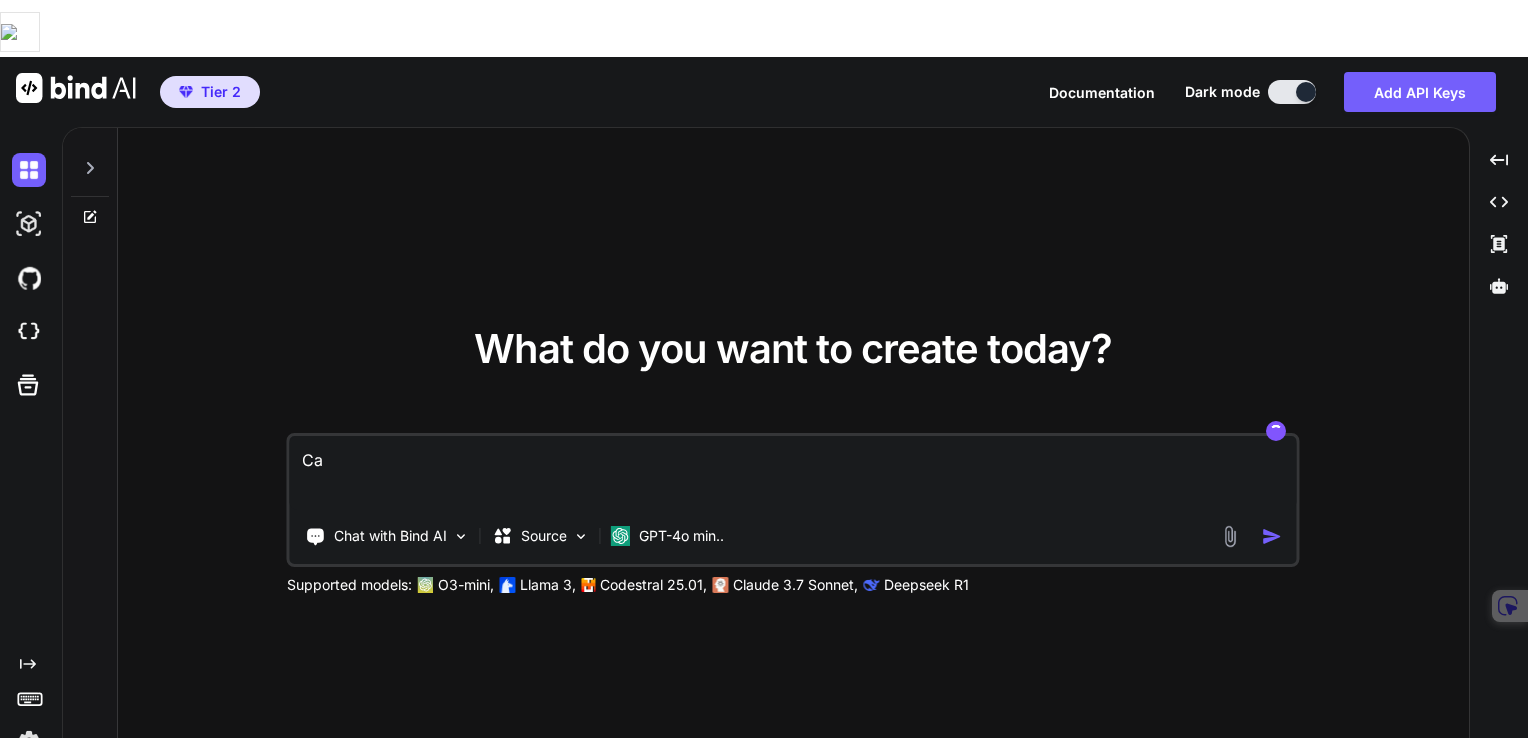 type on "Can" 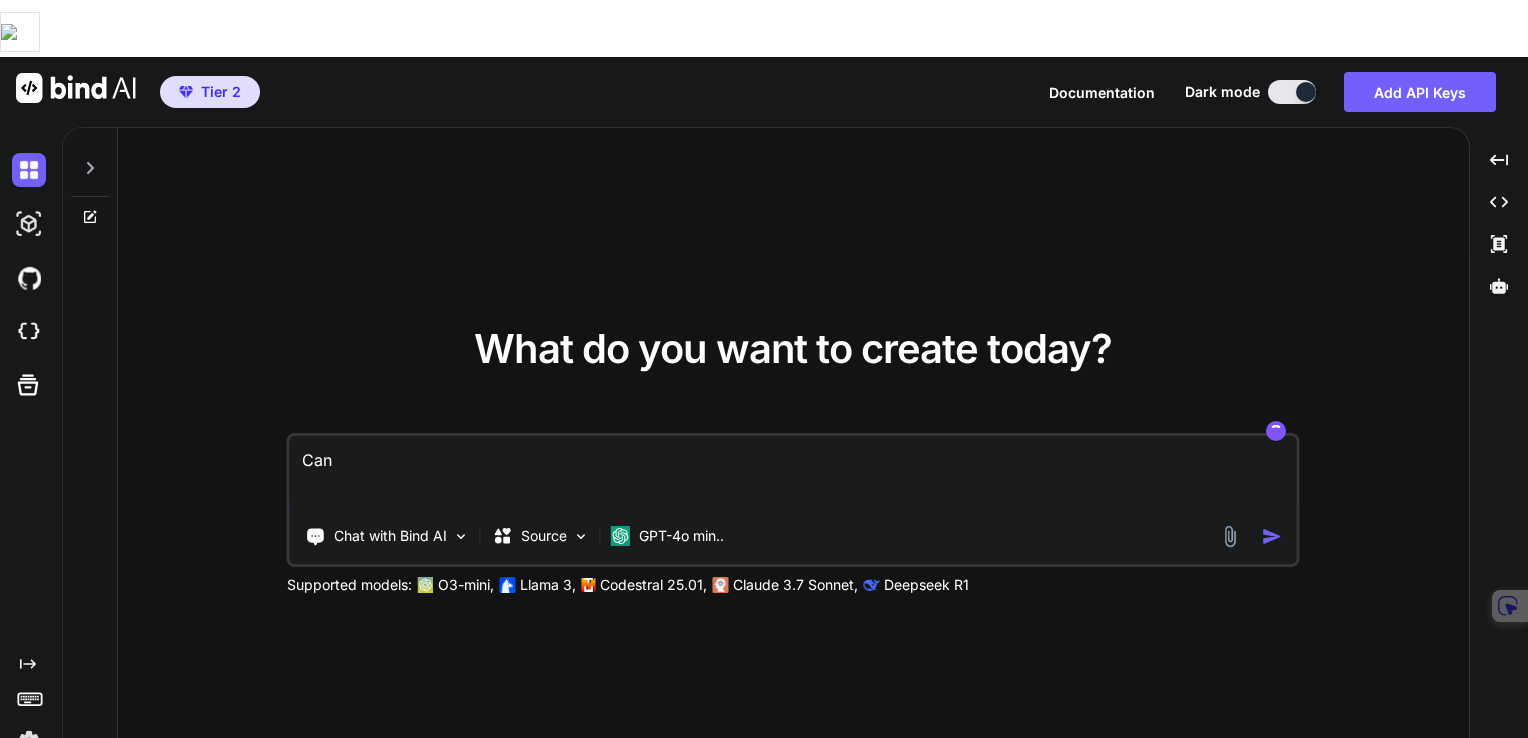 type on "x" 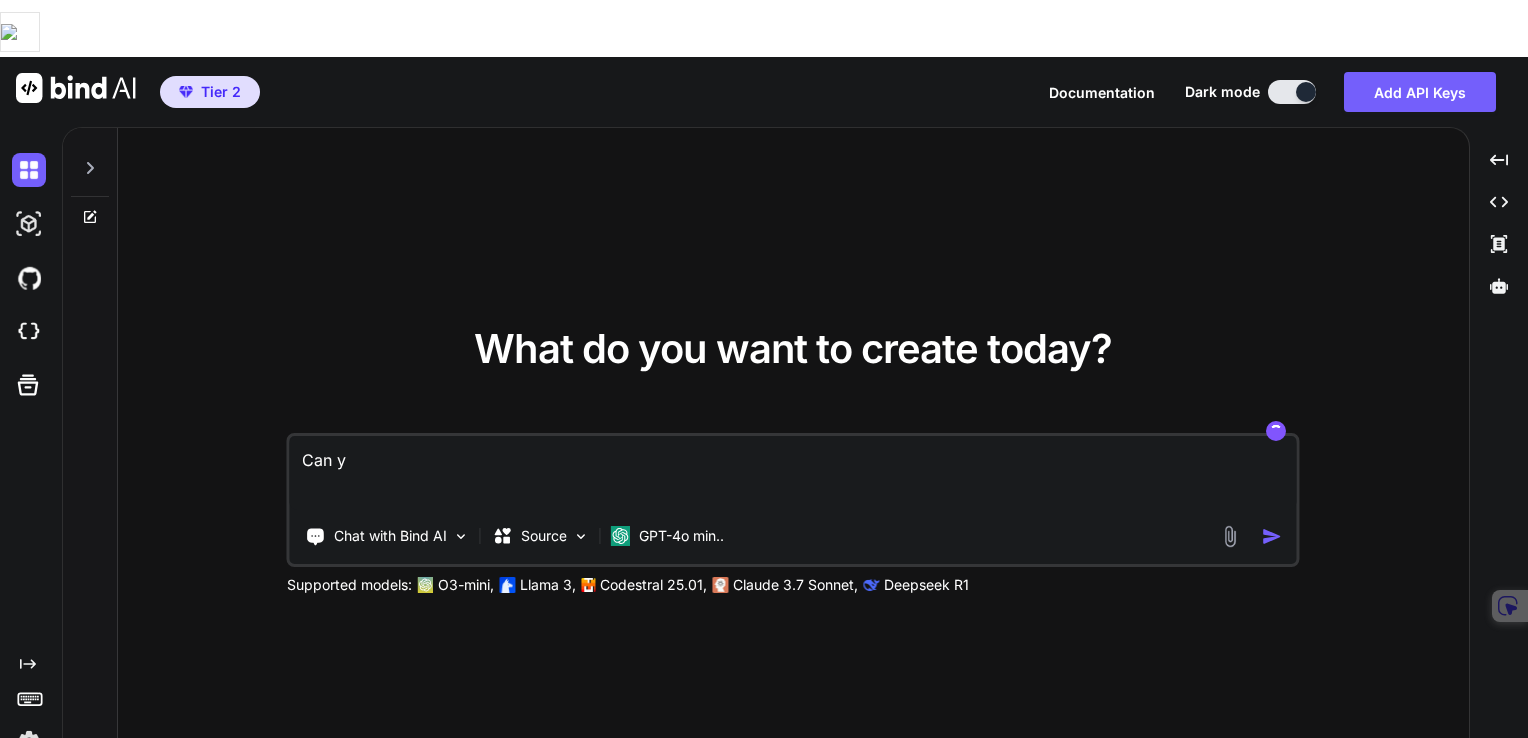 type on "x" 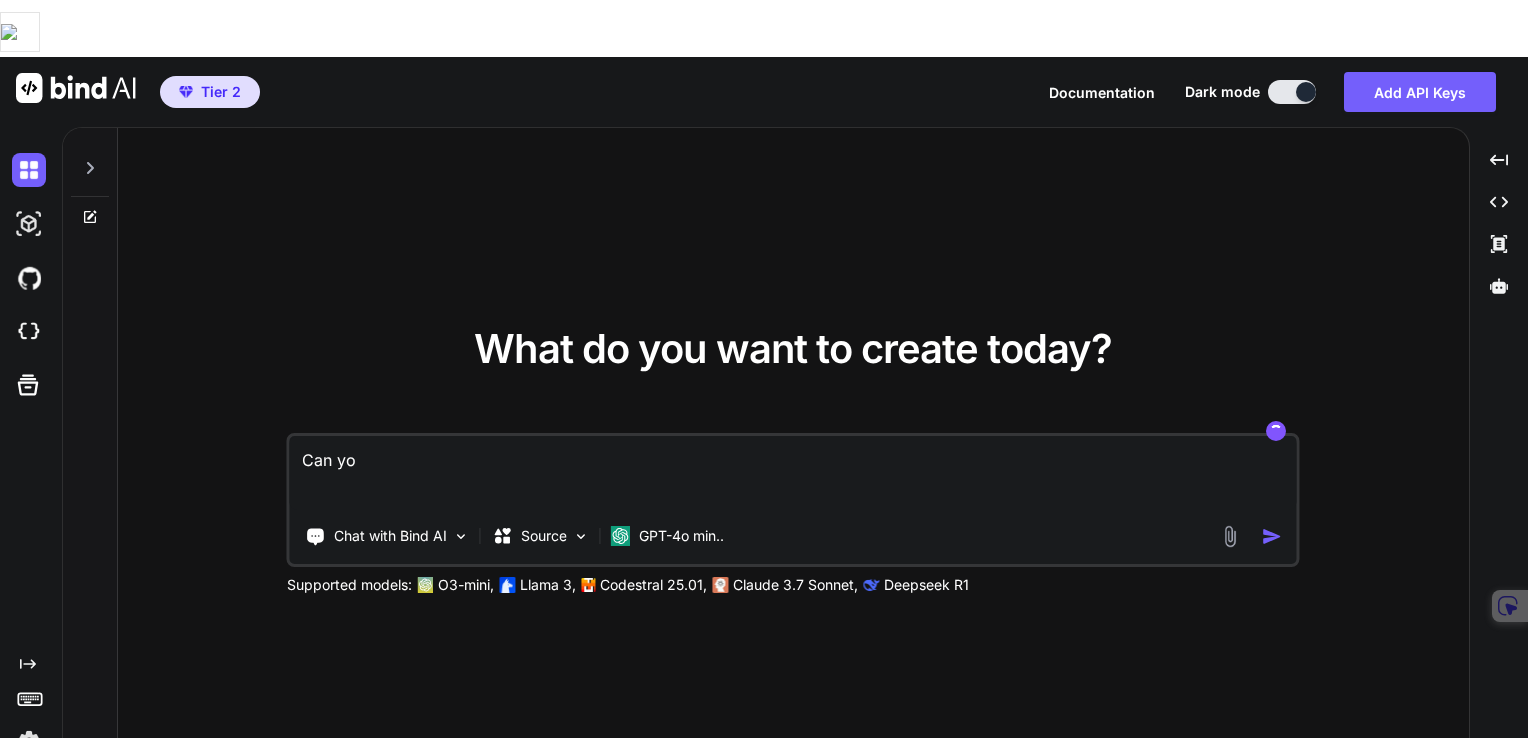 type on "Can you" 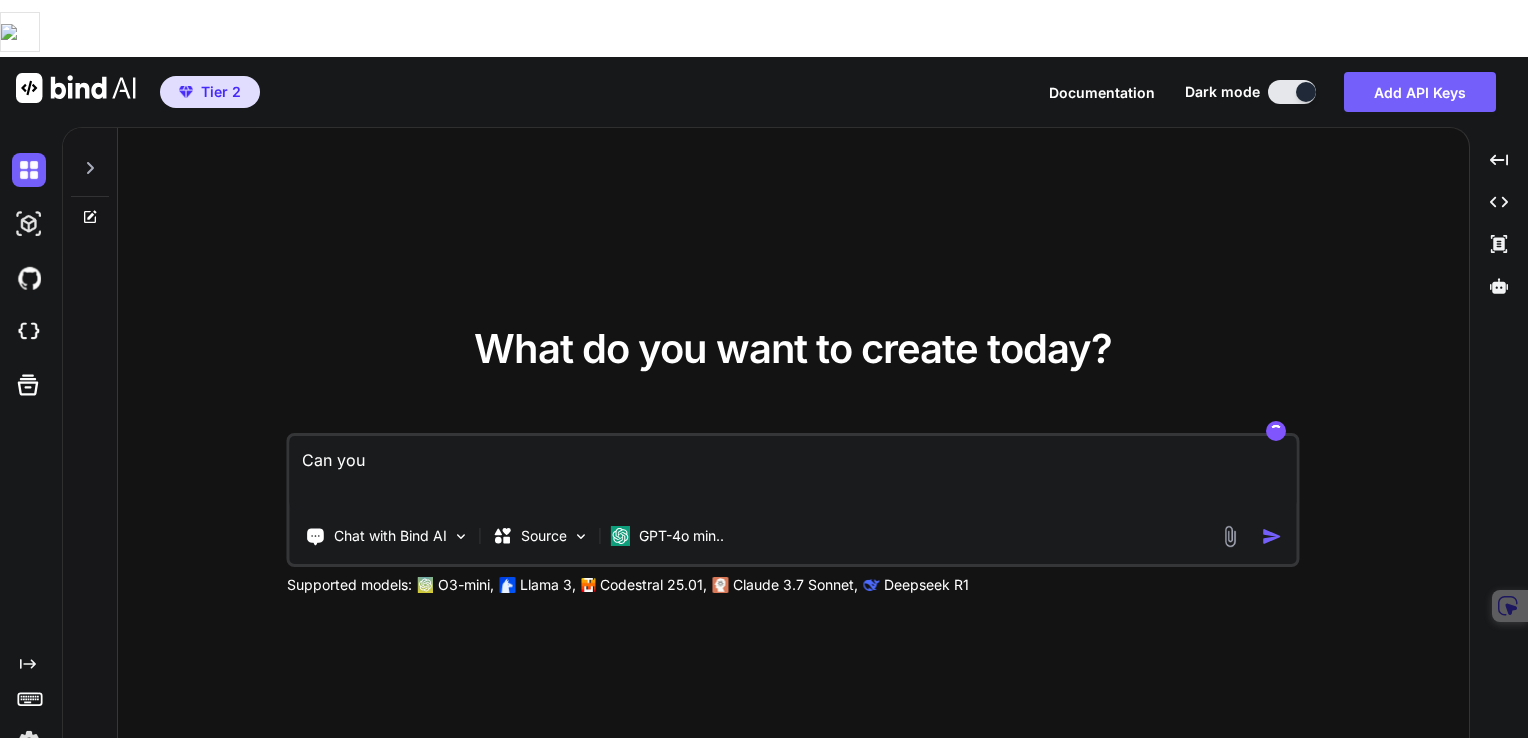 type on "Can you" 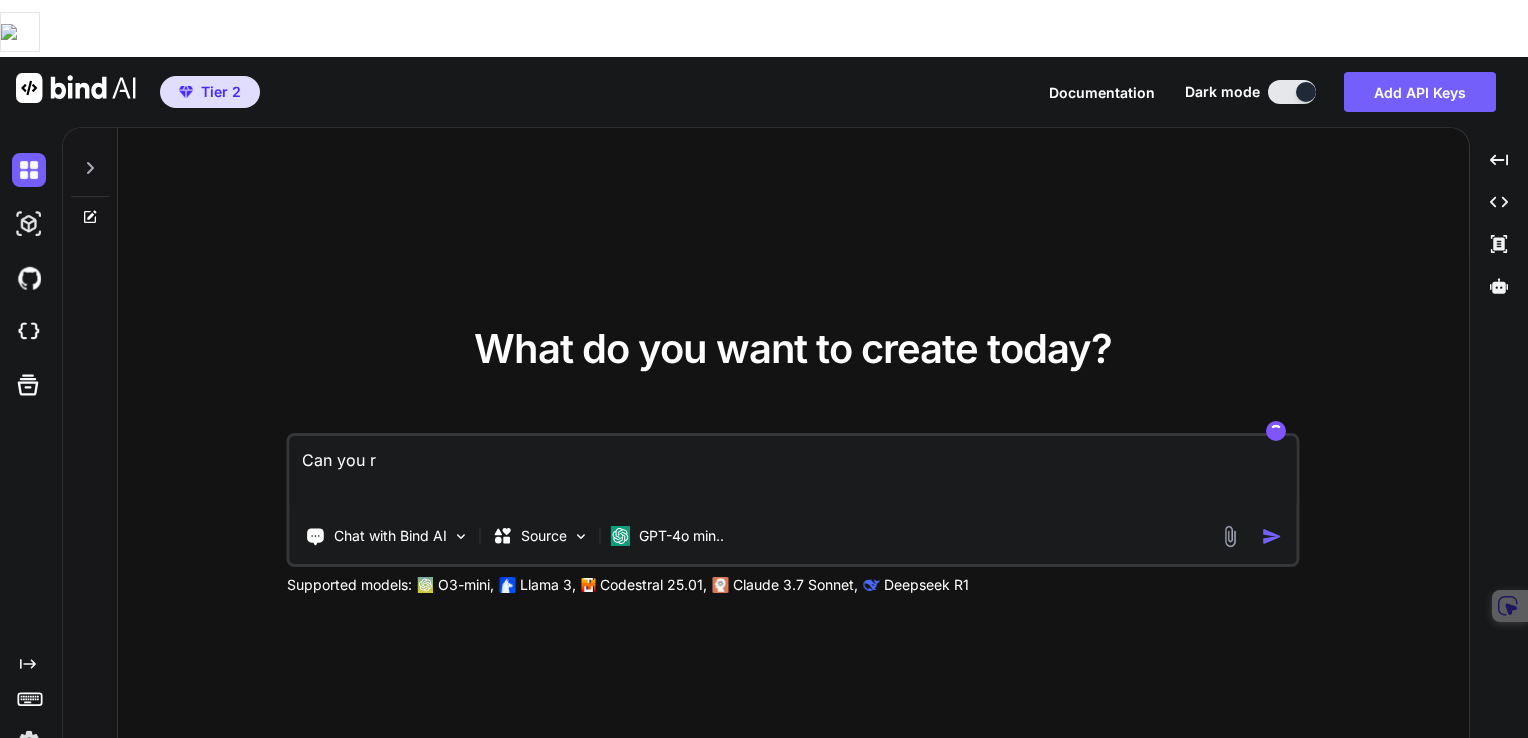 type on "Can you re" 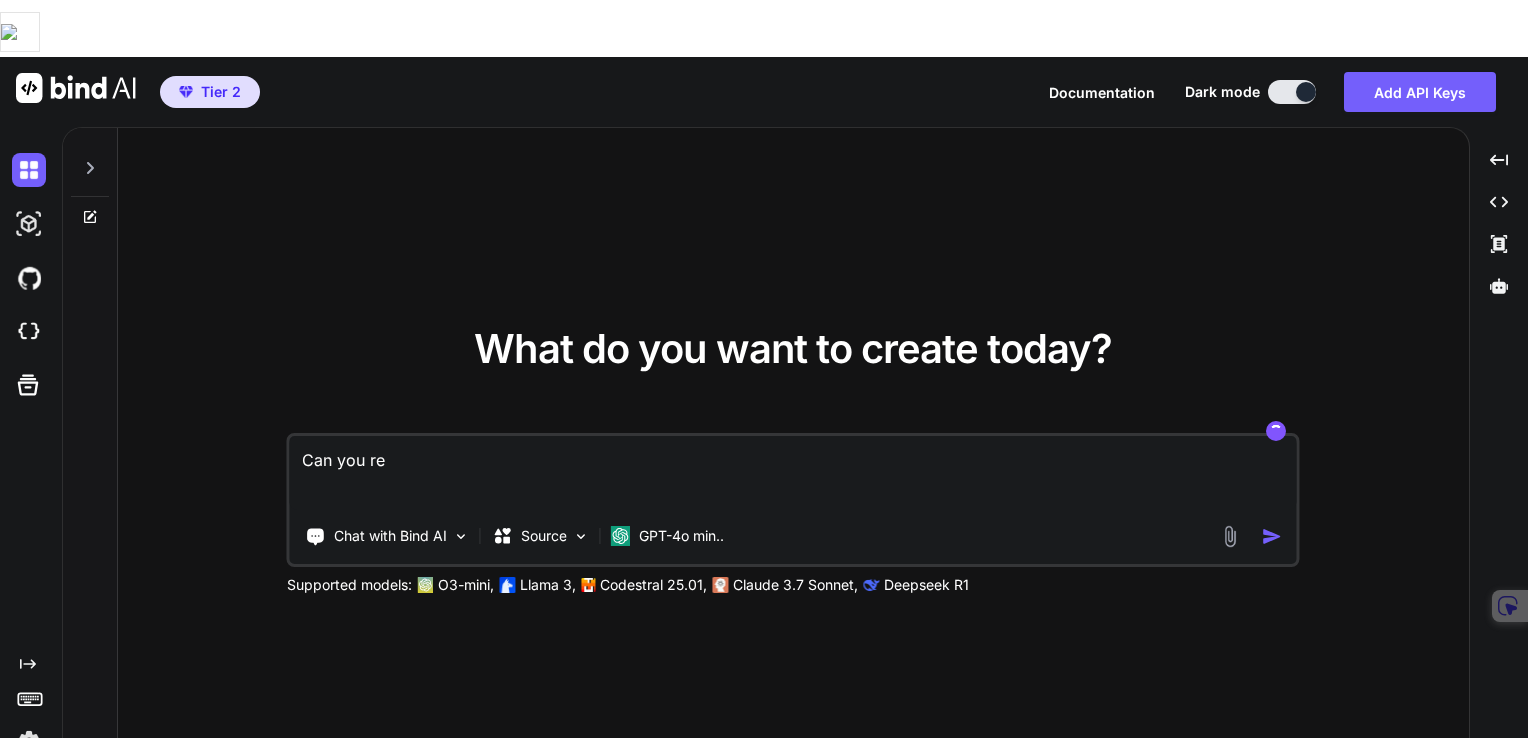 type on "Can you r" 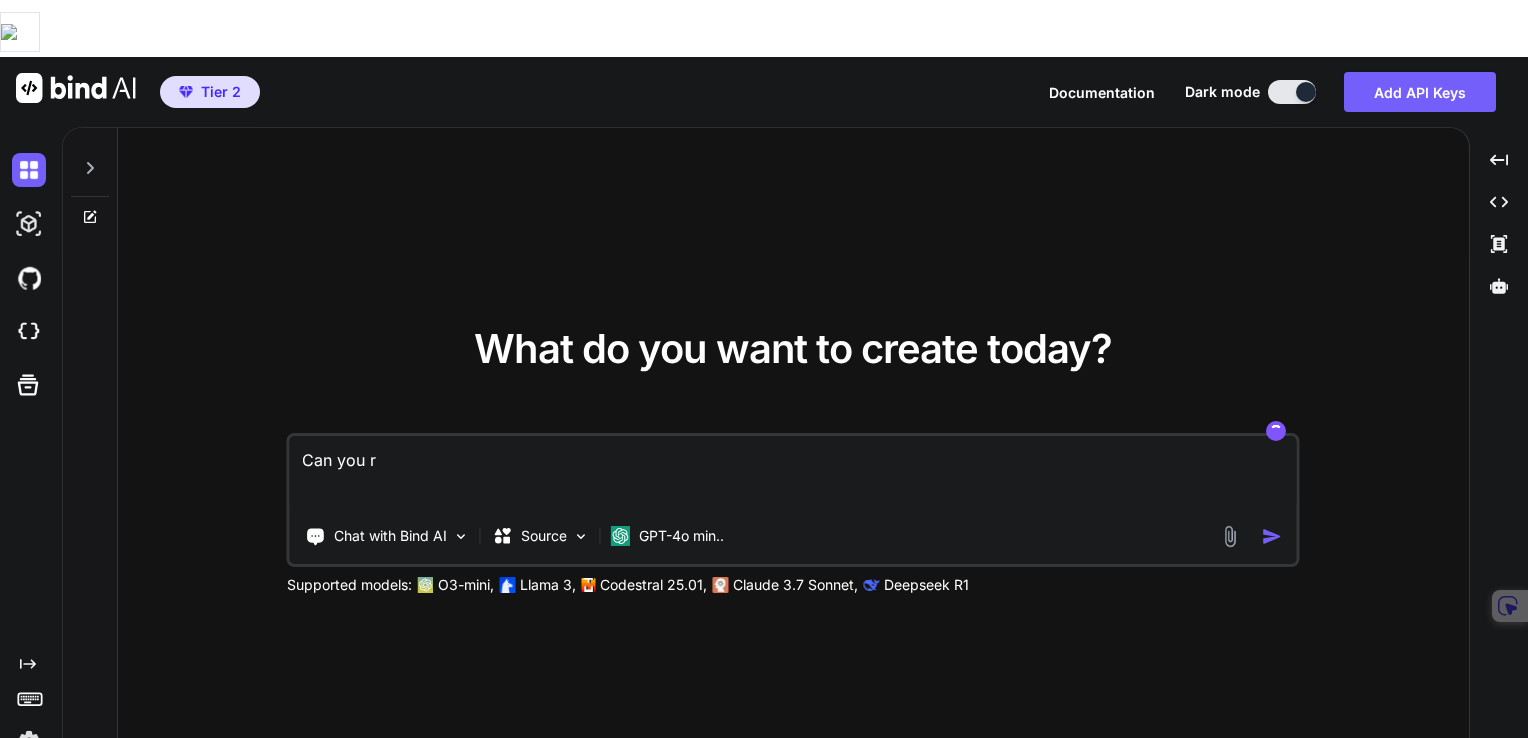 type on "Can you" 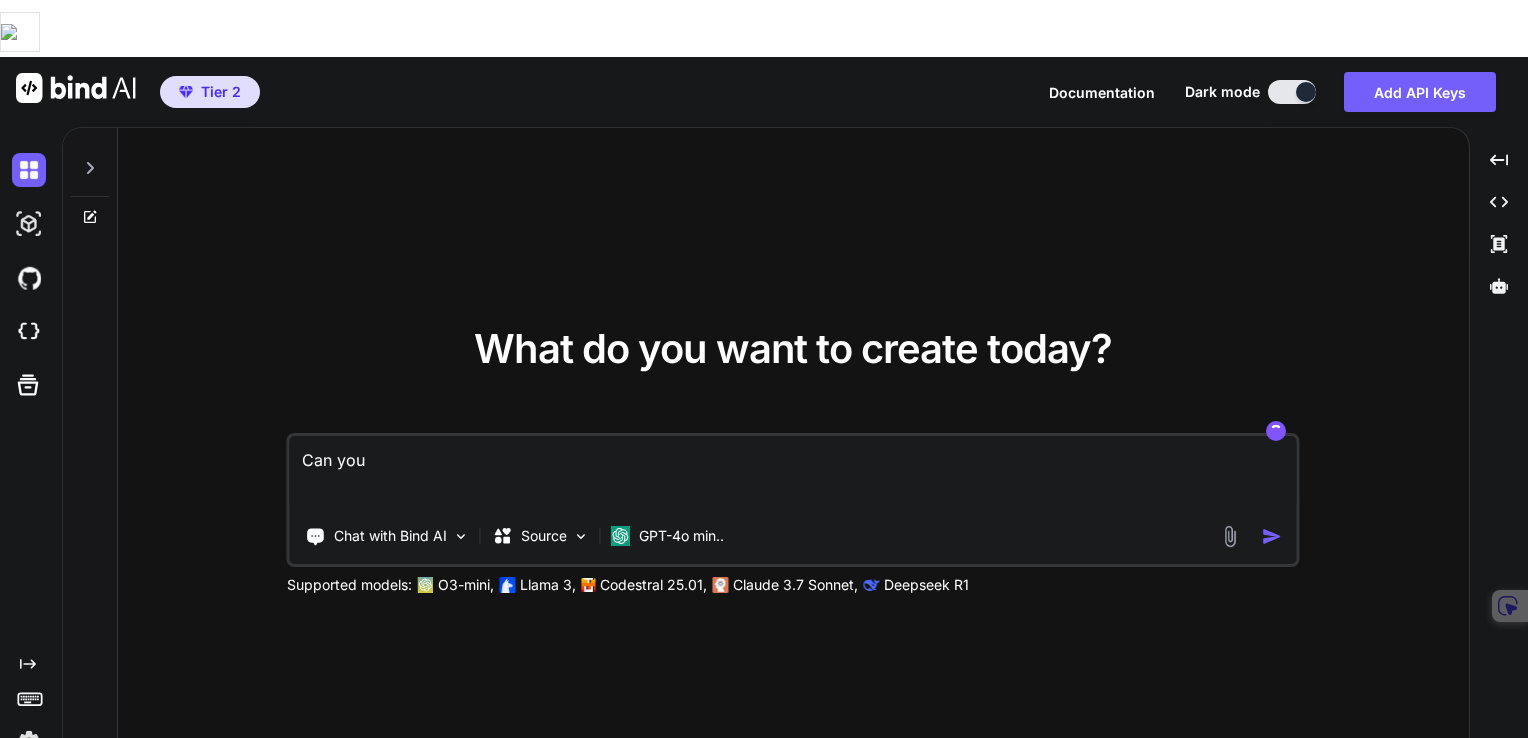 type on "Can you c" 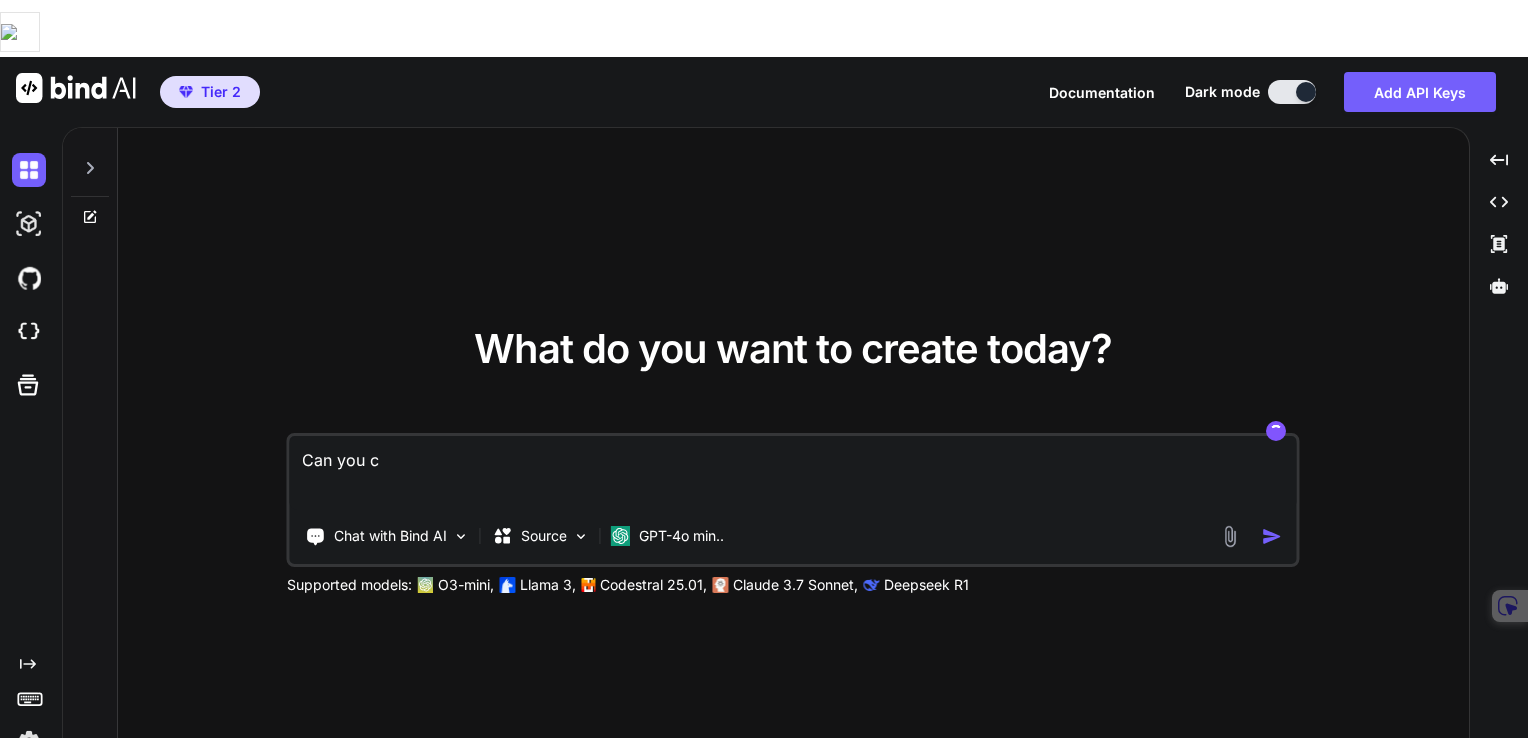 type on "x" 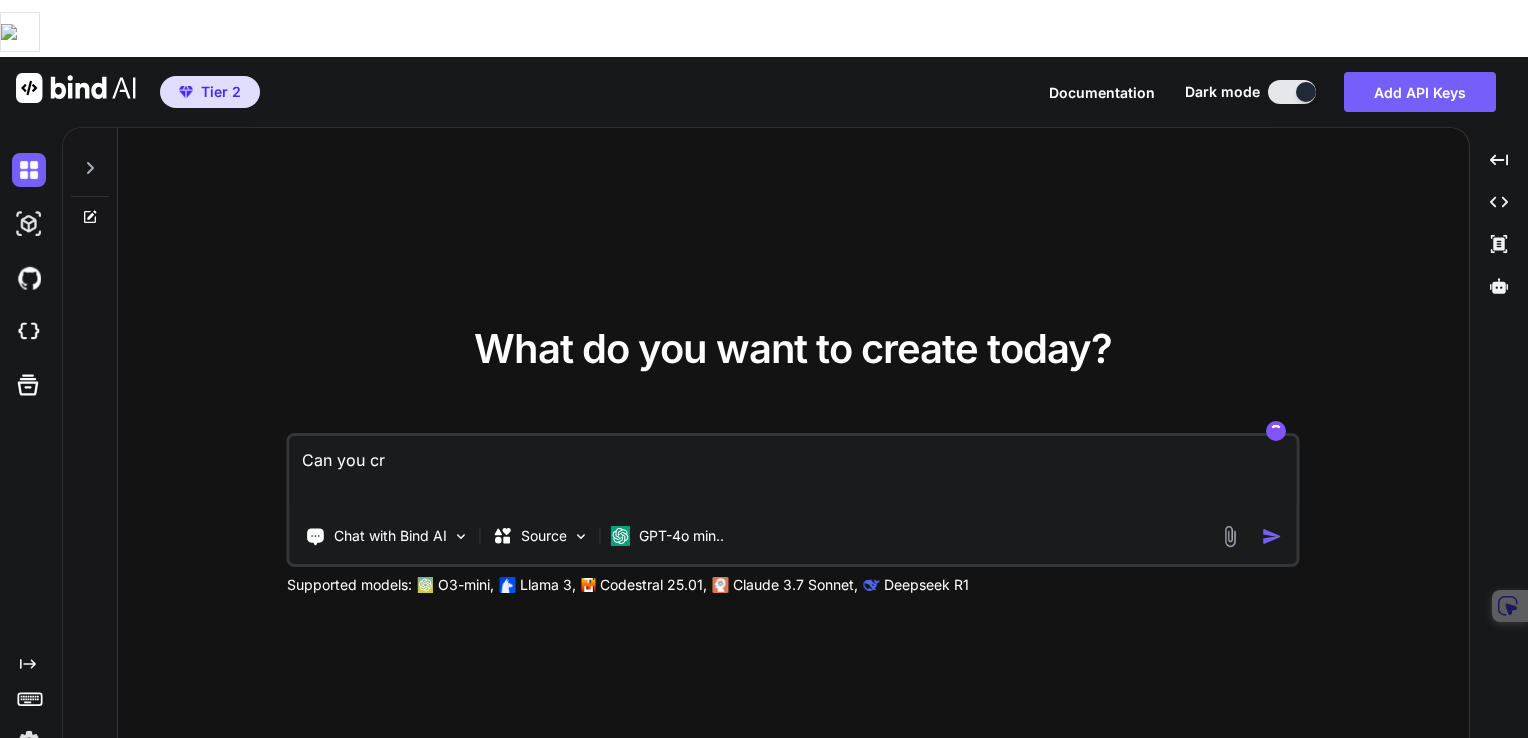 type on "Can you cre" 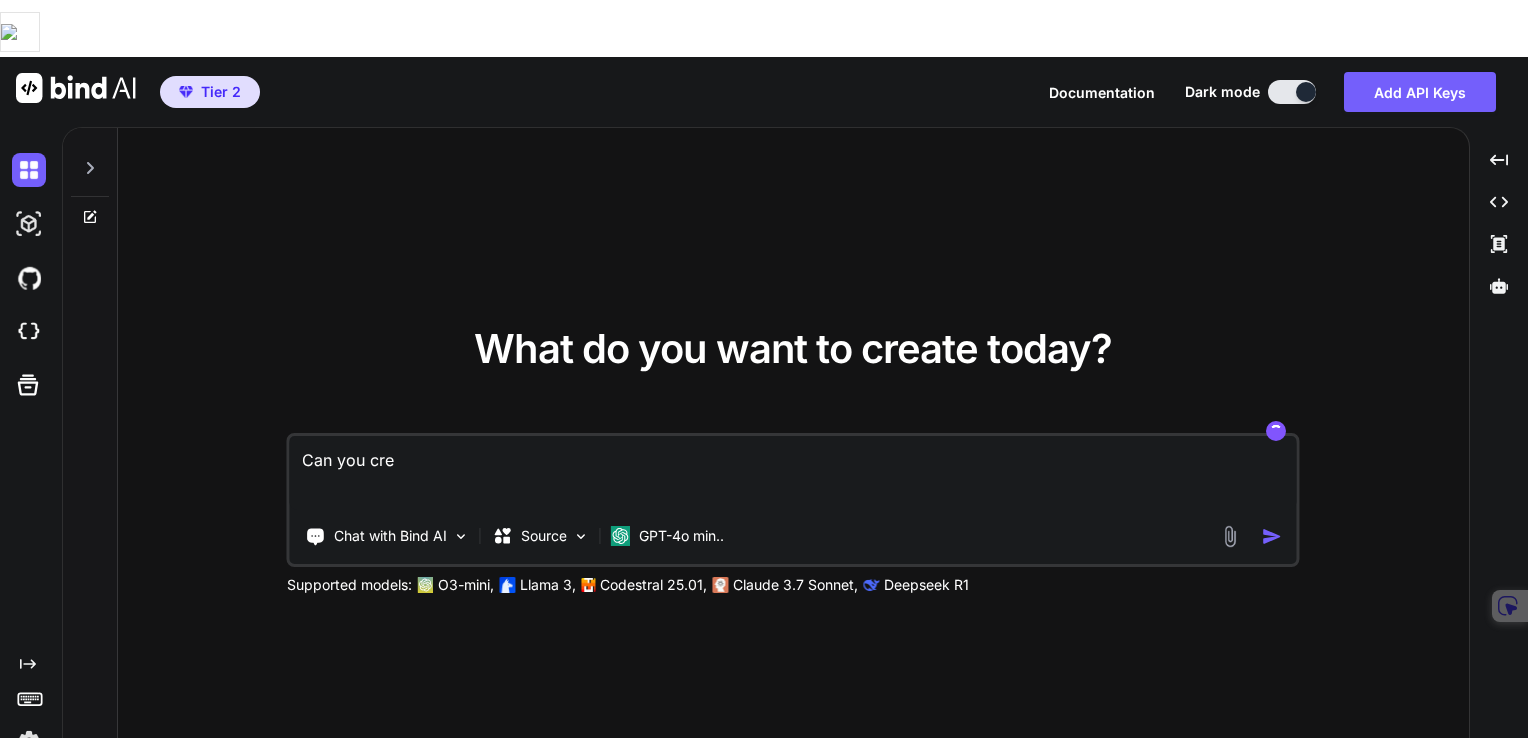 type on "Can you crea" 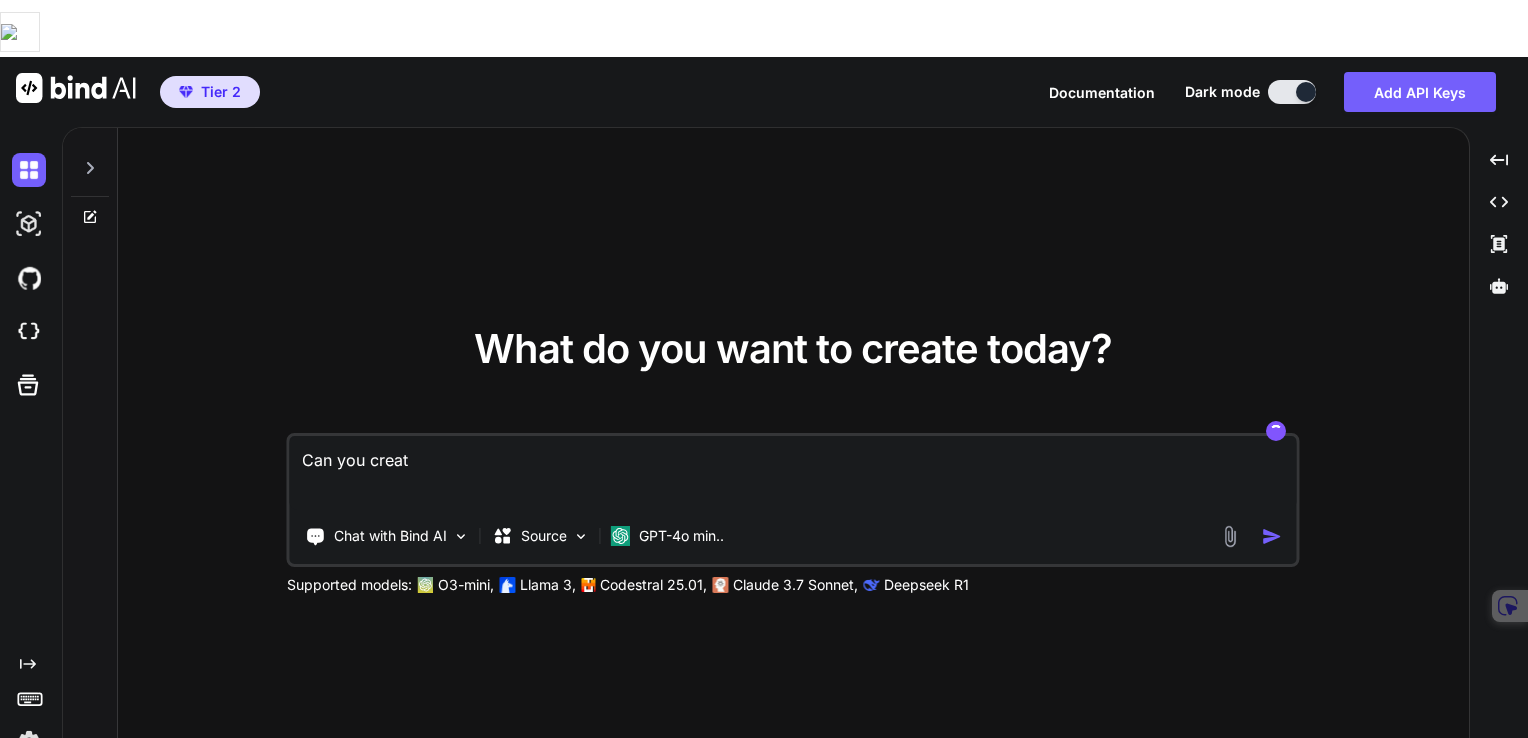 type on "Can you create" 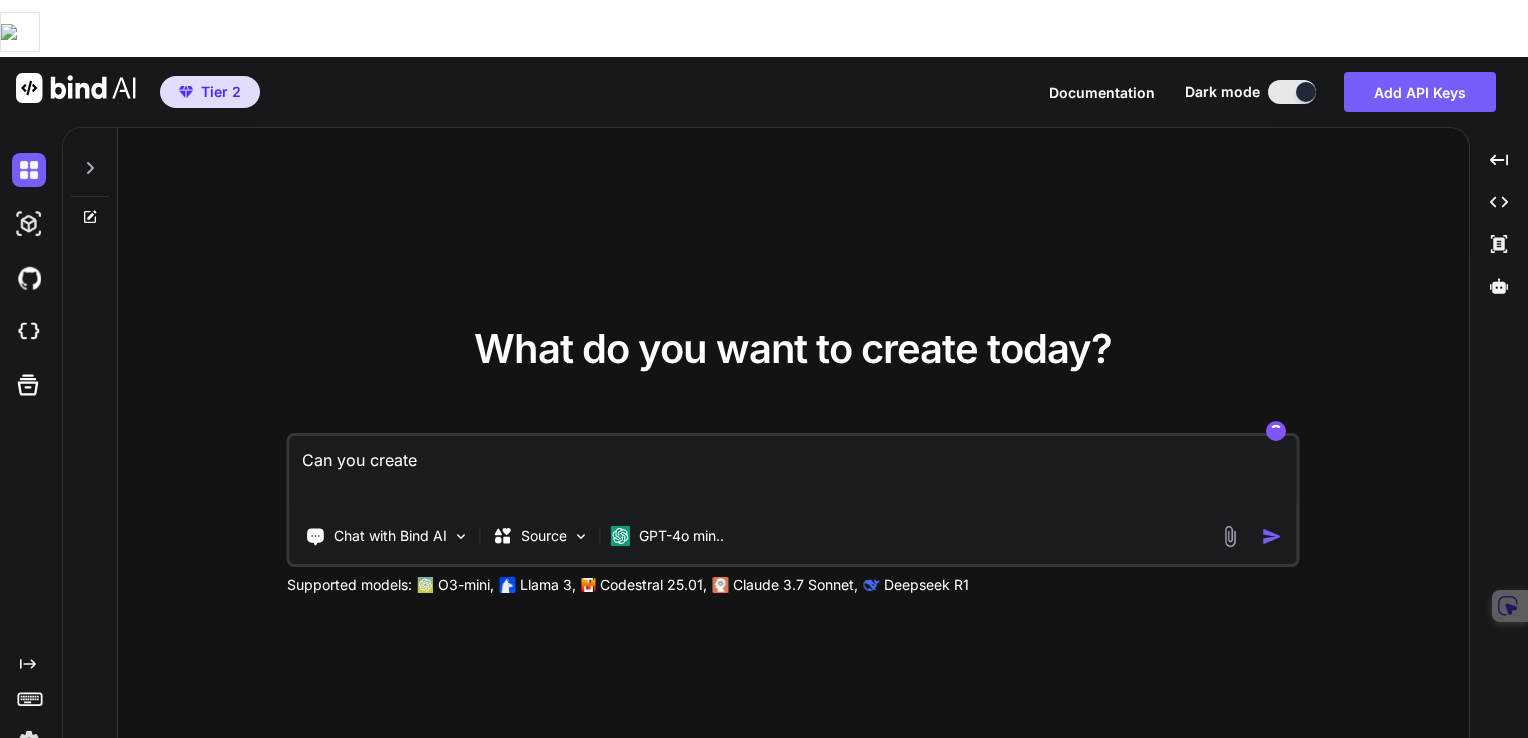 type on "x" 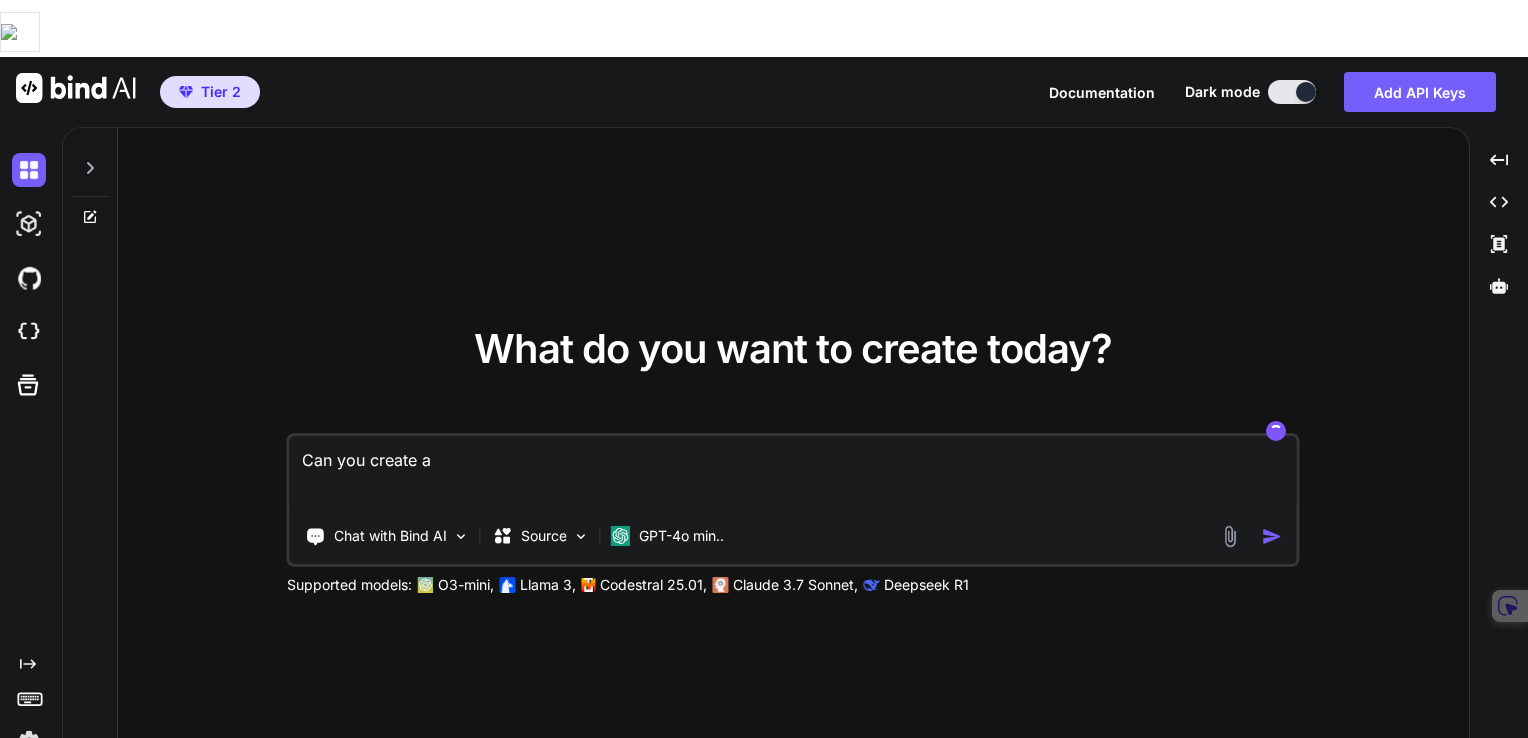 type on "Can you create a" 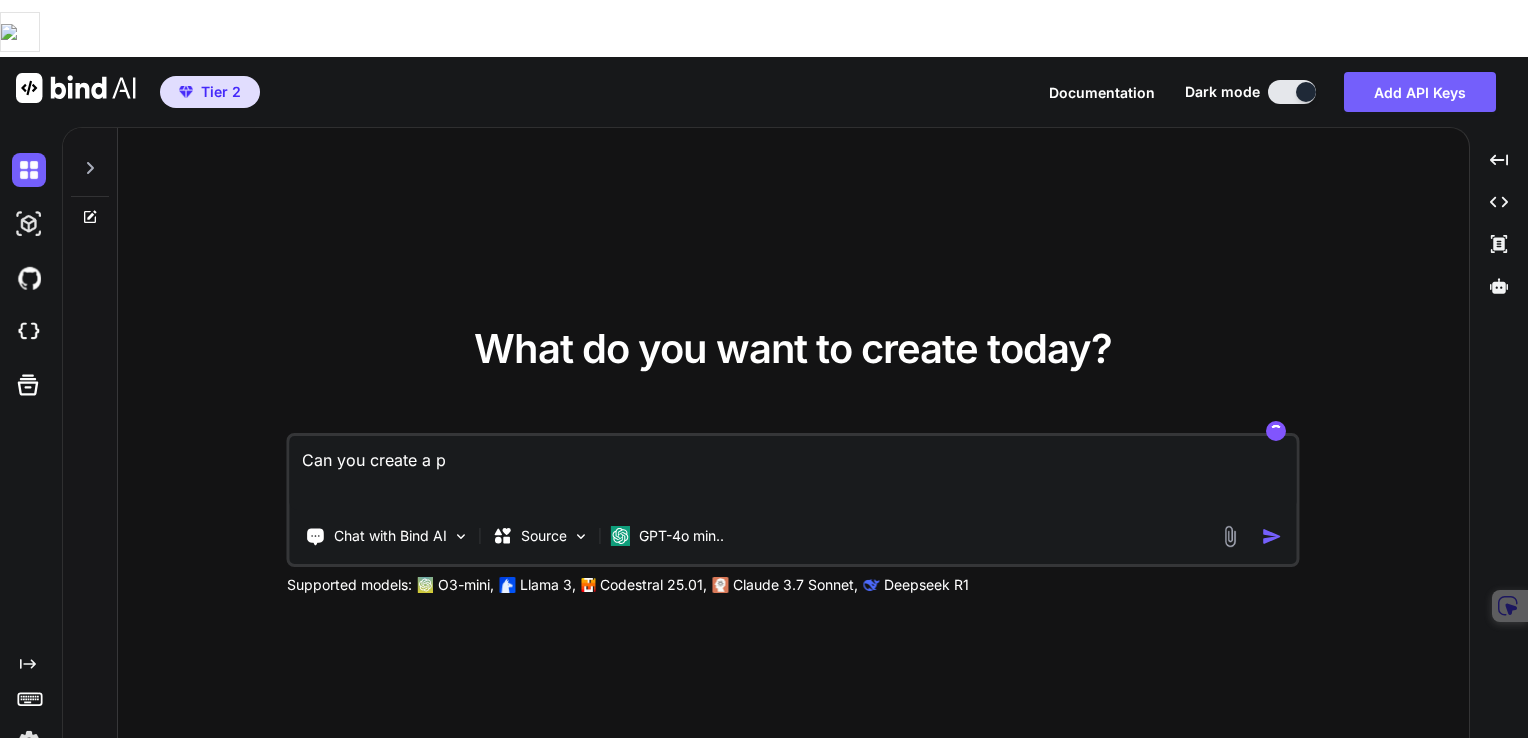type on "Can you create a po" 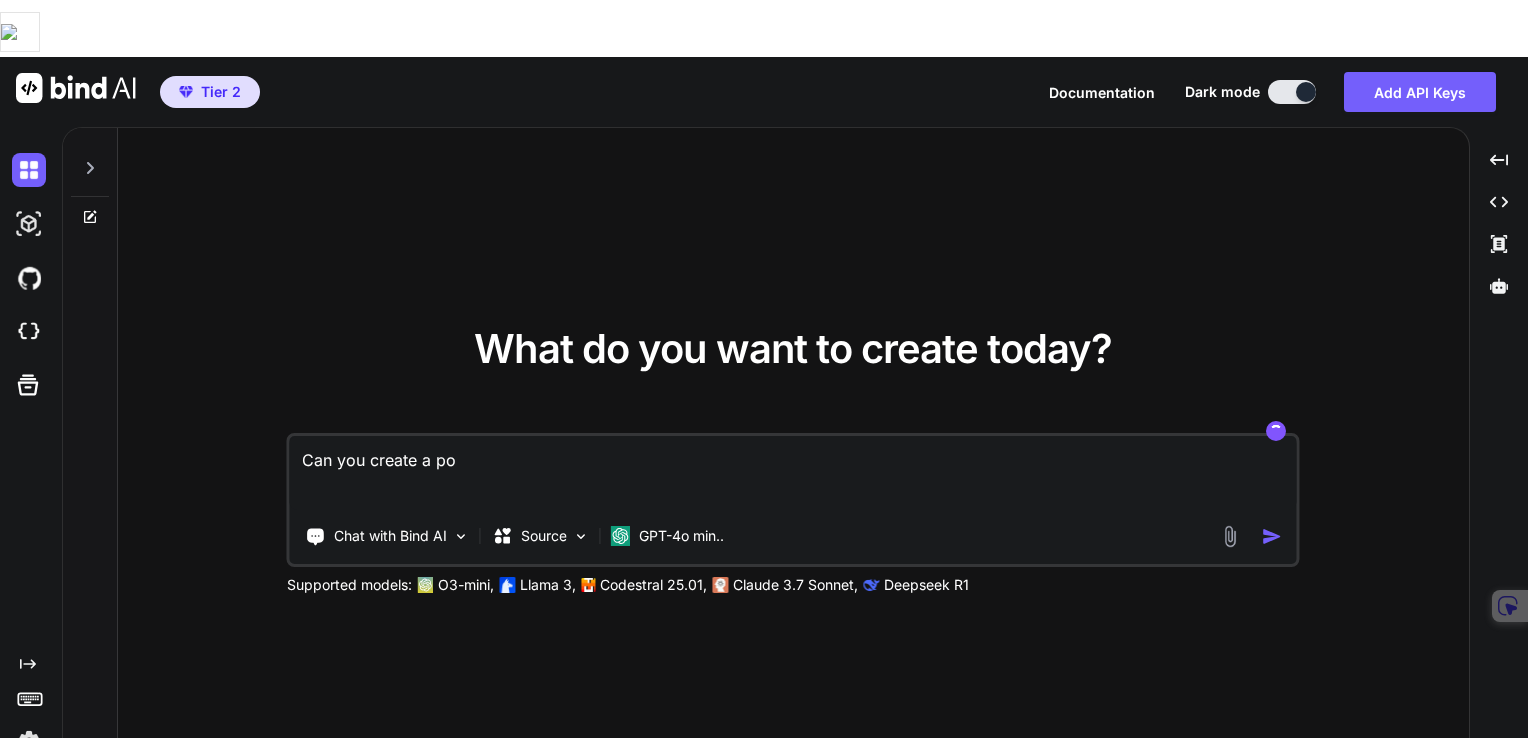 type on "x" 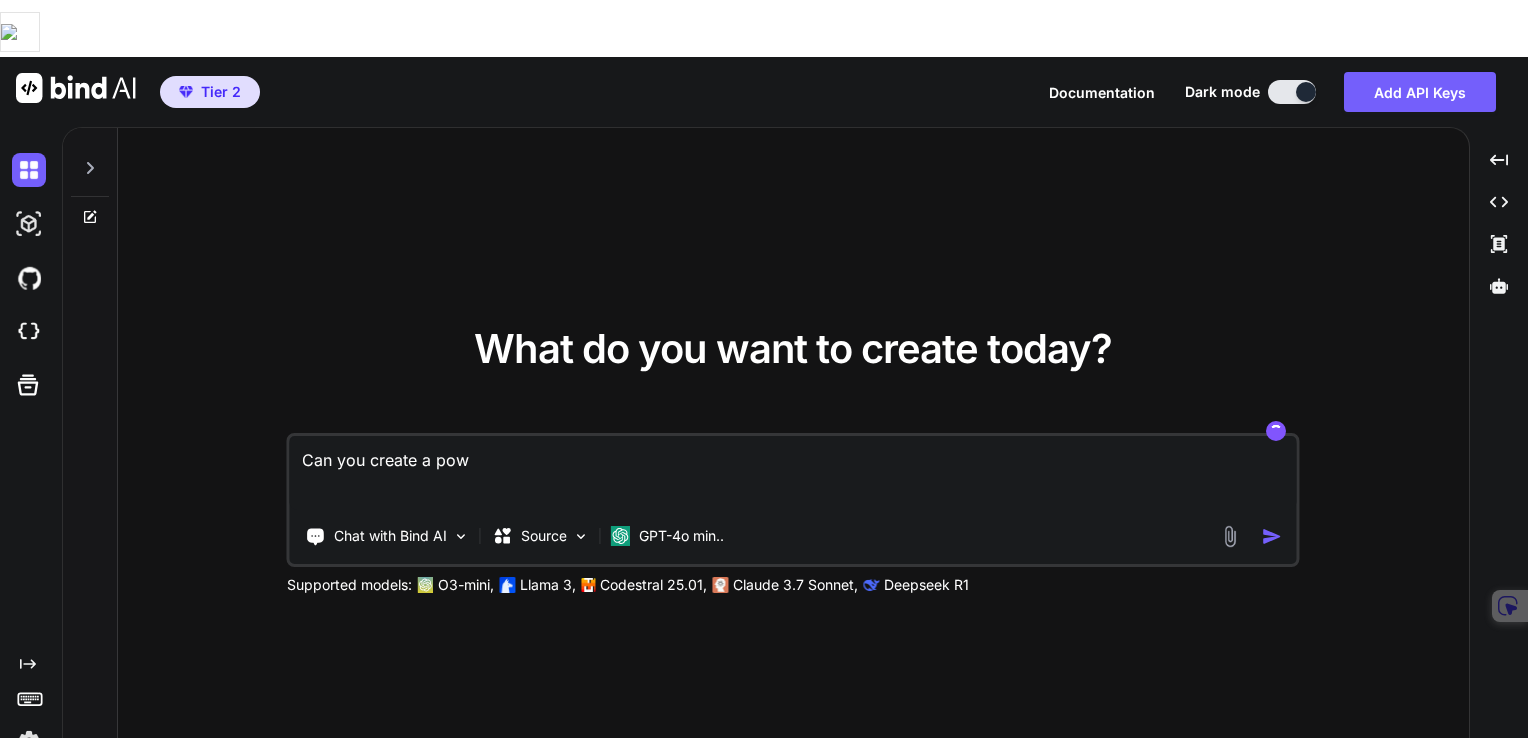 type on "Can you create a powe" 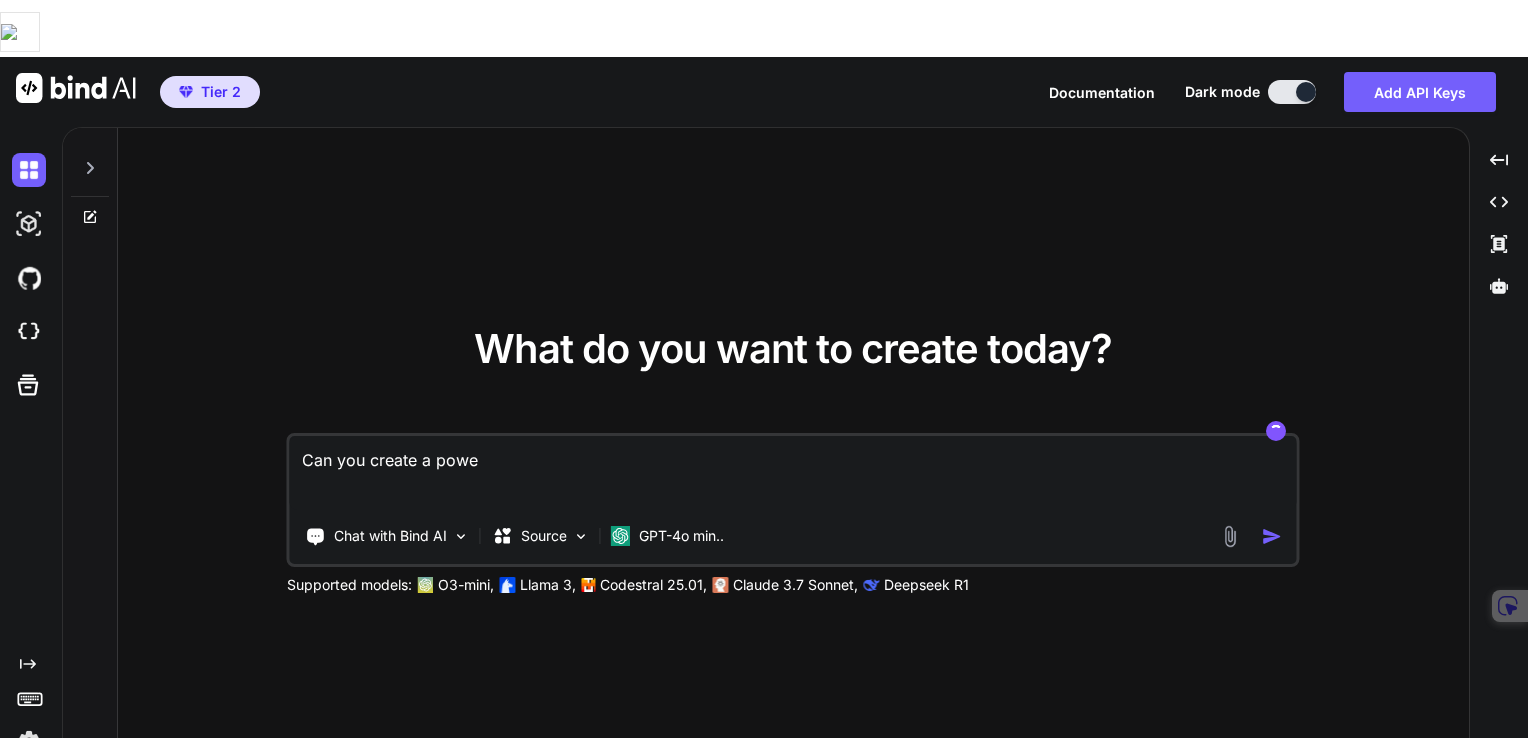 type on "Can you create a power" 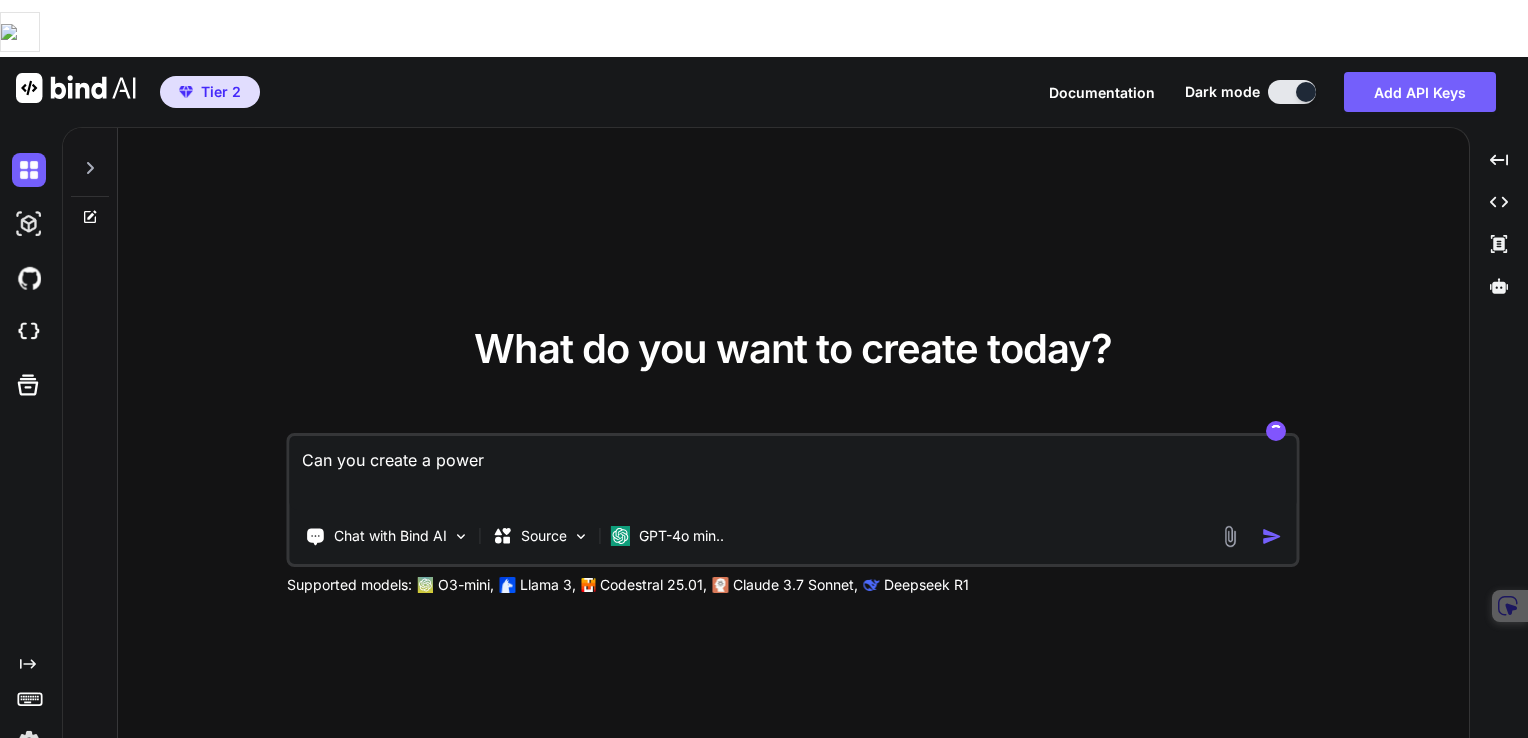 type on "Can you create a powers" 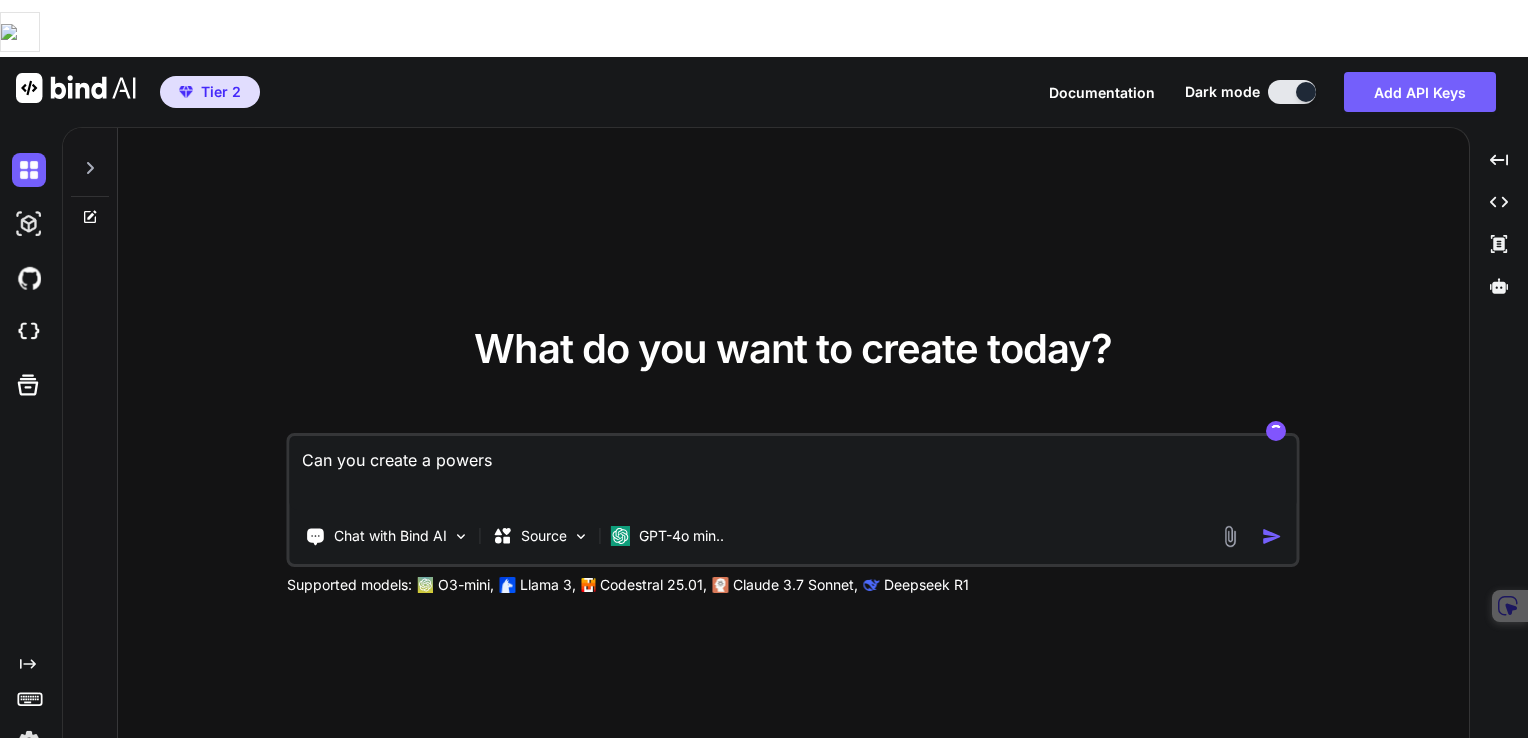 type on "Can you create a powersh" 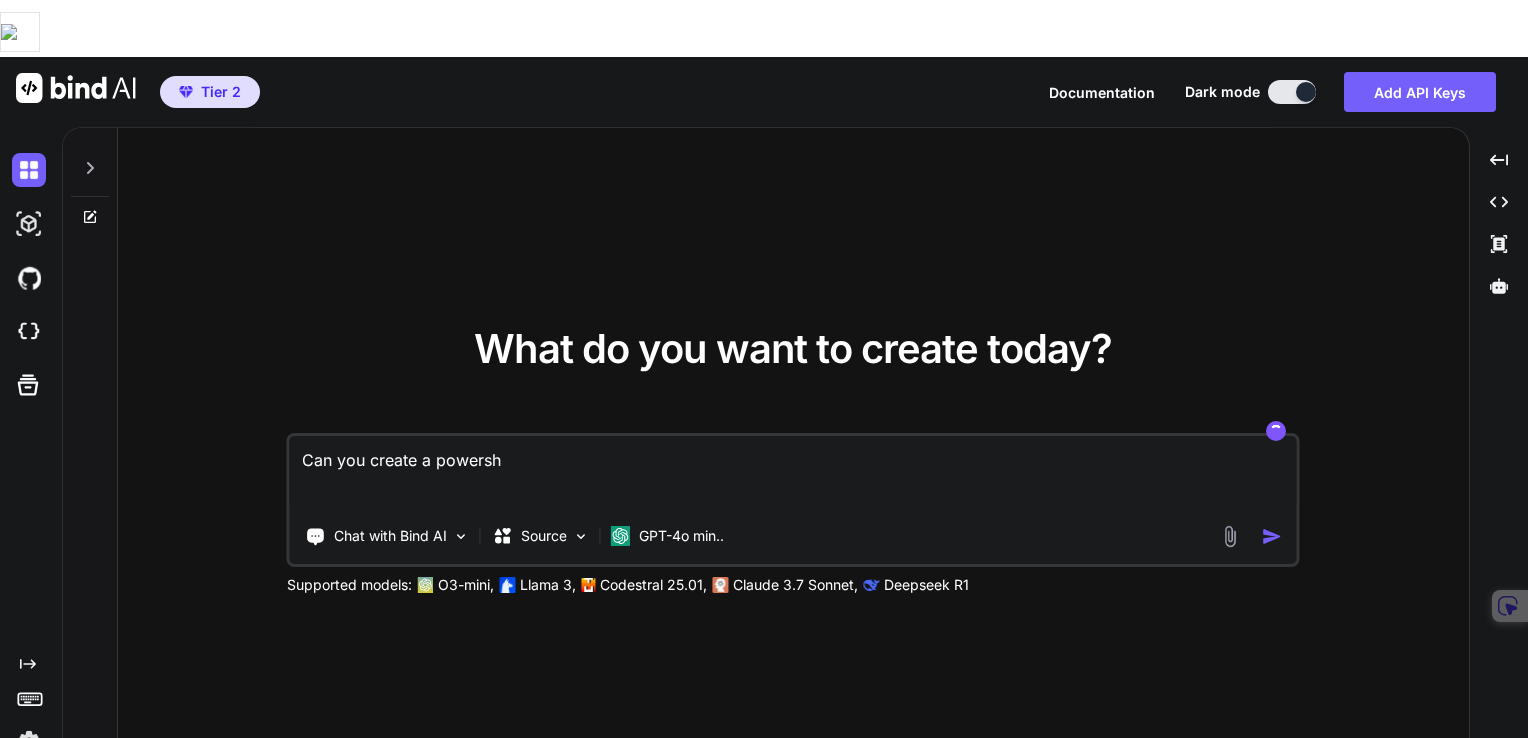 type on "Can you create a powershe" 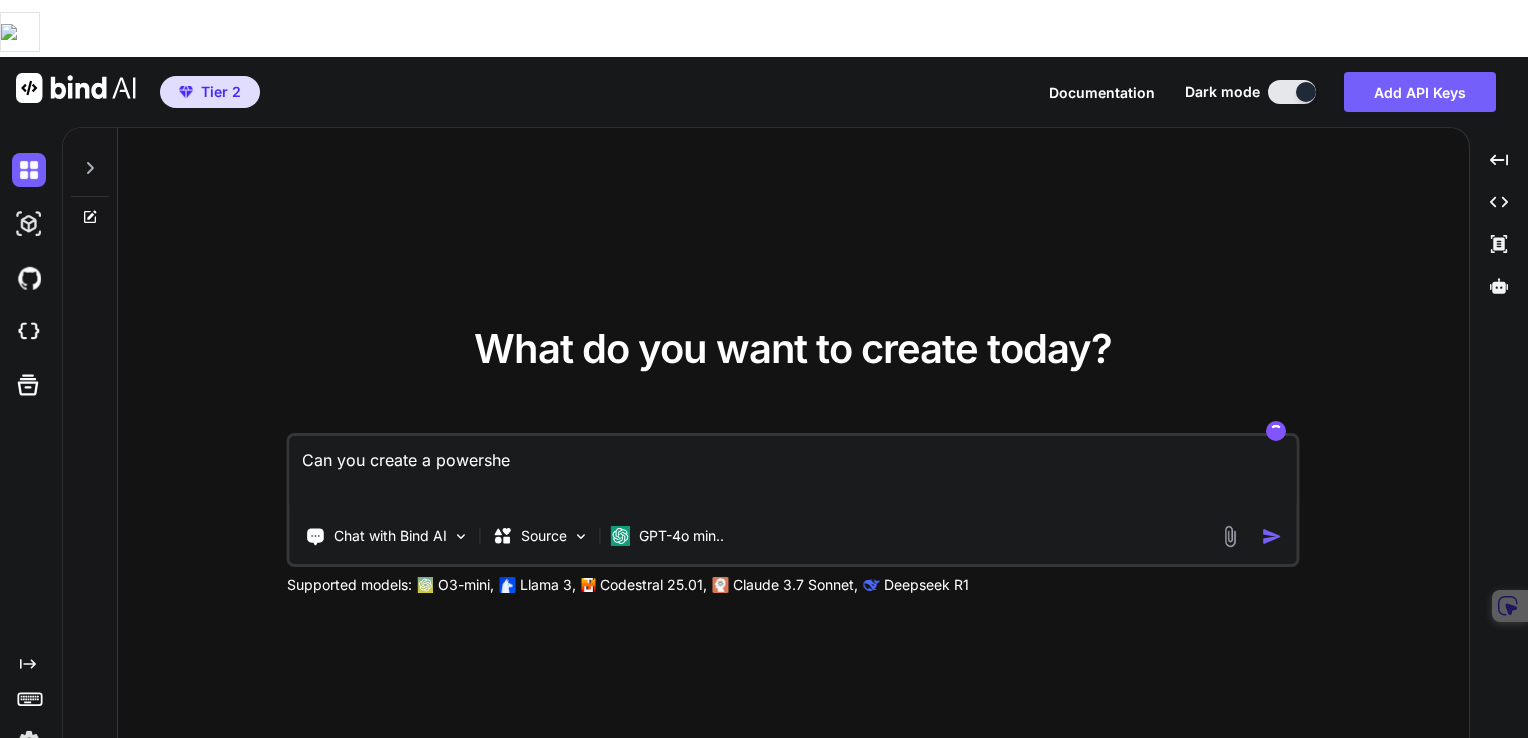 type on "Can you create a powershel" 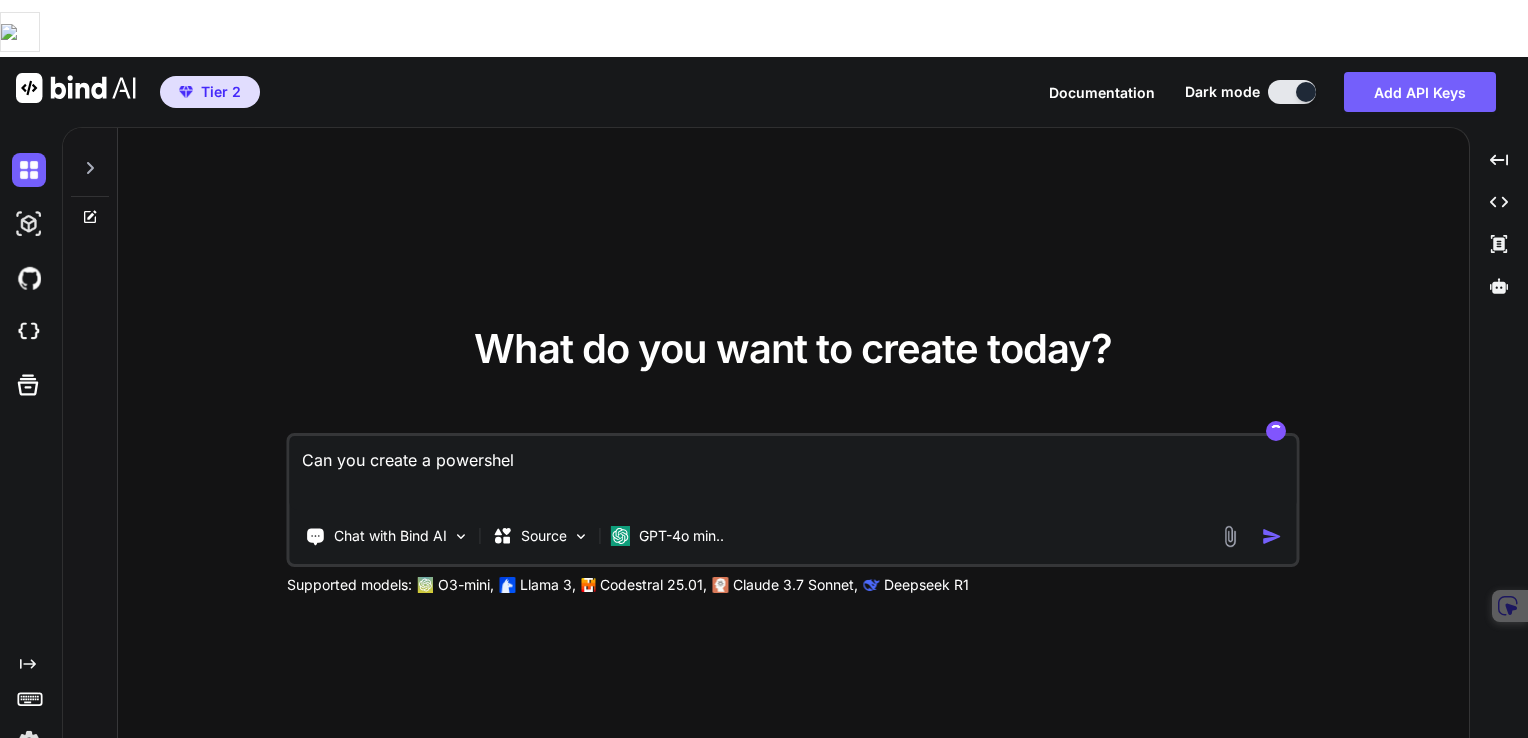 type on "Can you create a powershell" 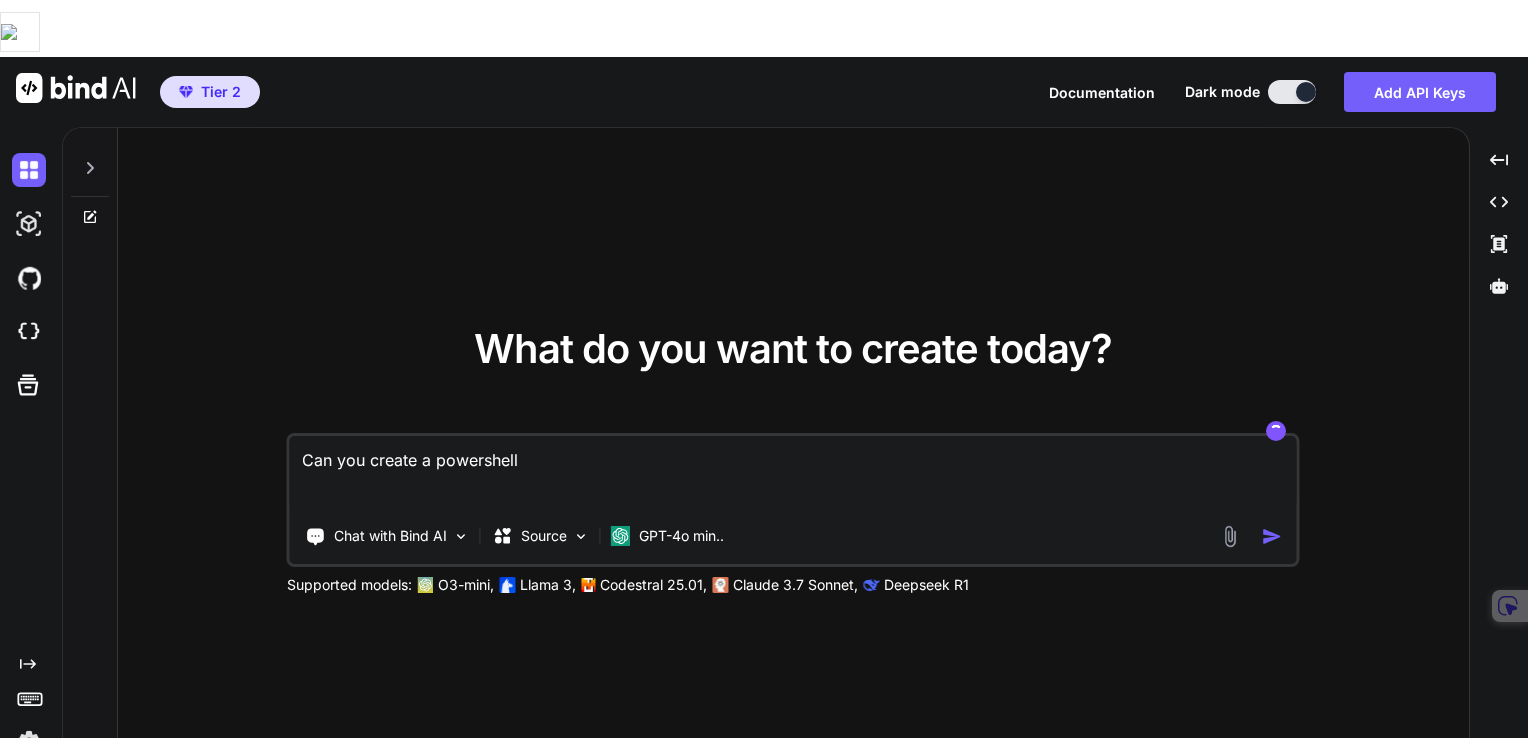 type on "Can you create a powershell" 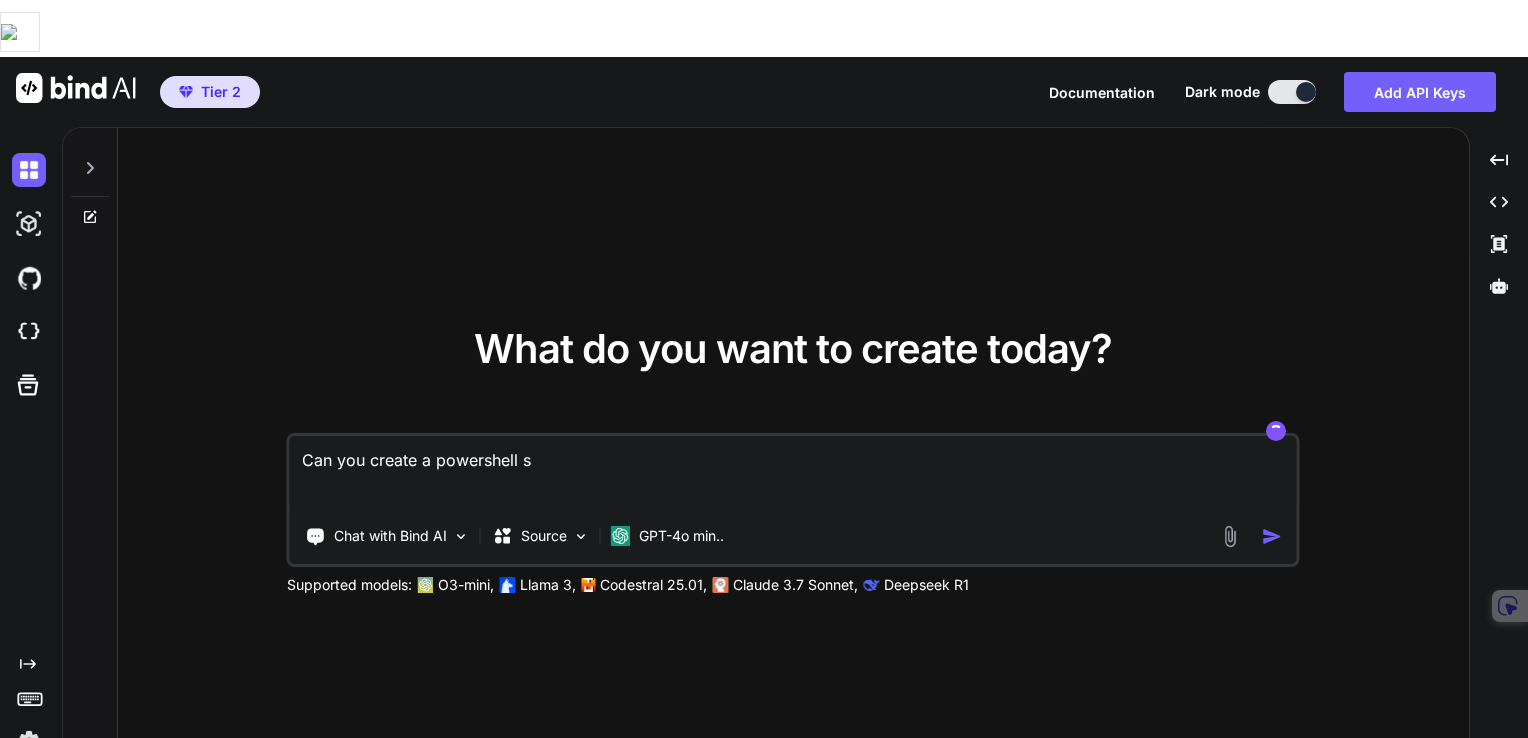 type on "Can you create a powershell sc" 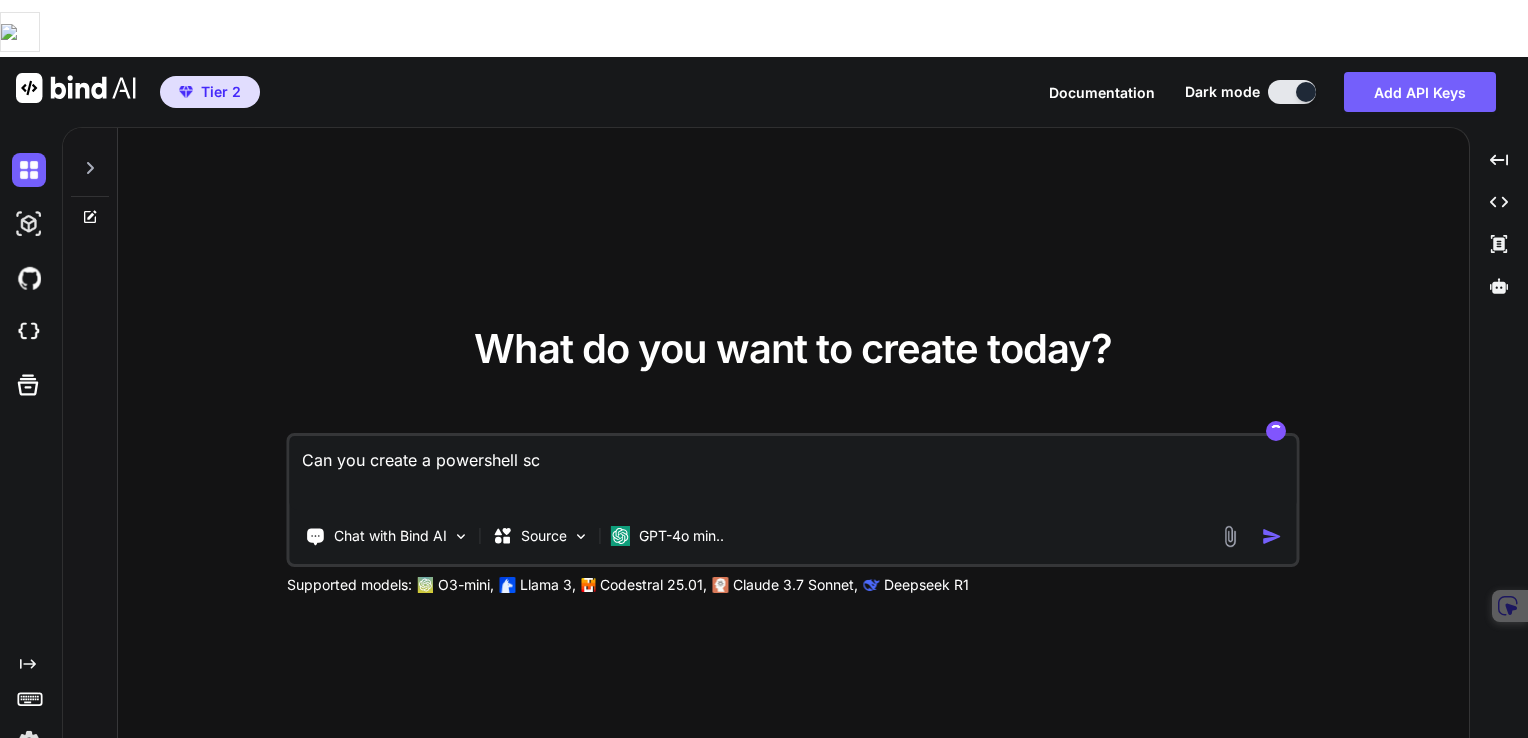 type on "Can you create a powershell scr" 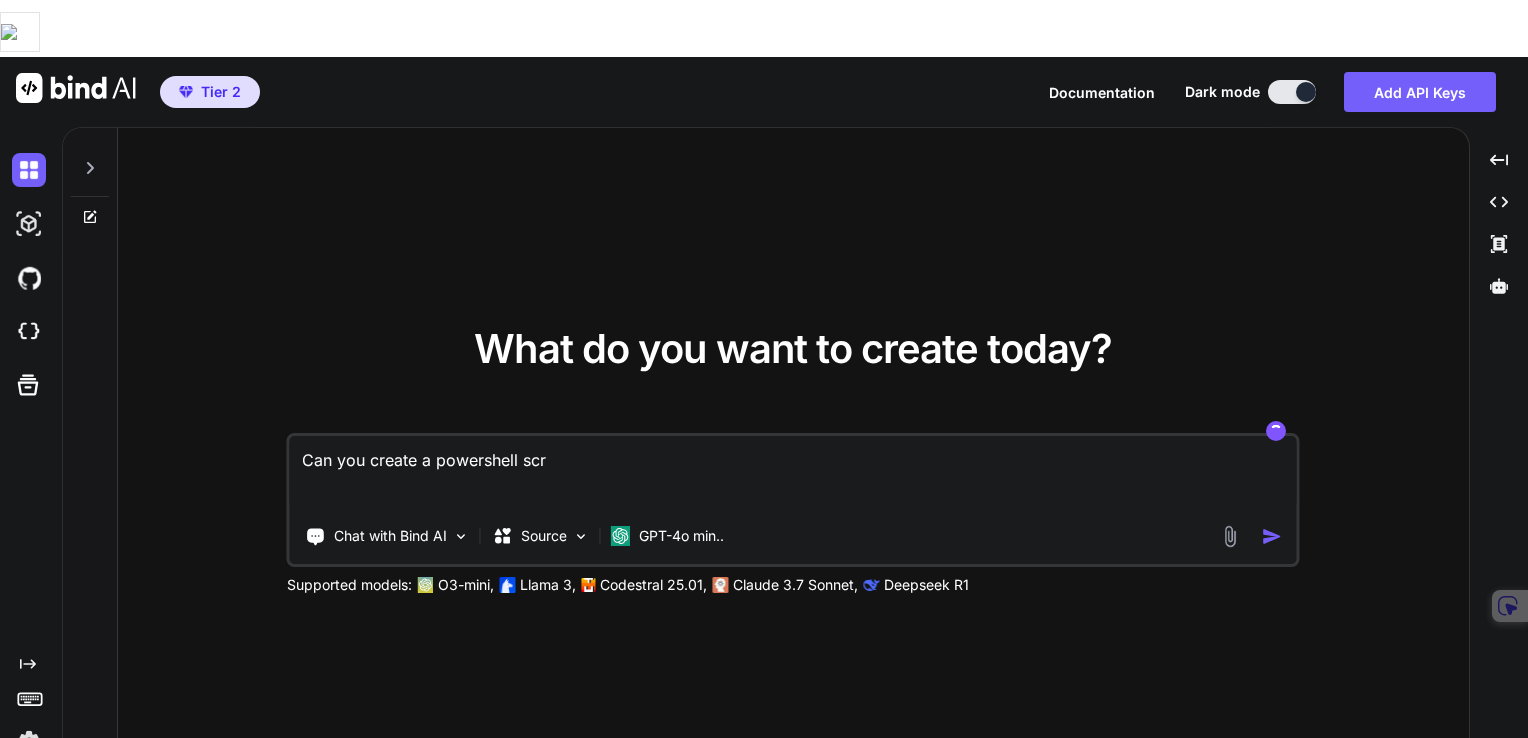 type on "Can you create a powershell scri" 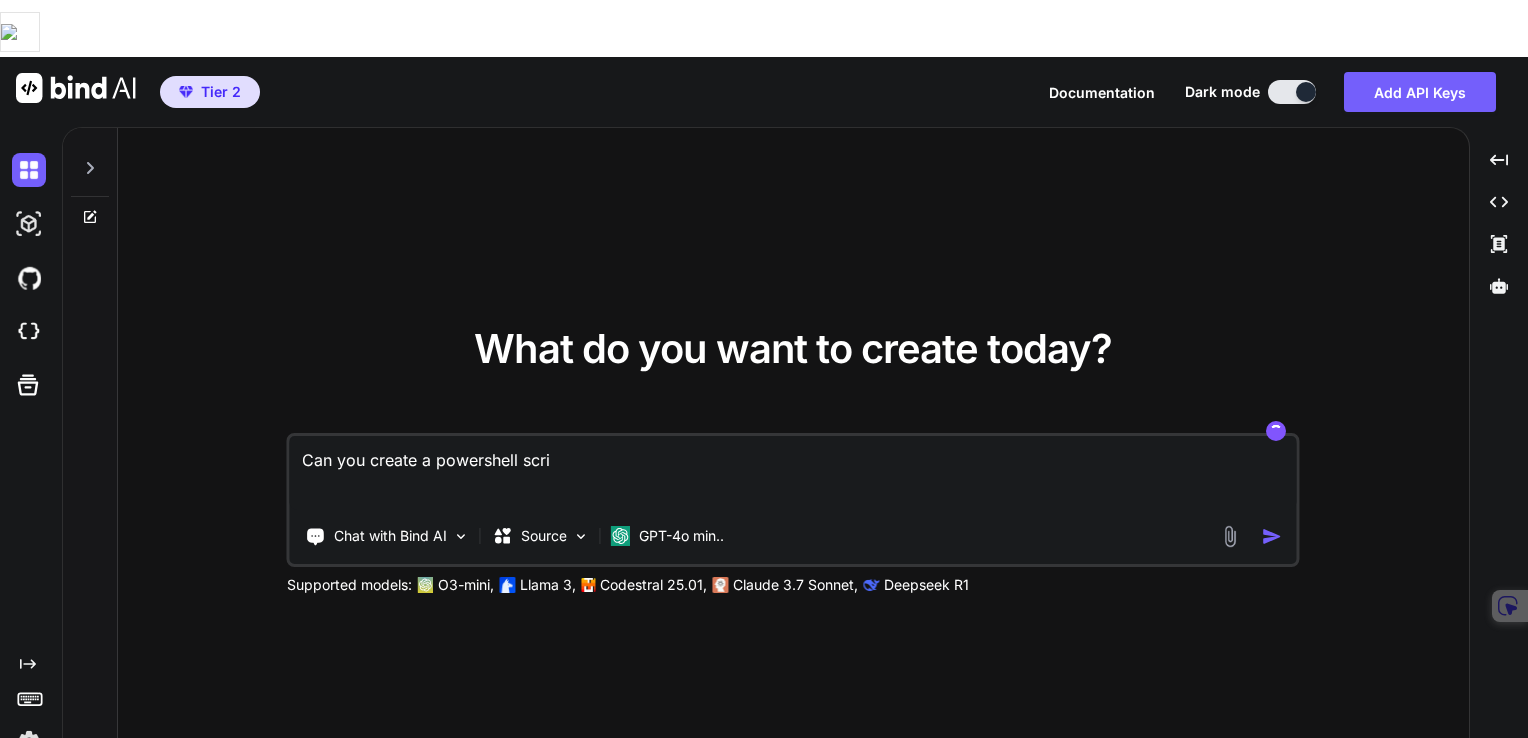 type on "x" 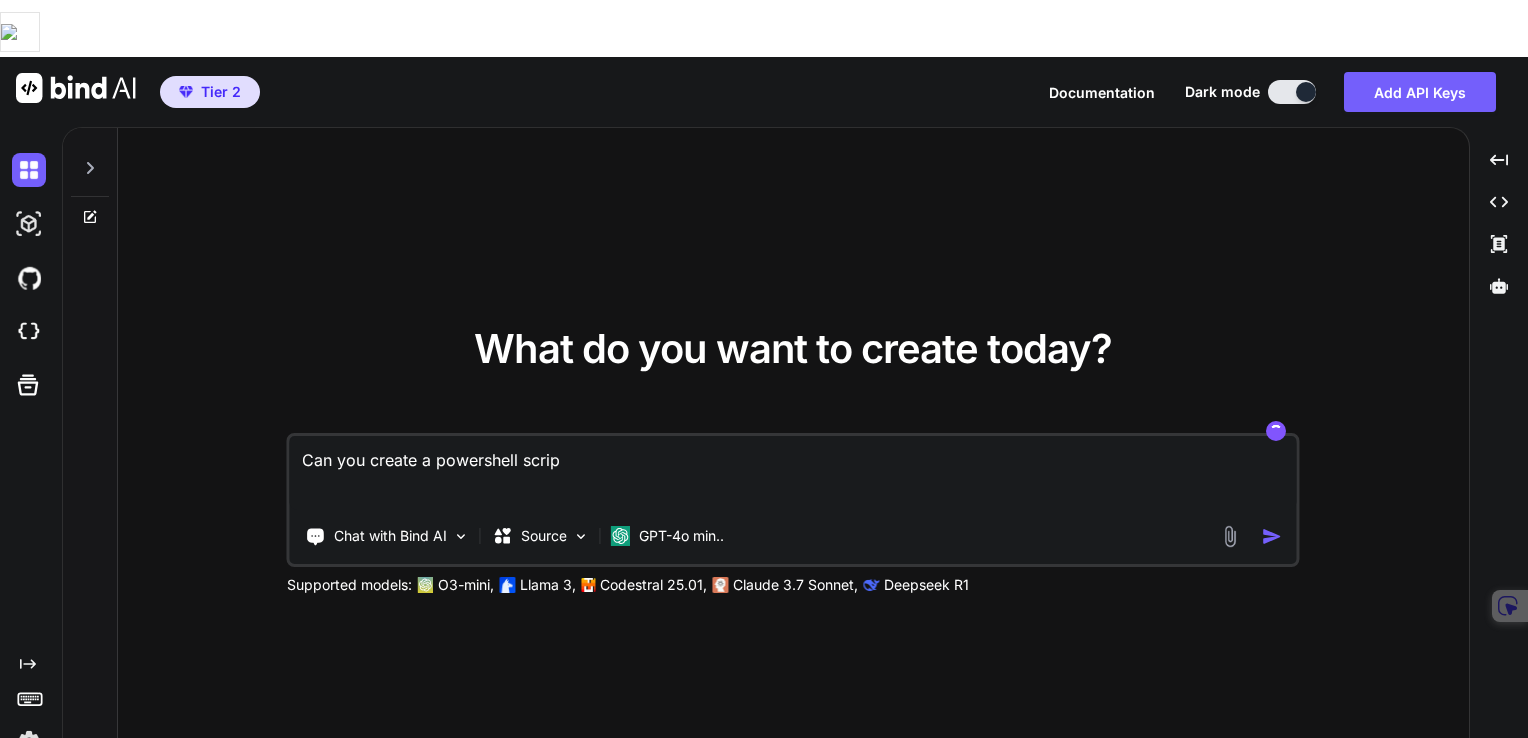 type on "Can you create a powershell script" 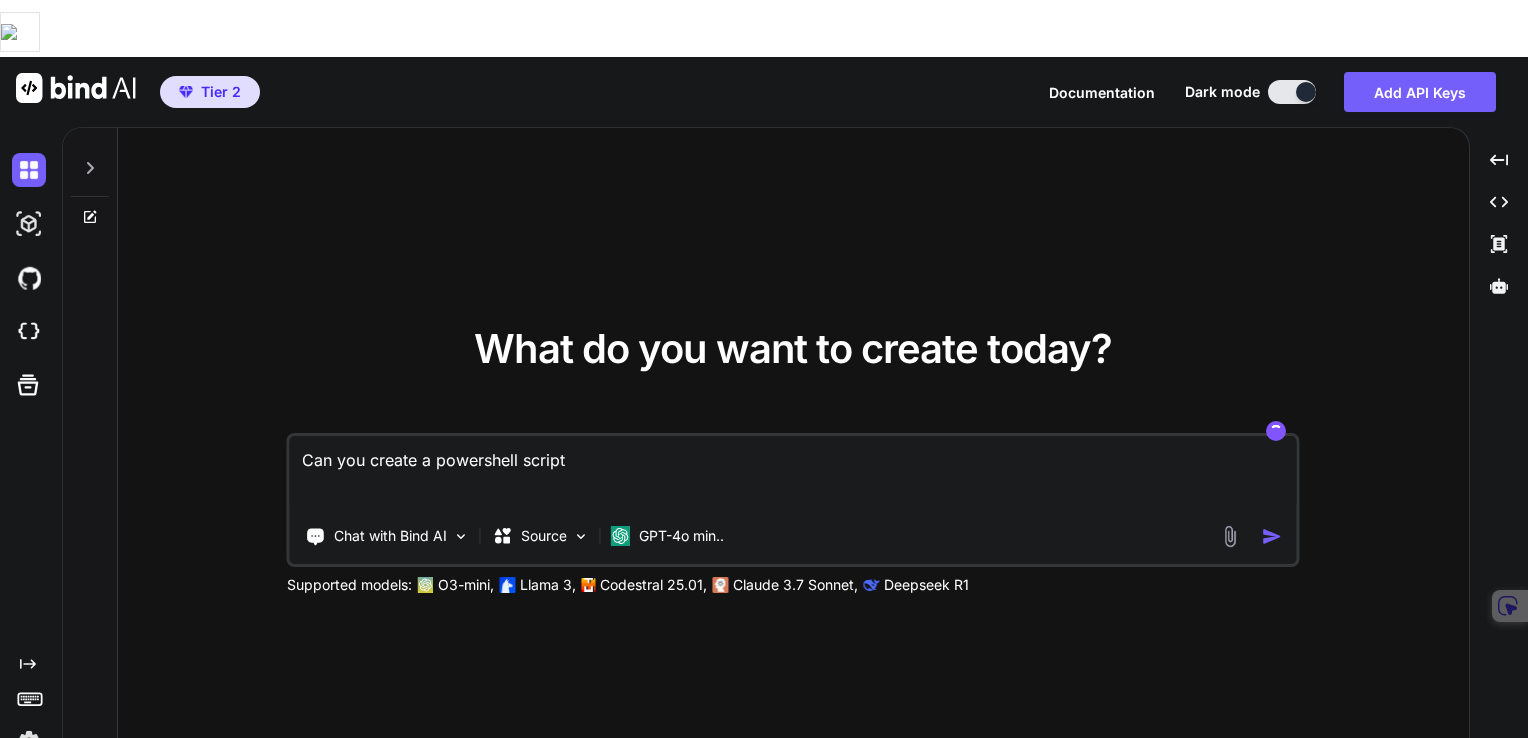 type on "Can you create a powershell script" 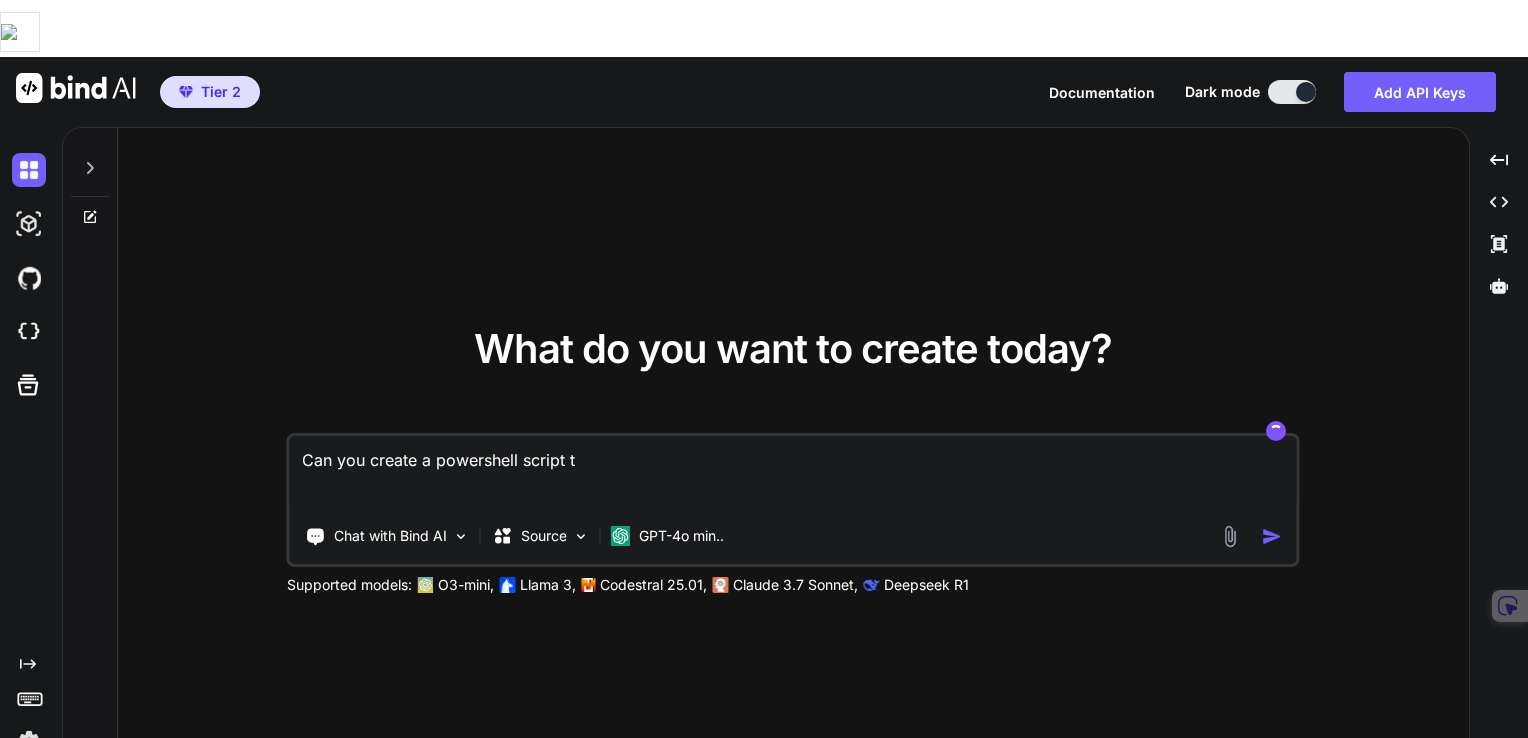 type on "Can you create a powershell script th" 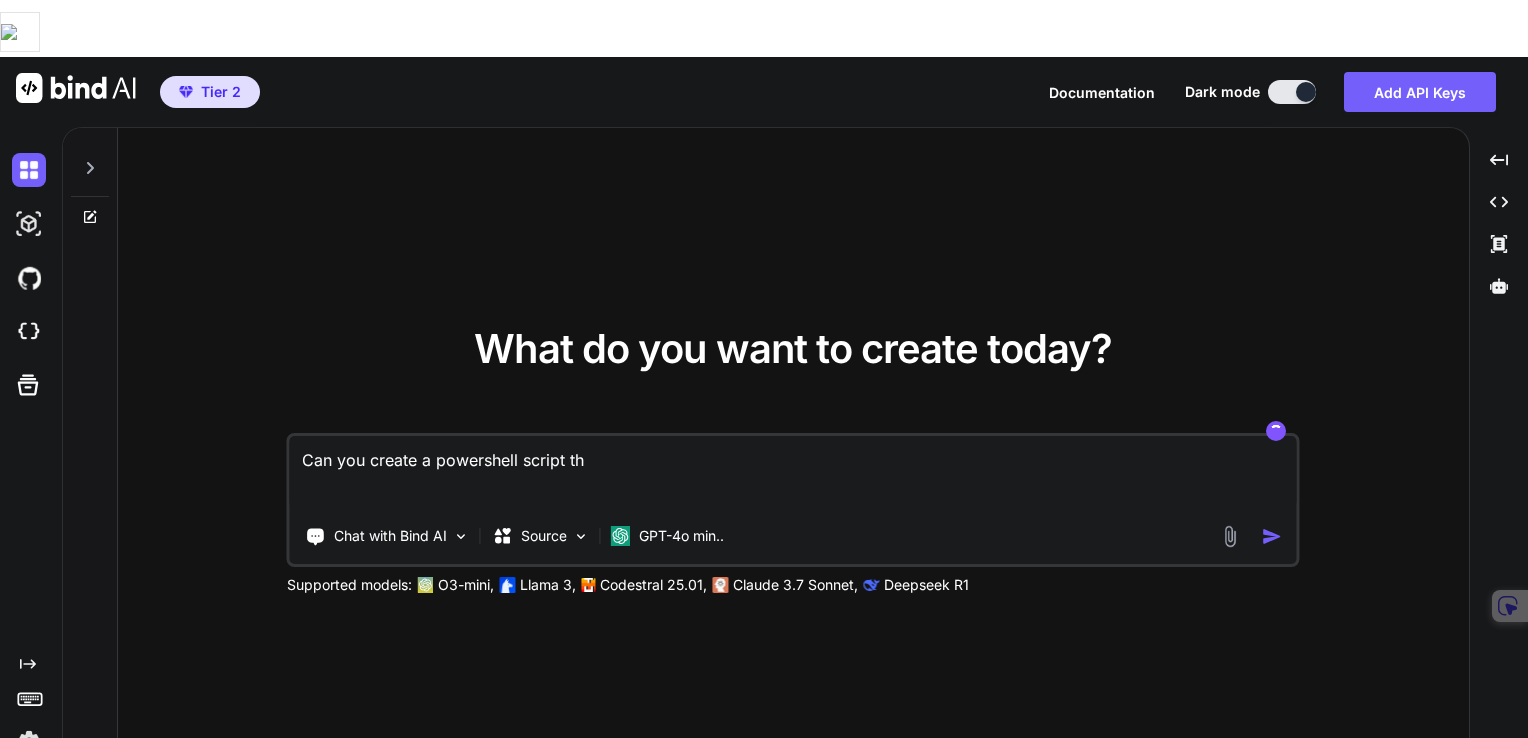 type on "Can you create a powershell script tha" 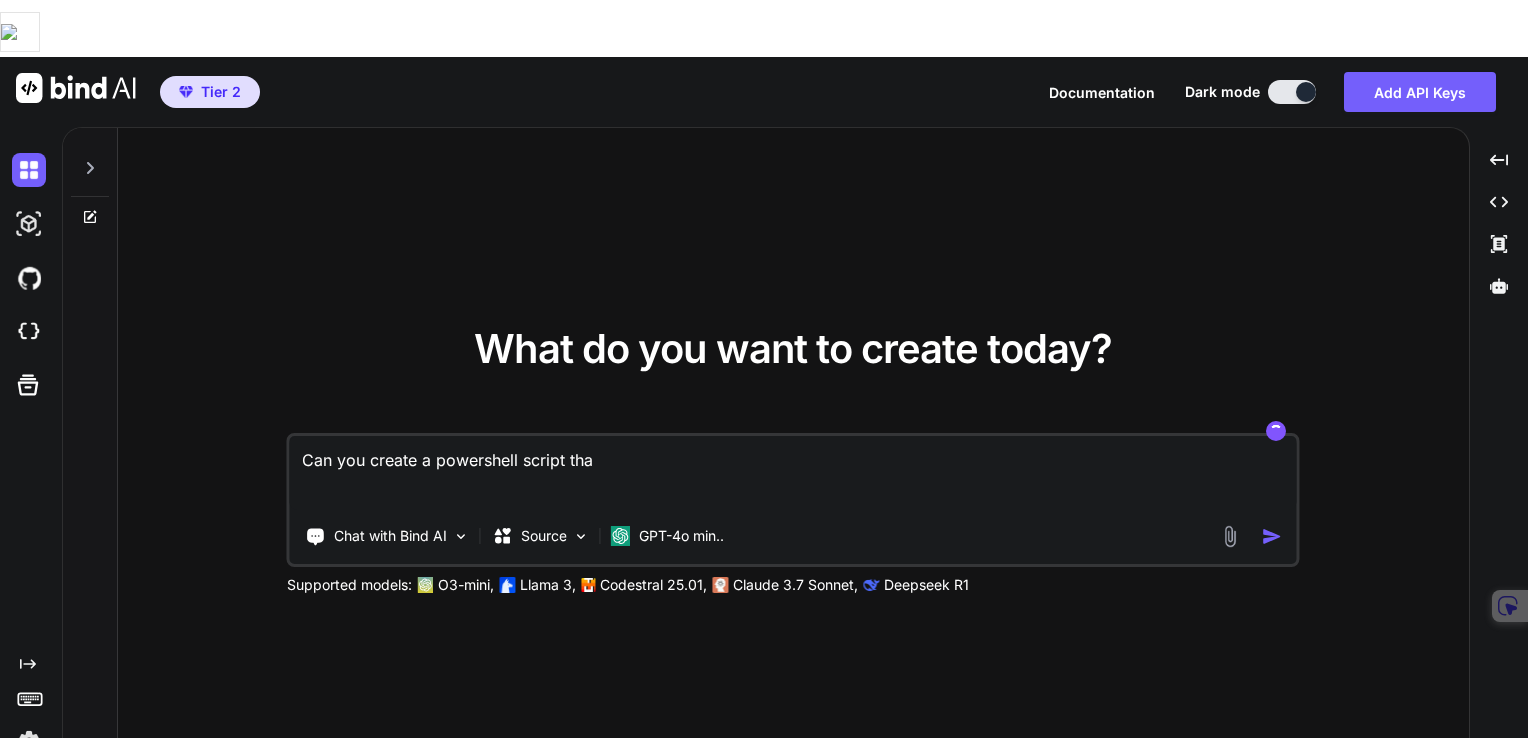 type on "Can you create a powershell script that" 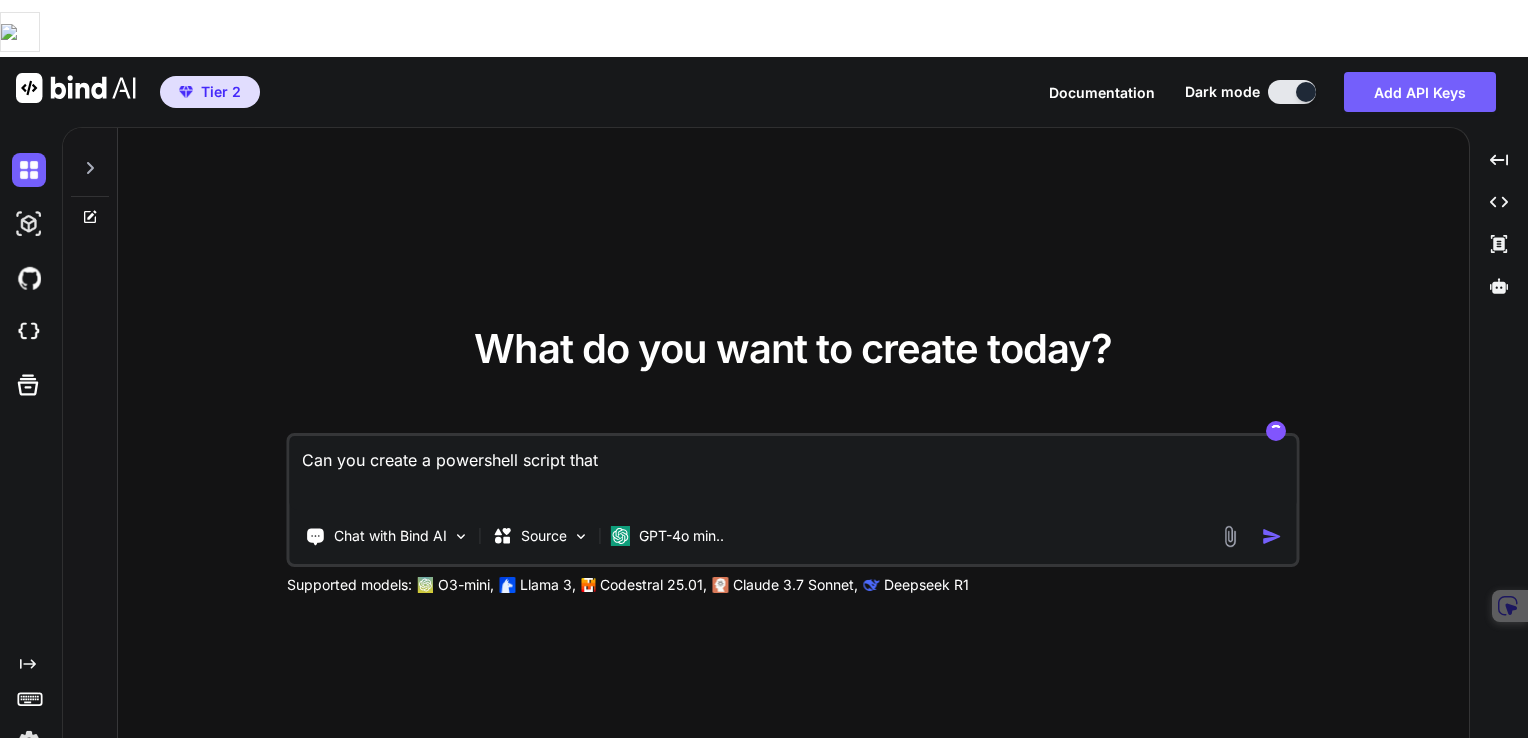 type on "Can you create a powershell script that" 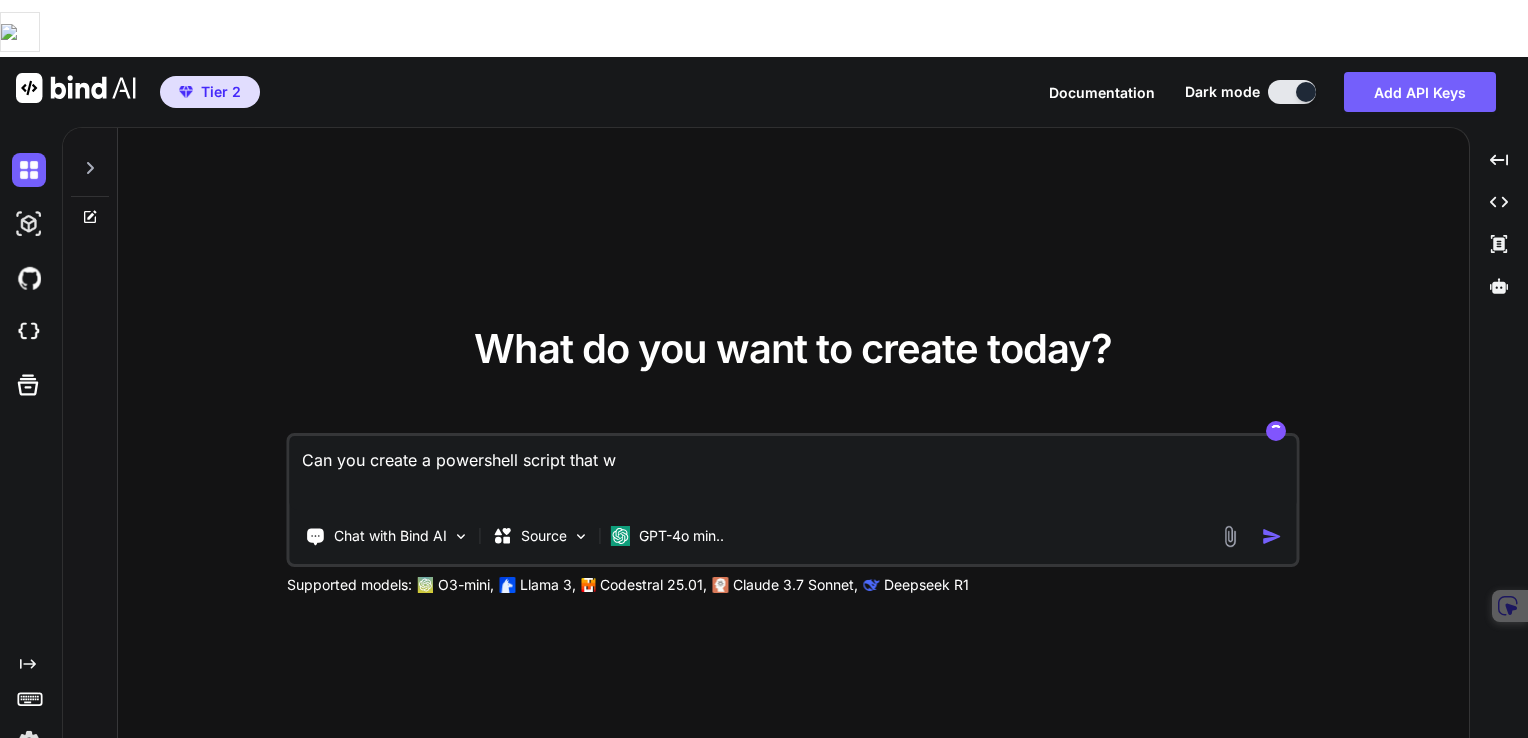 type on "Can you create a powershell script that wi" 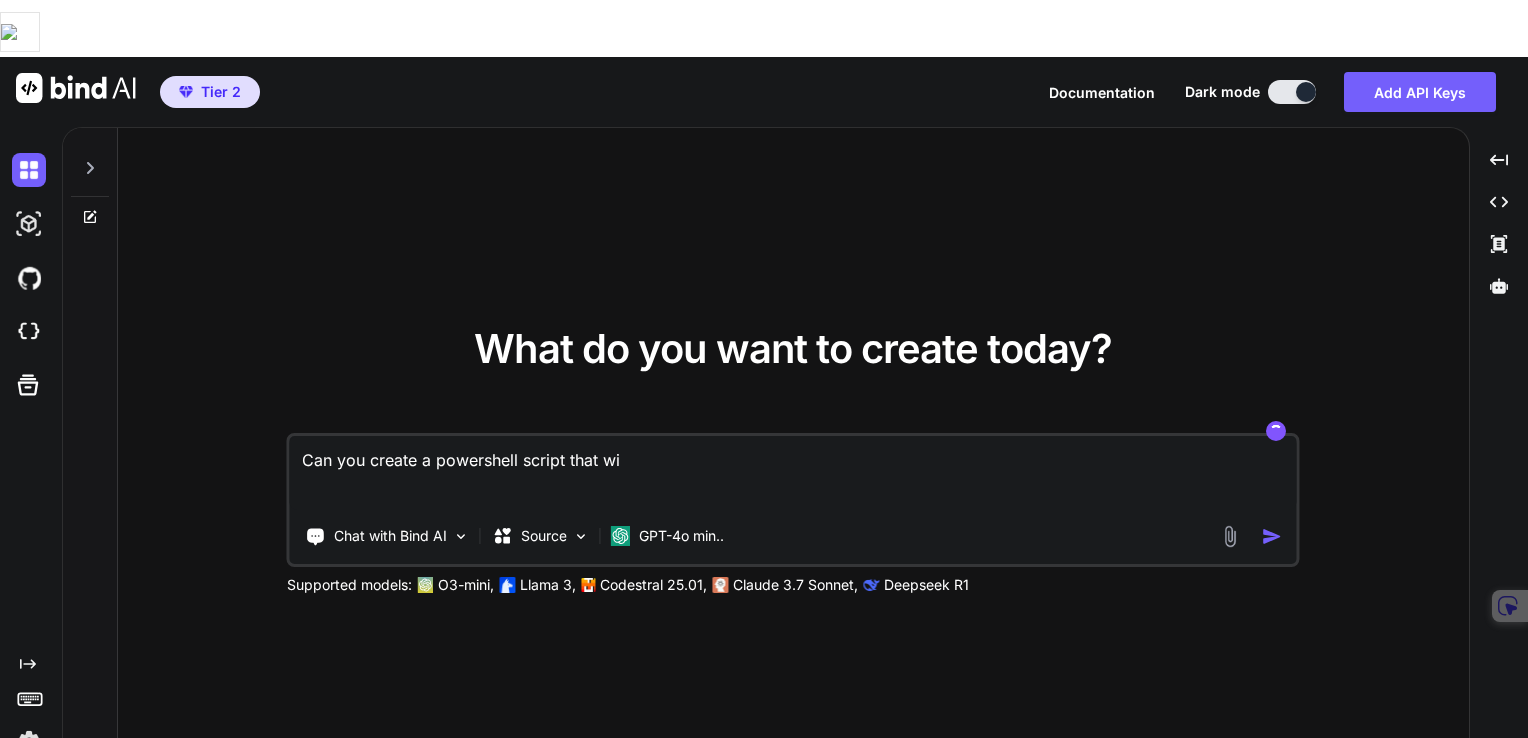 type on "Can you create a powershell script that wil" 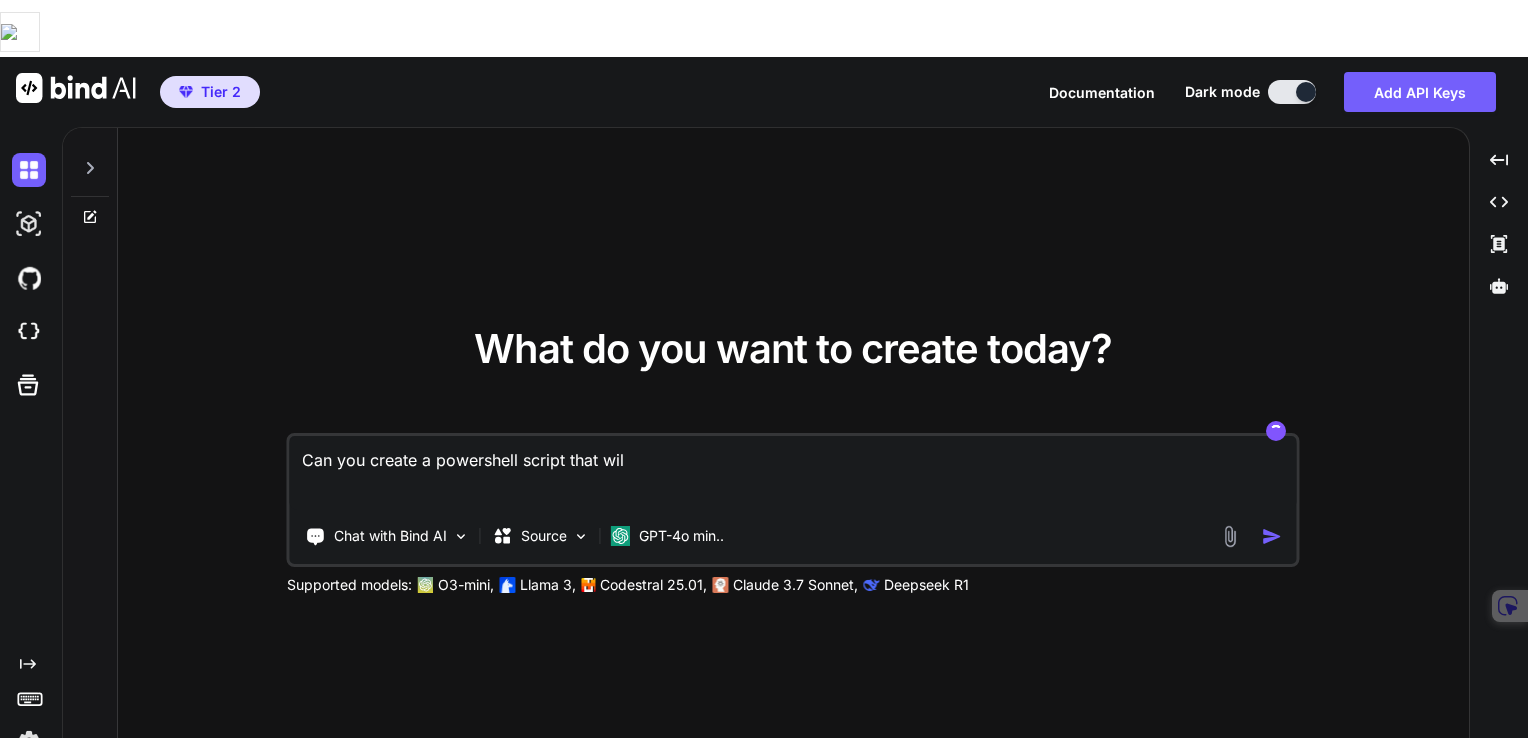 type on "x" 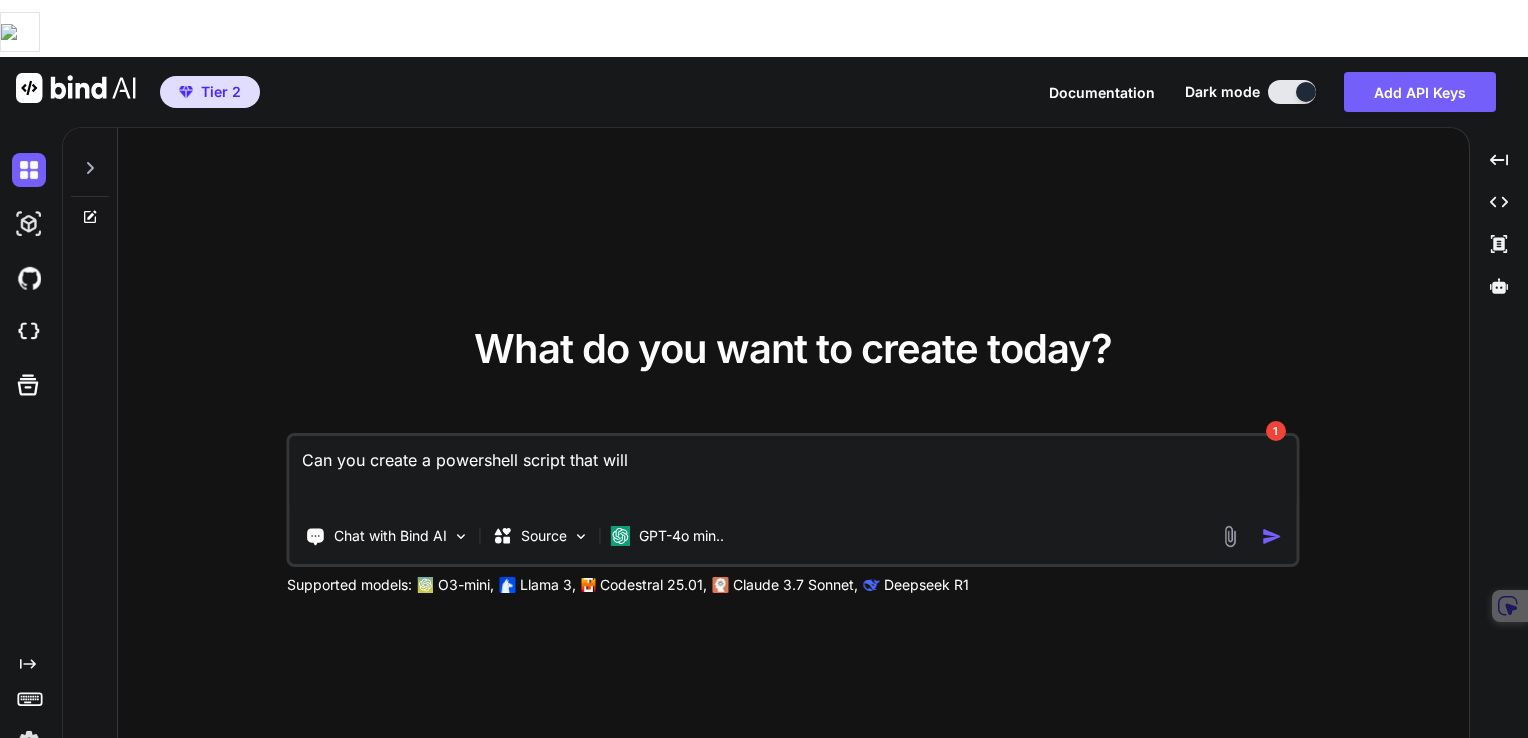 type on "Can you create a powershell script that will" 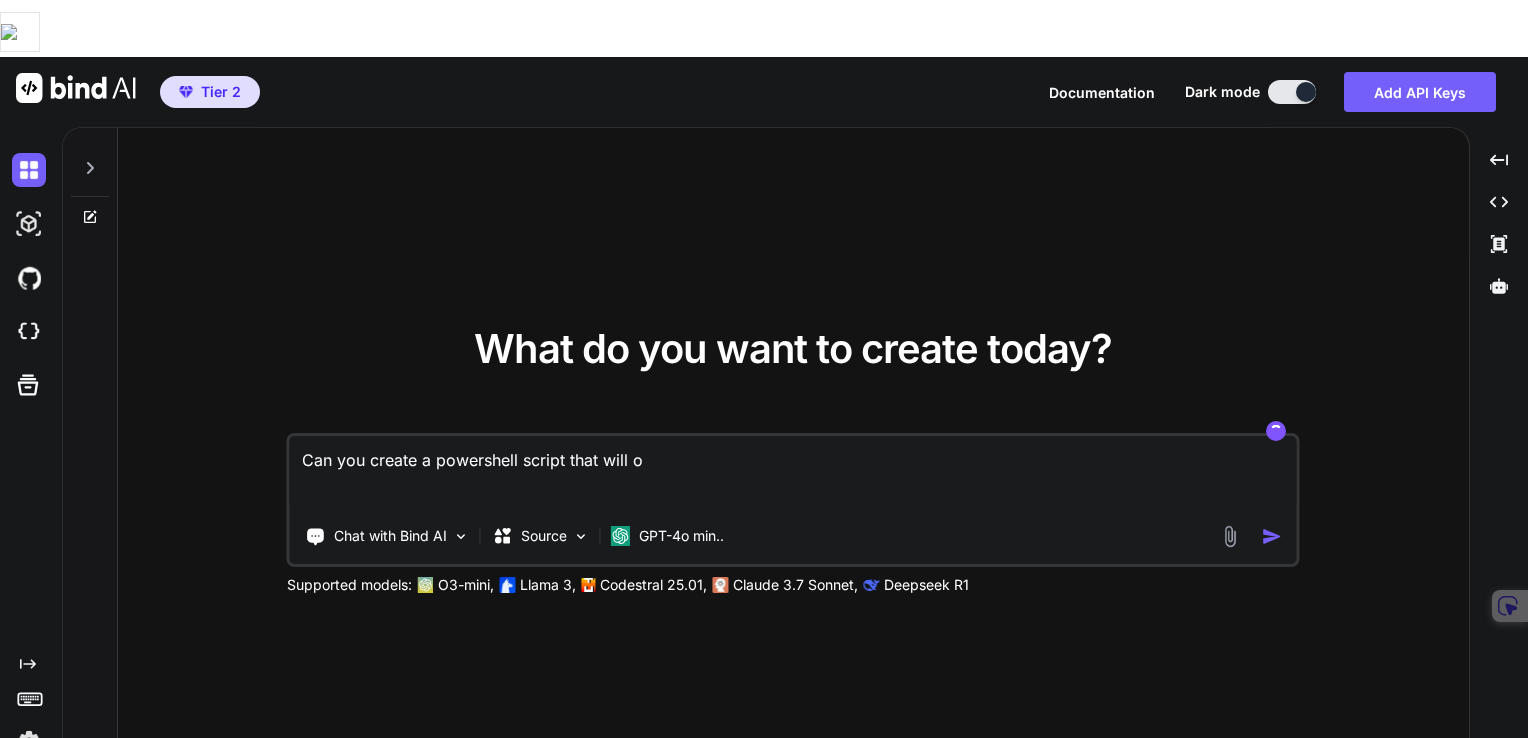 type on "Can you create a powershell script that will op" 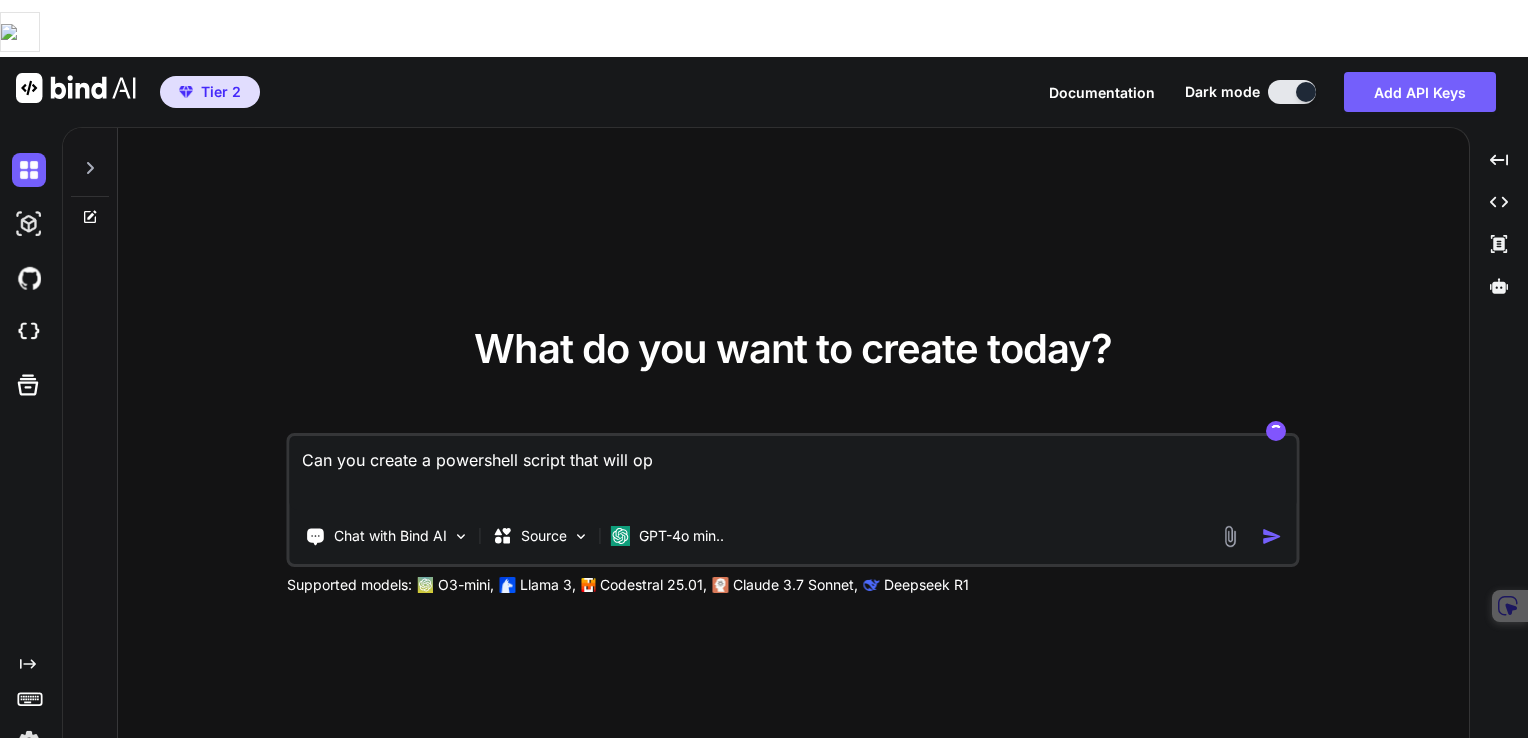 type on "Can you create a powershell script that will ope" 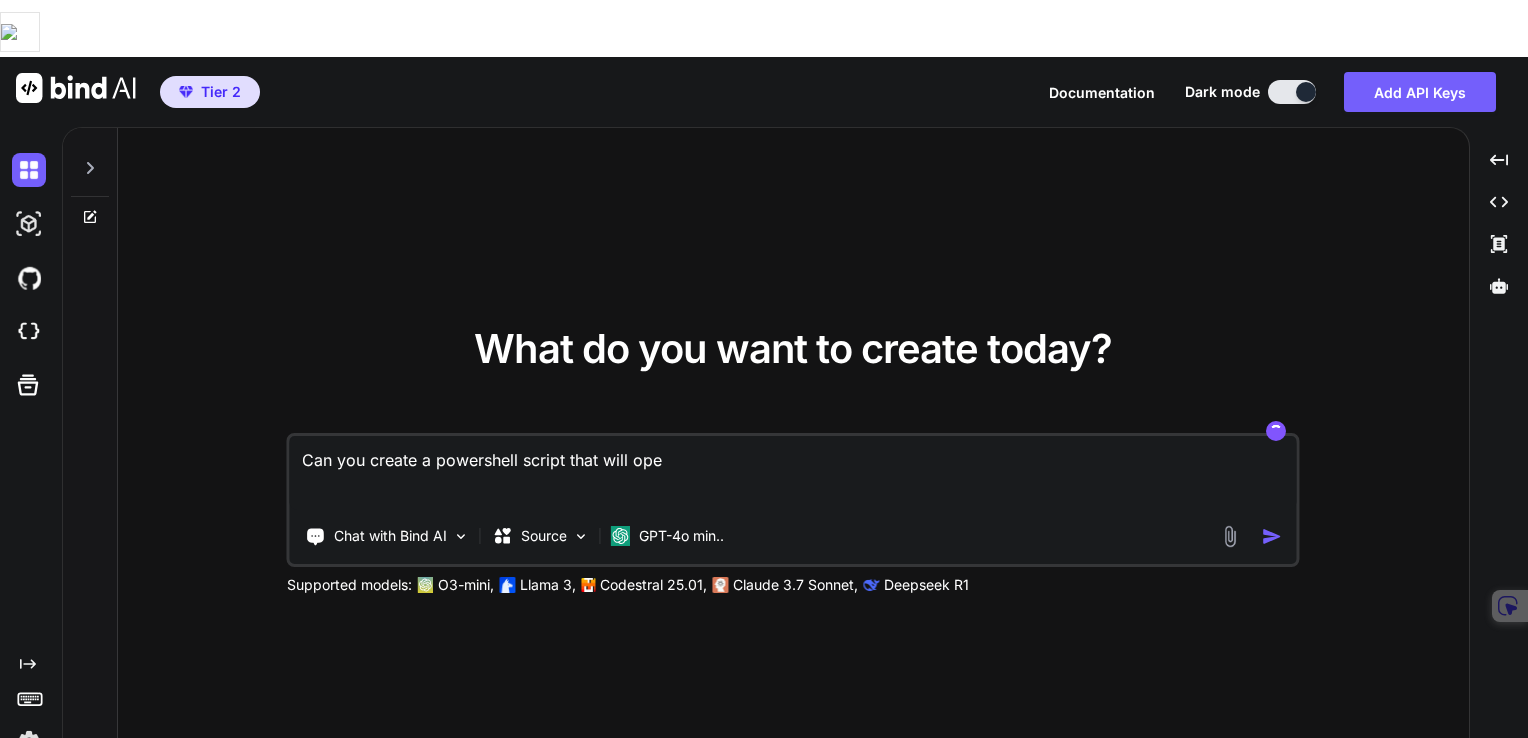 type on "Can you create a powershell script that will open" 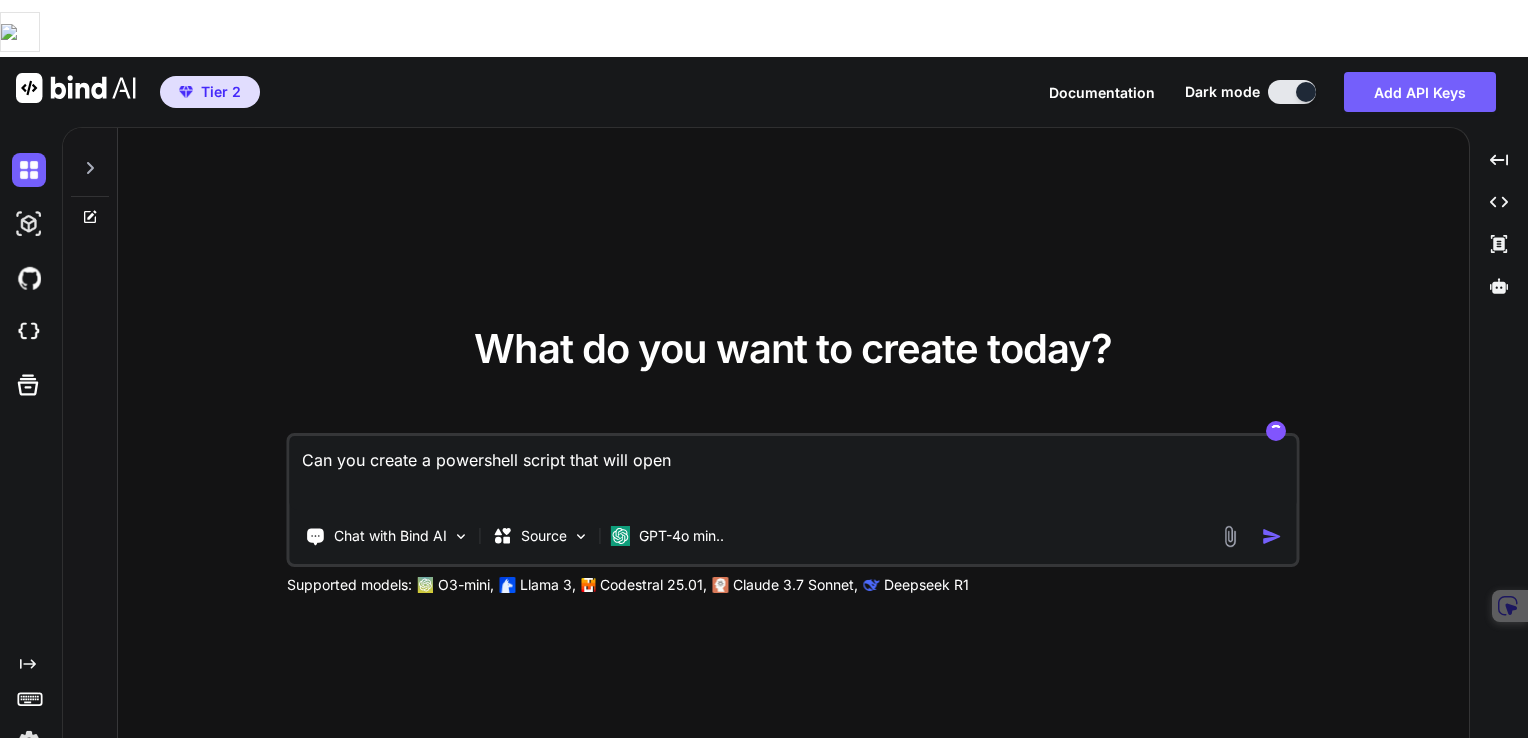 type on "Can you create a powershell script that will open" 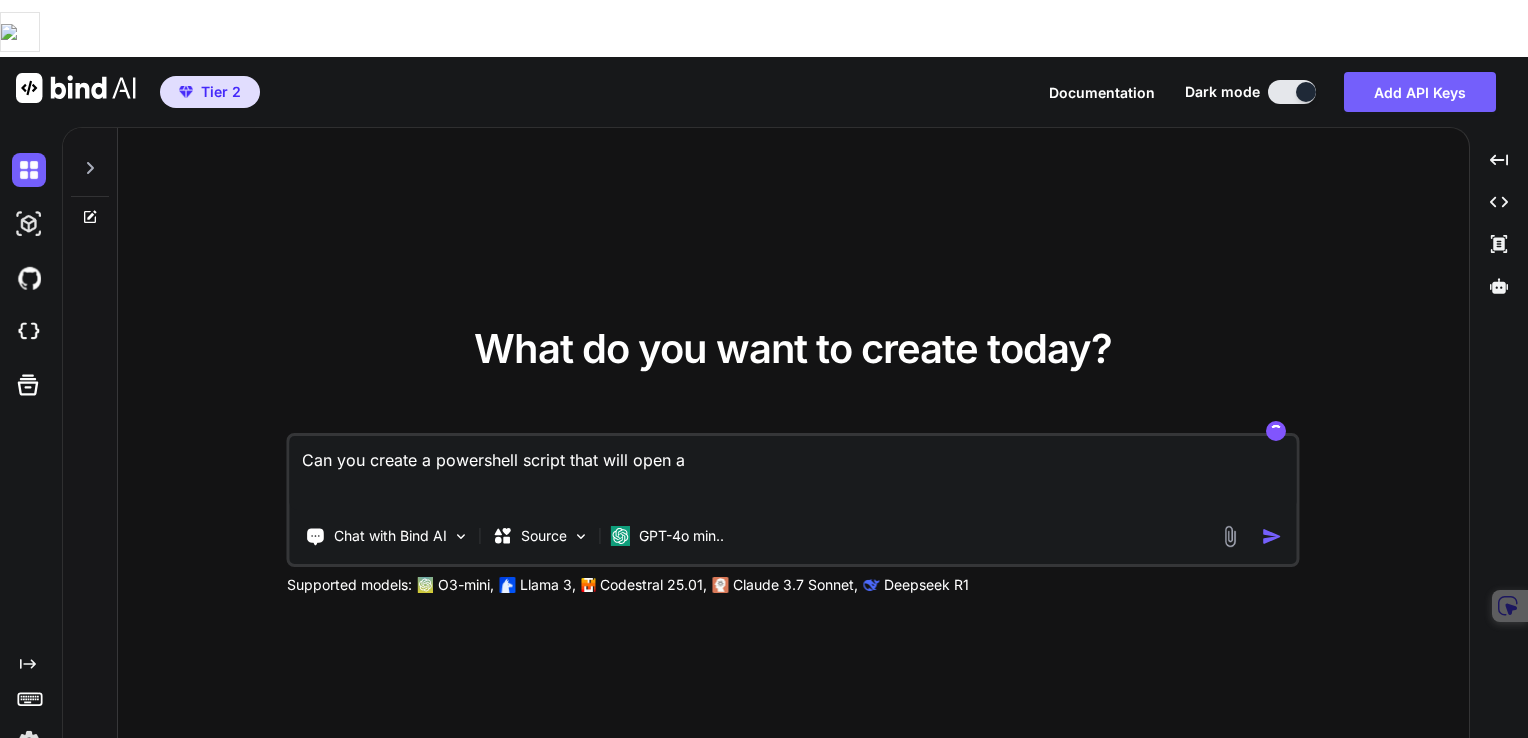 type on "Can you create a powershell script that will open a" 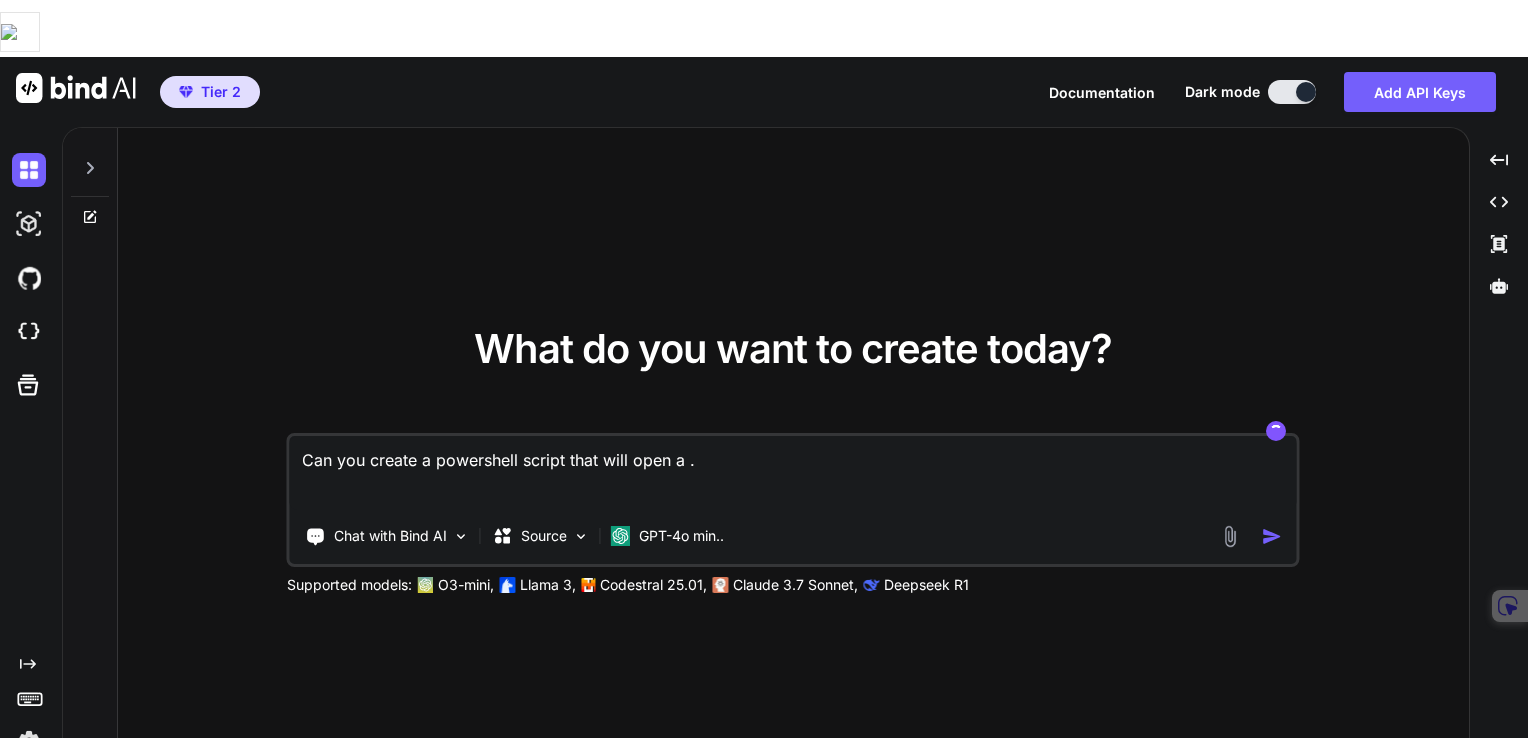 type on "Can you create a powershell script that will open a .t" 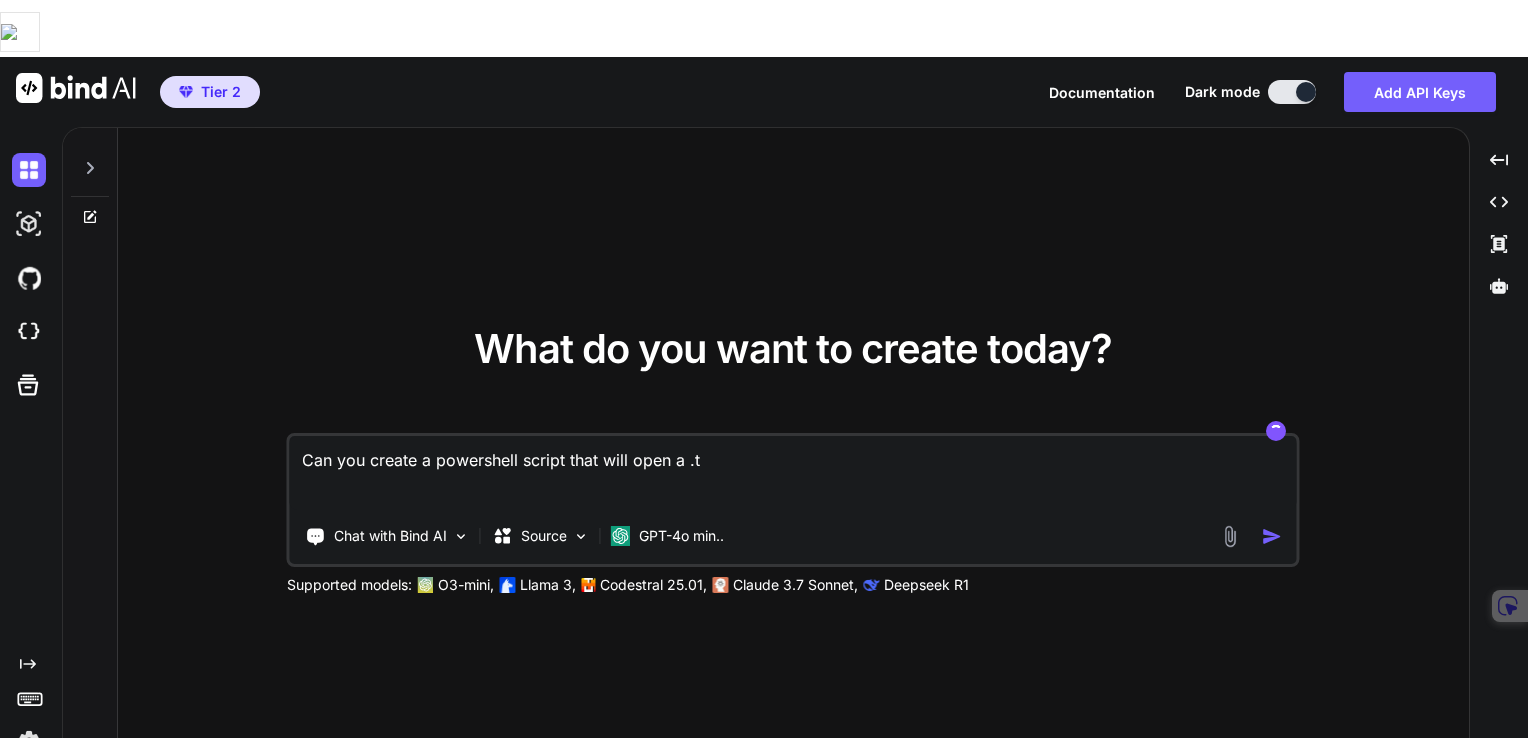 type on "x" 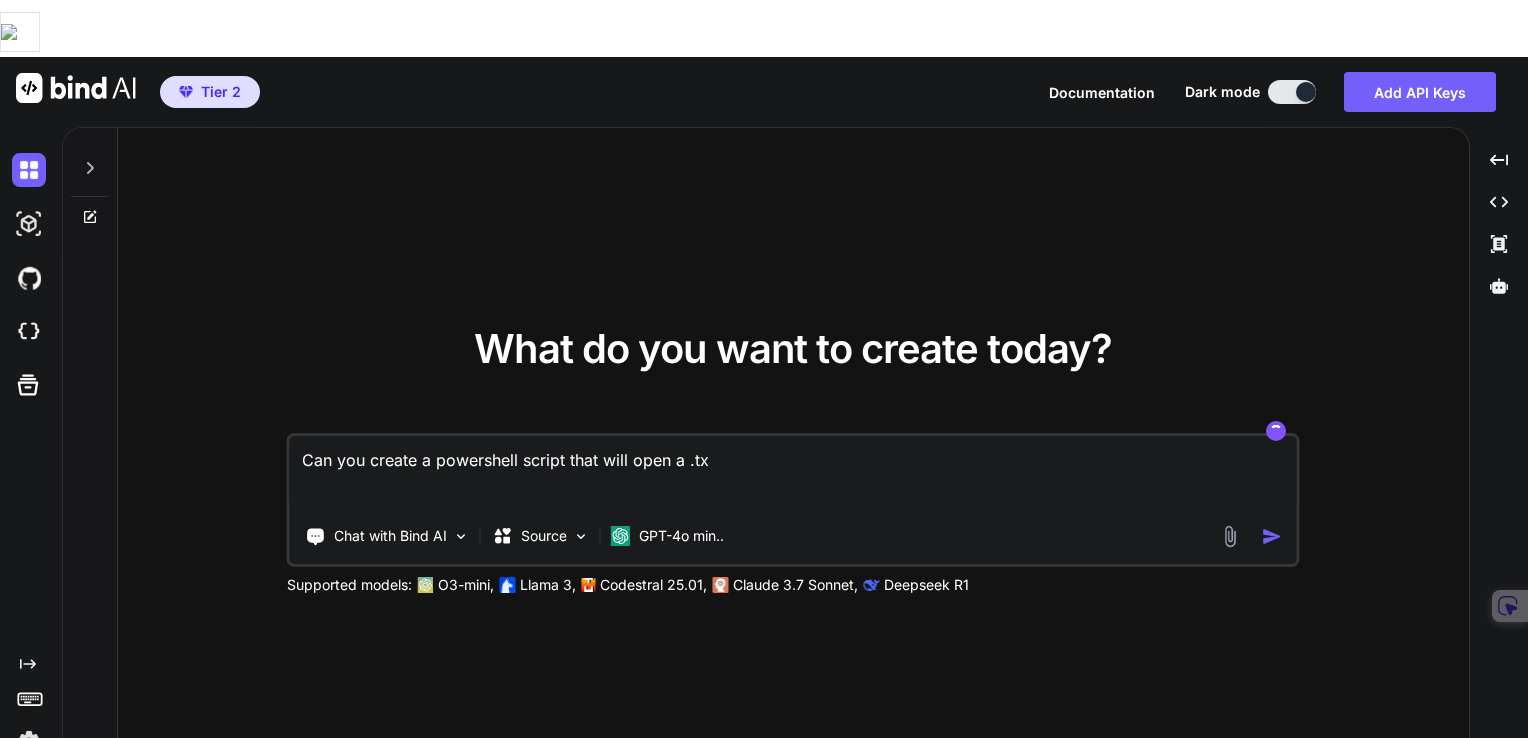 type on "Can you create a powershell script that will open a .txt" 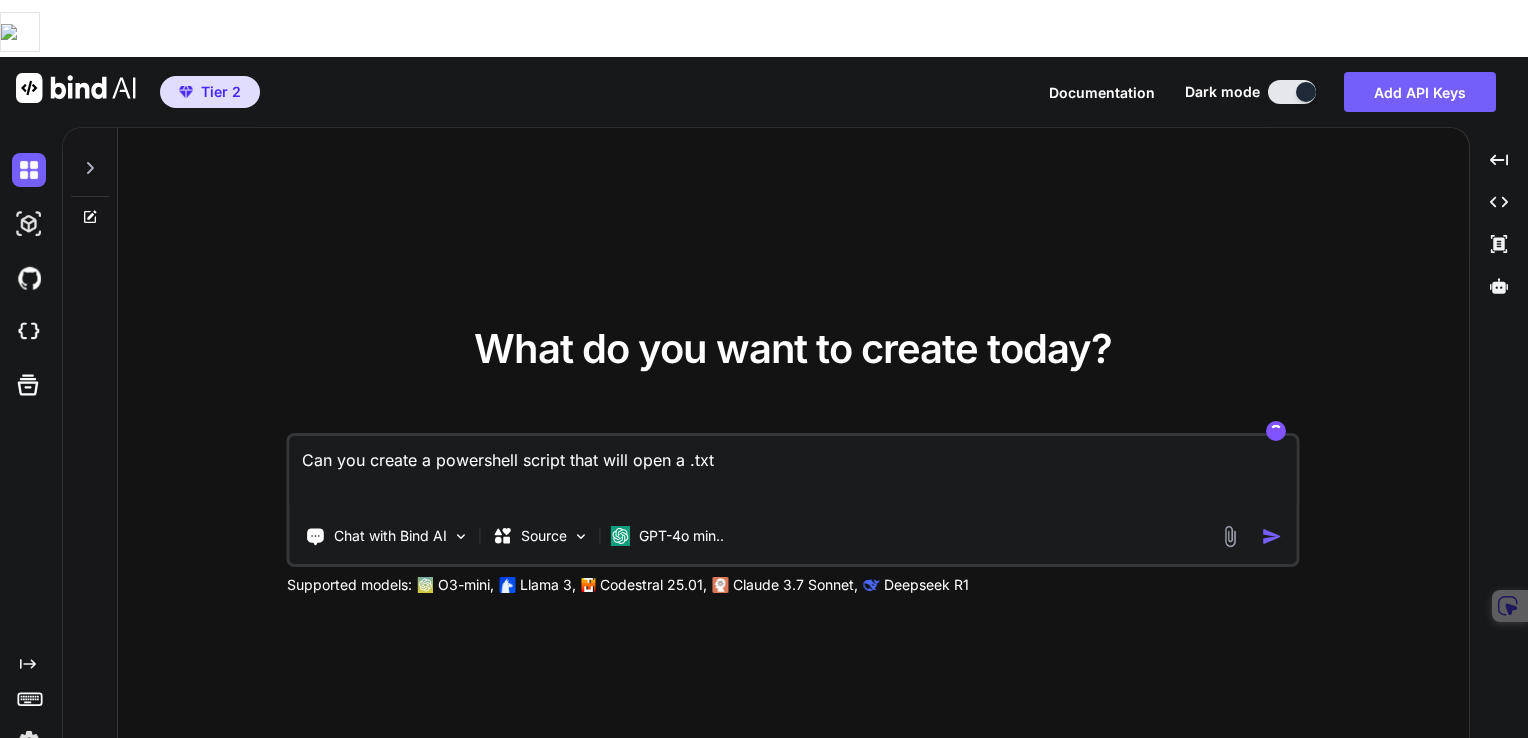 type on "Can you create a powershell script that will open a .txt" 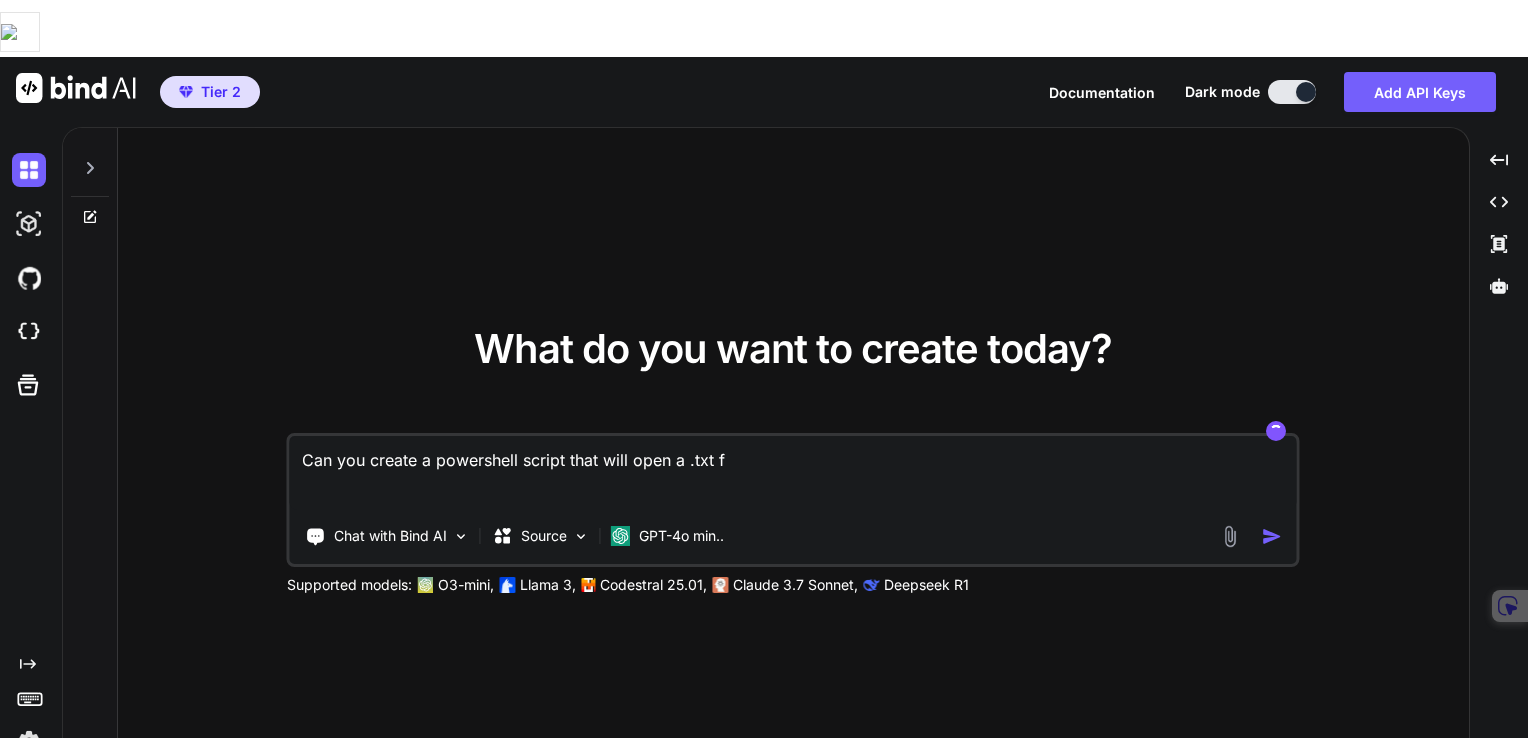 type on "Can you create a powershell script that will open a .txt fi" 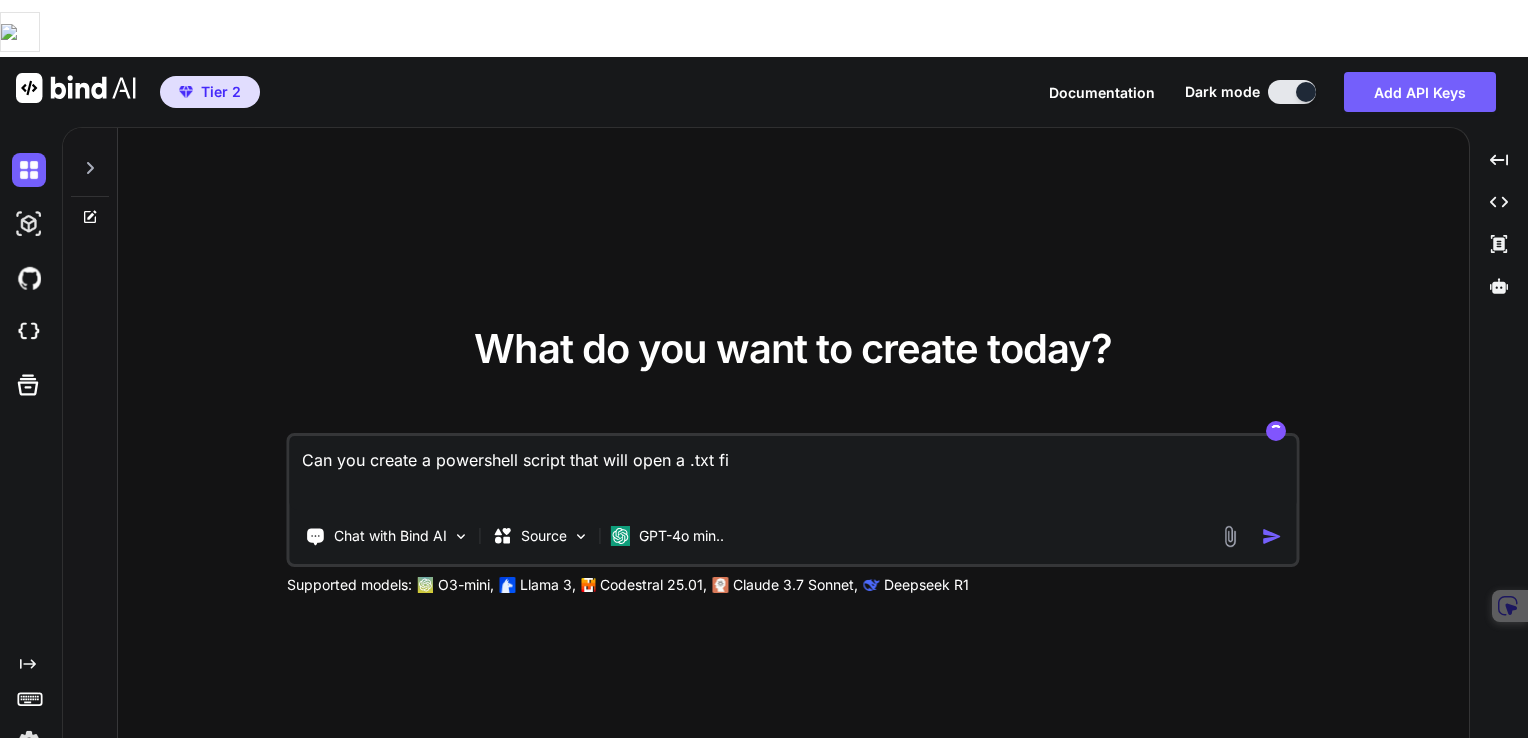type on "Can you create a powershell script that will open a .txt fil" 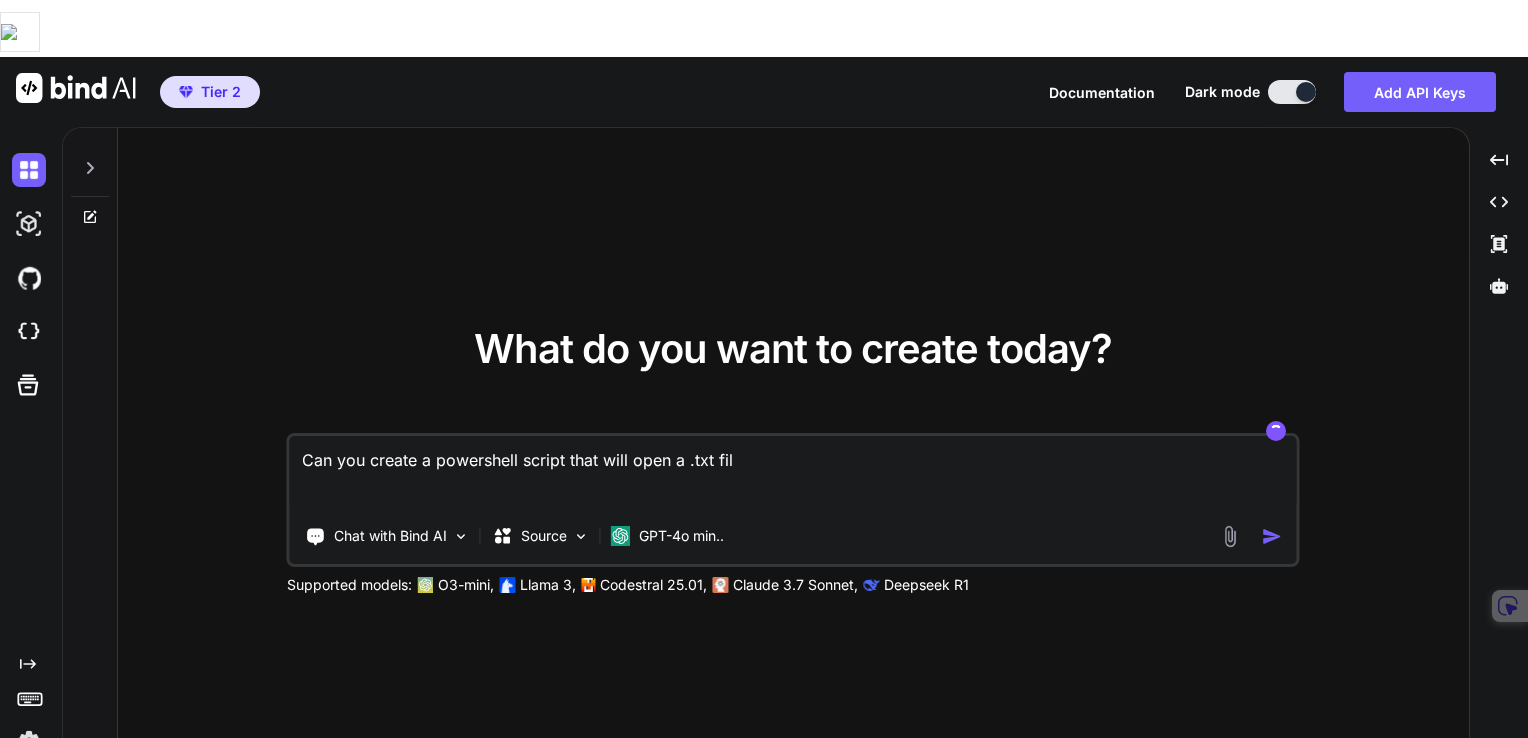 type on "Can you create a powershell script that will open a .txt file" 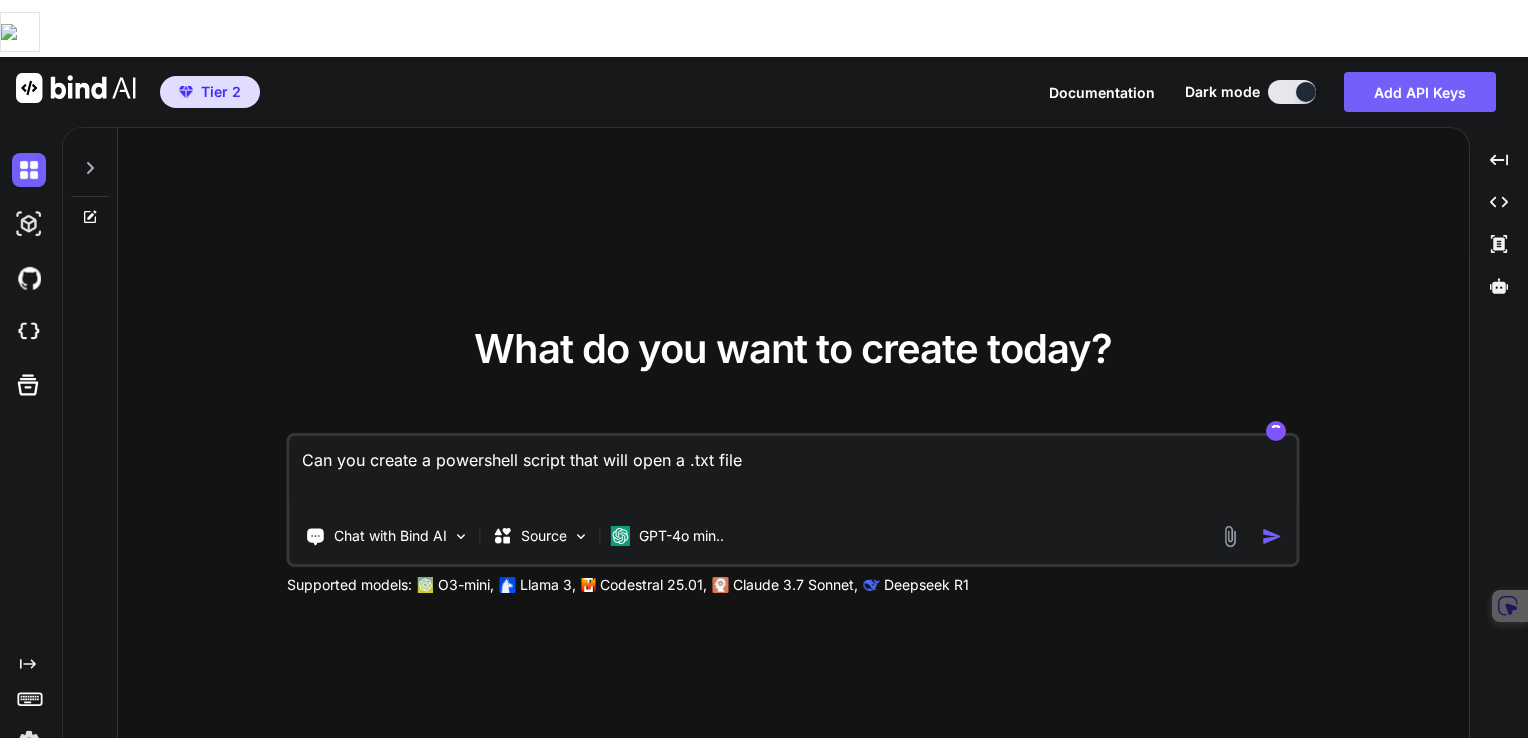 type on "x" 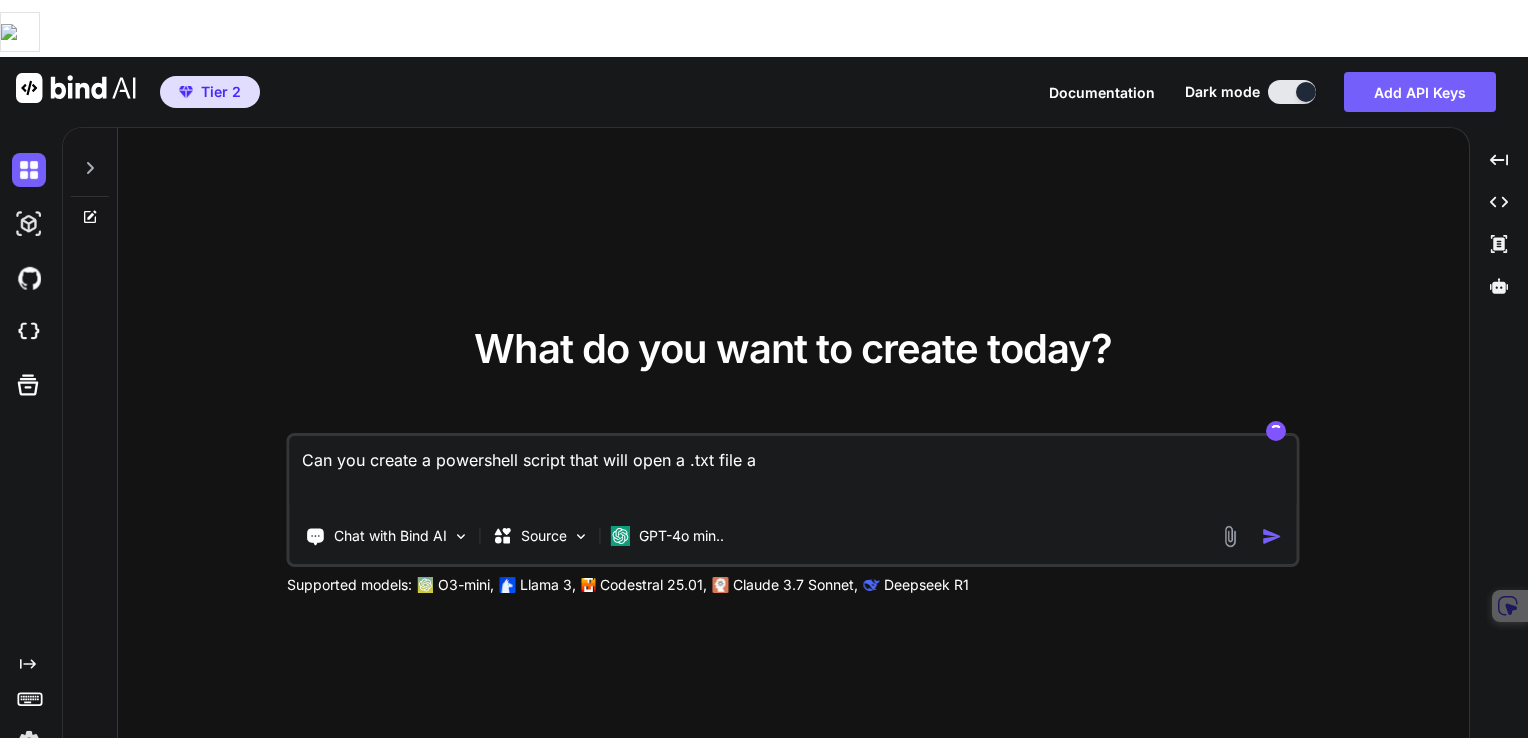 type on "Can you create a powershell script that will open a .txt file and" 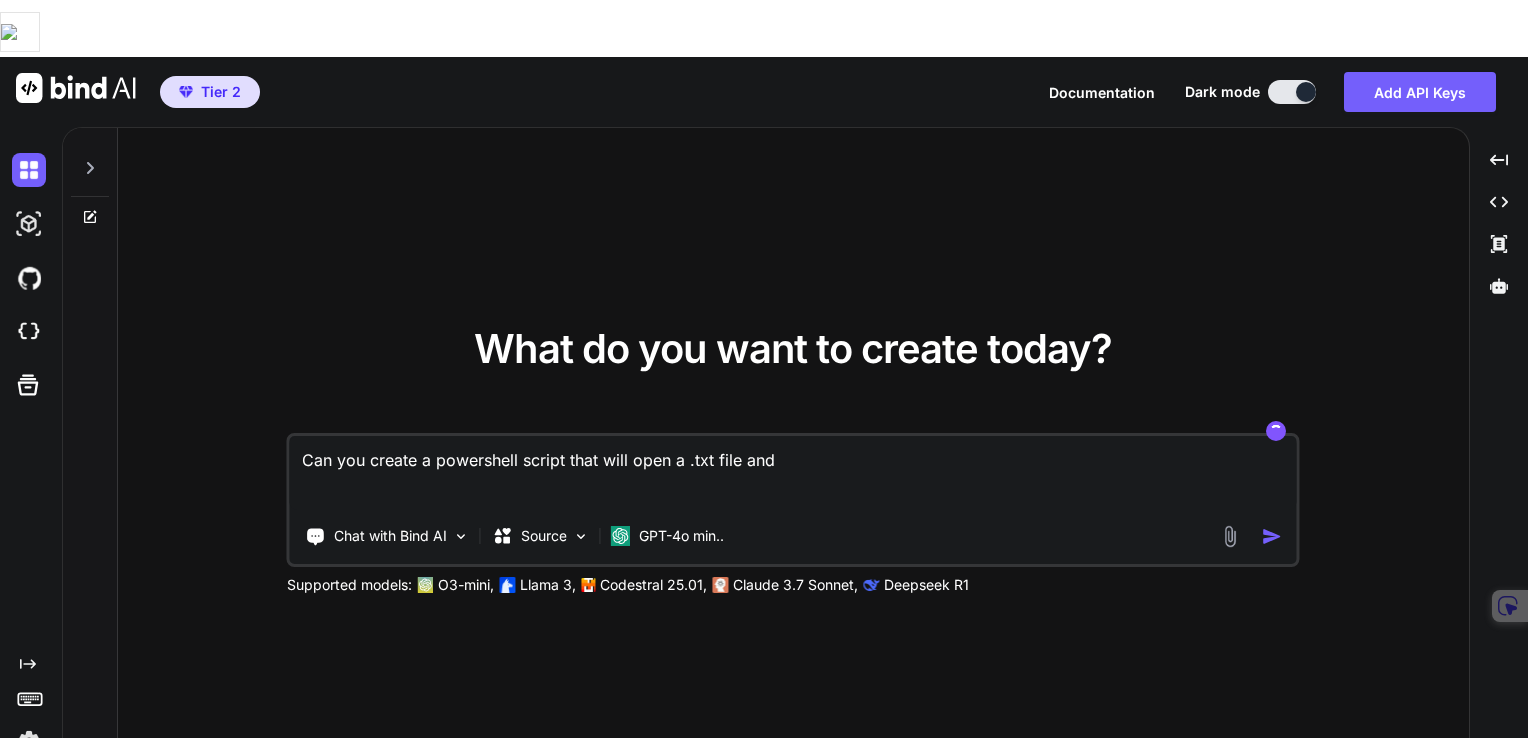type on "Can you create a powershell script that will open a .txt file and" 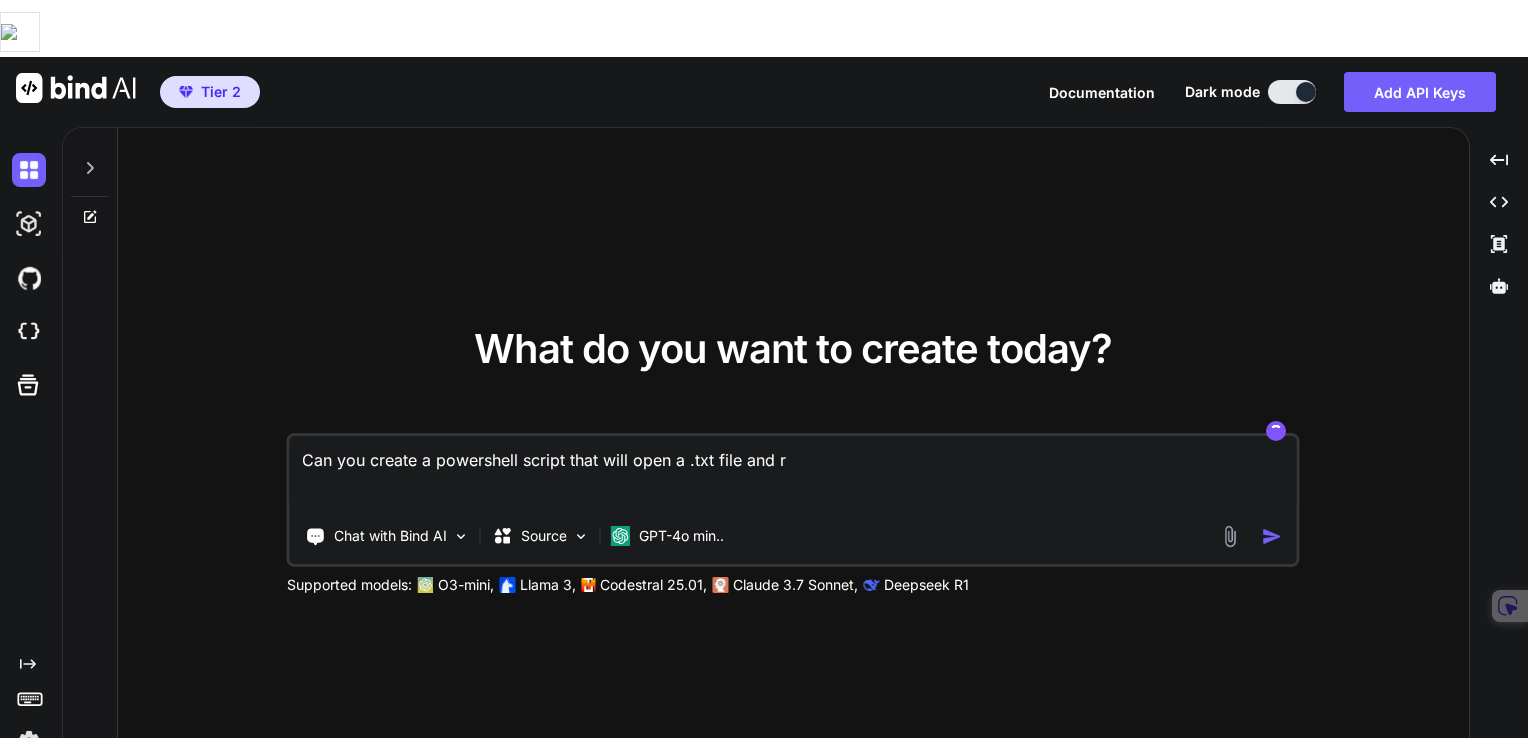 type on "Can you create a powershell script that will open a .txt file and re" 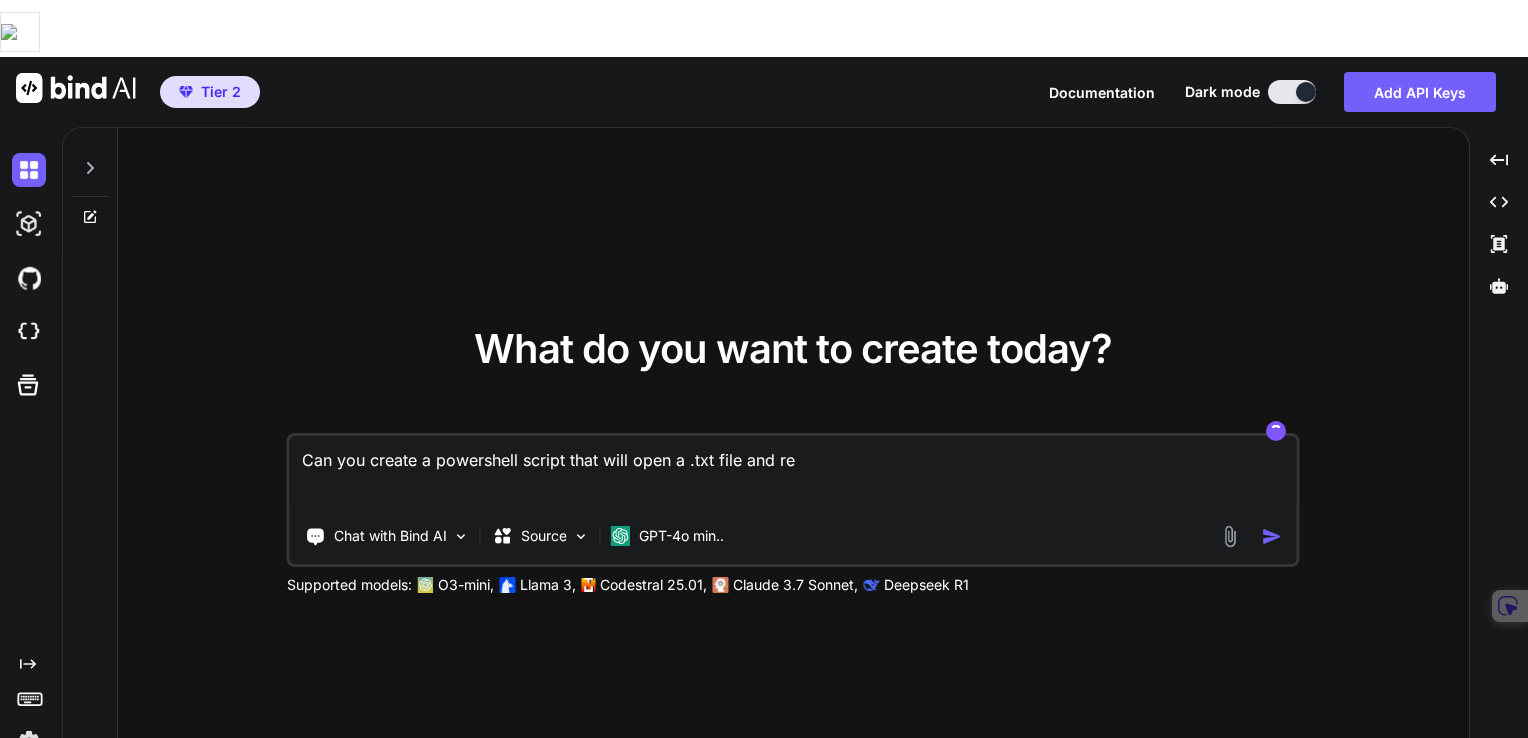 type on "Can you create a powershell script that will open a .txt file and rem" 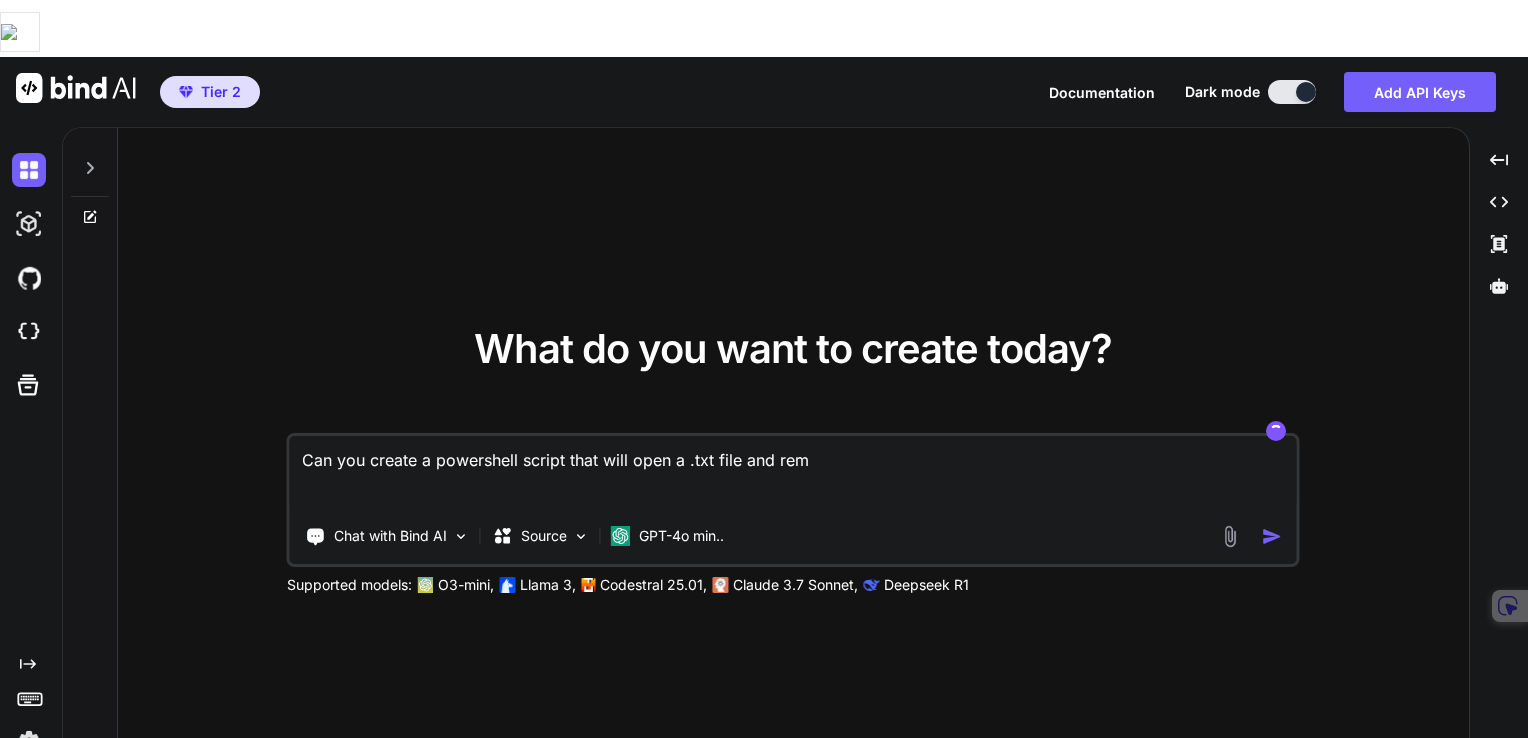 type on "Can you create a powershell script that will open a .txt file and remo" 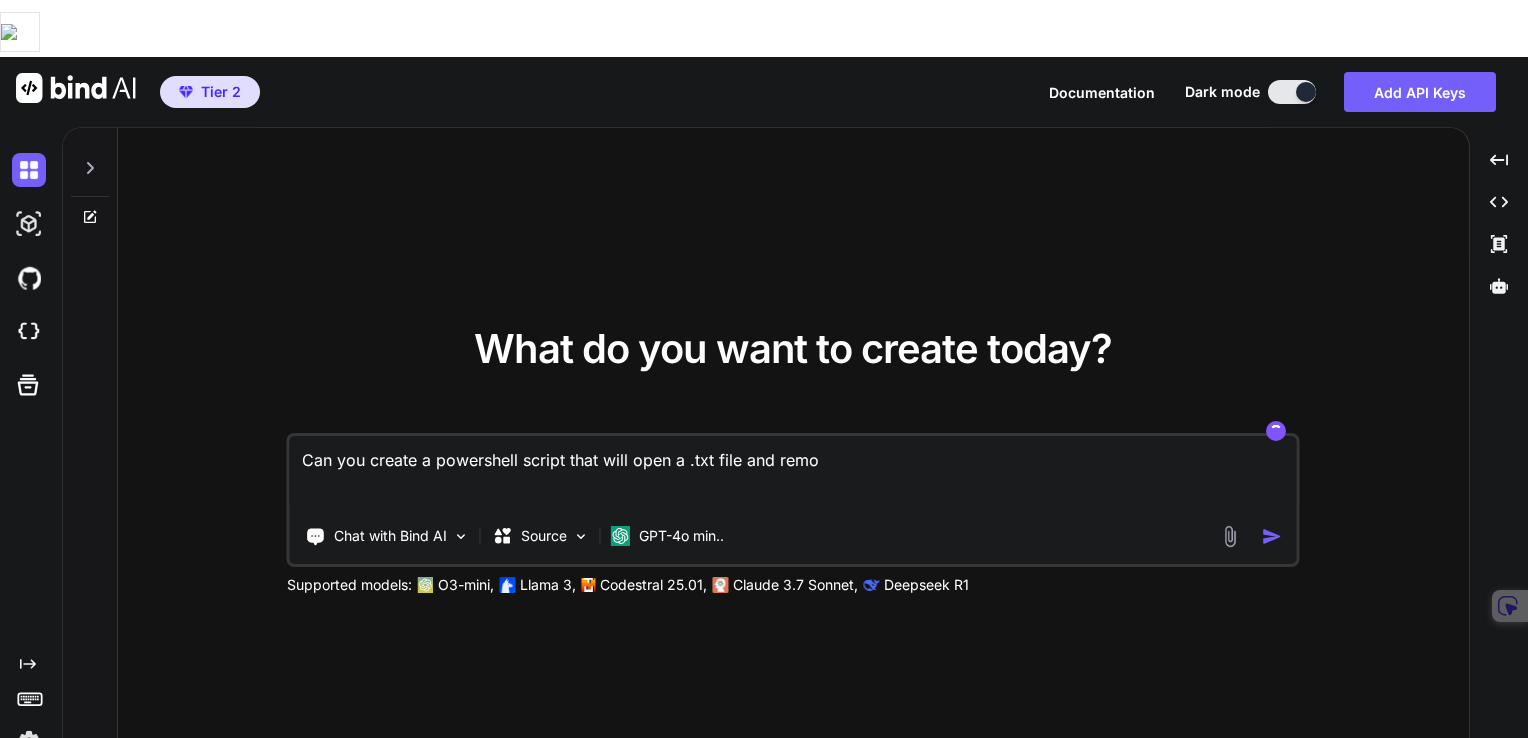 type on "Can you create a powershell script that will open a .txt file and remov" 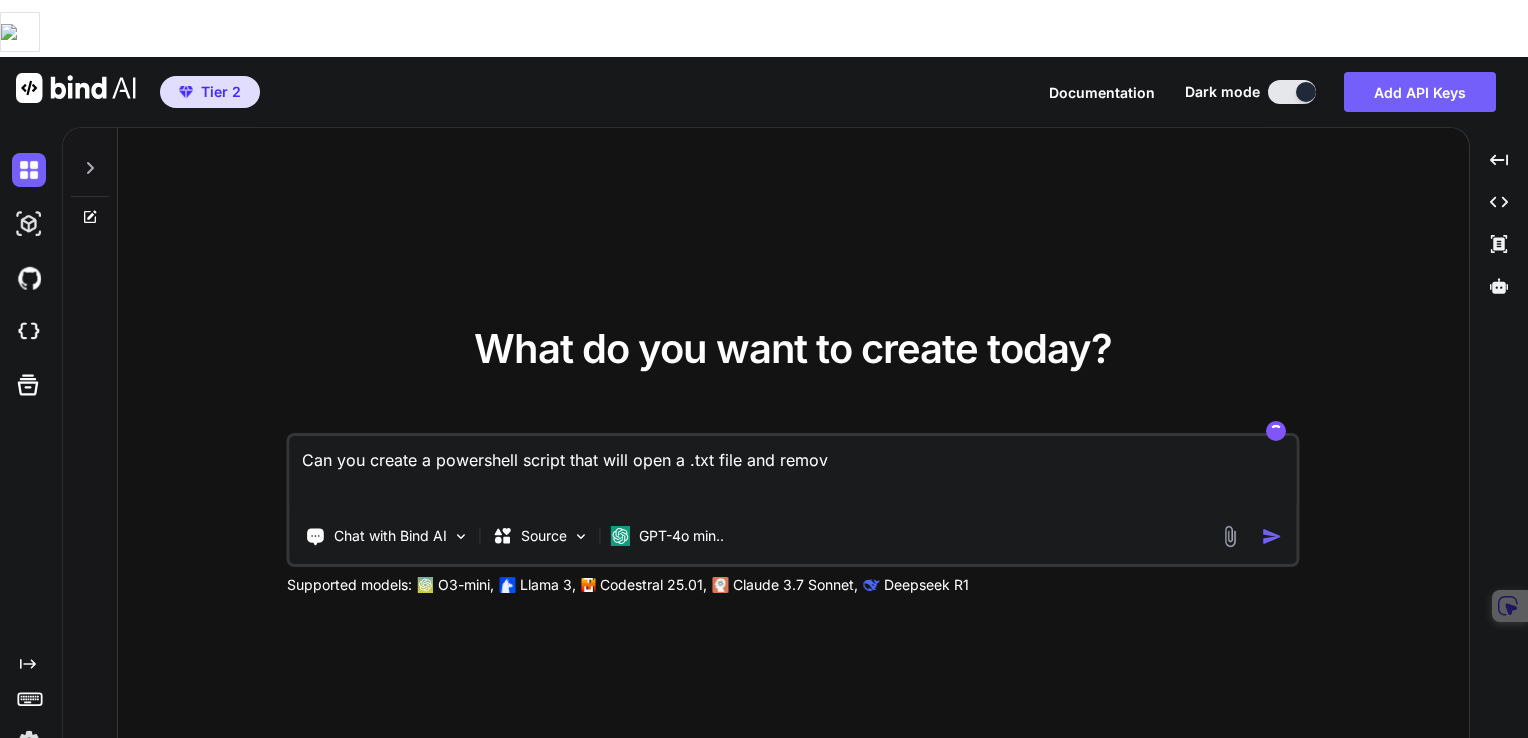 type on "Can you create a powershell script that will open a .txt file and remove" 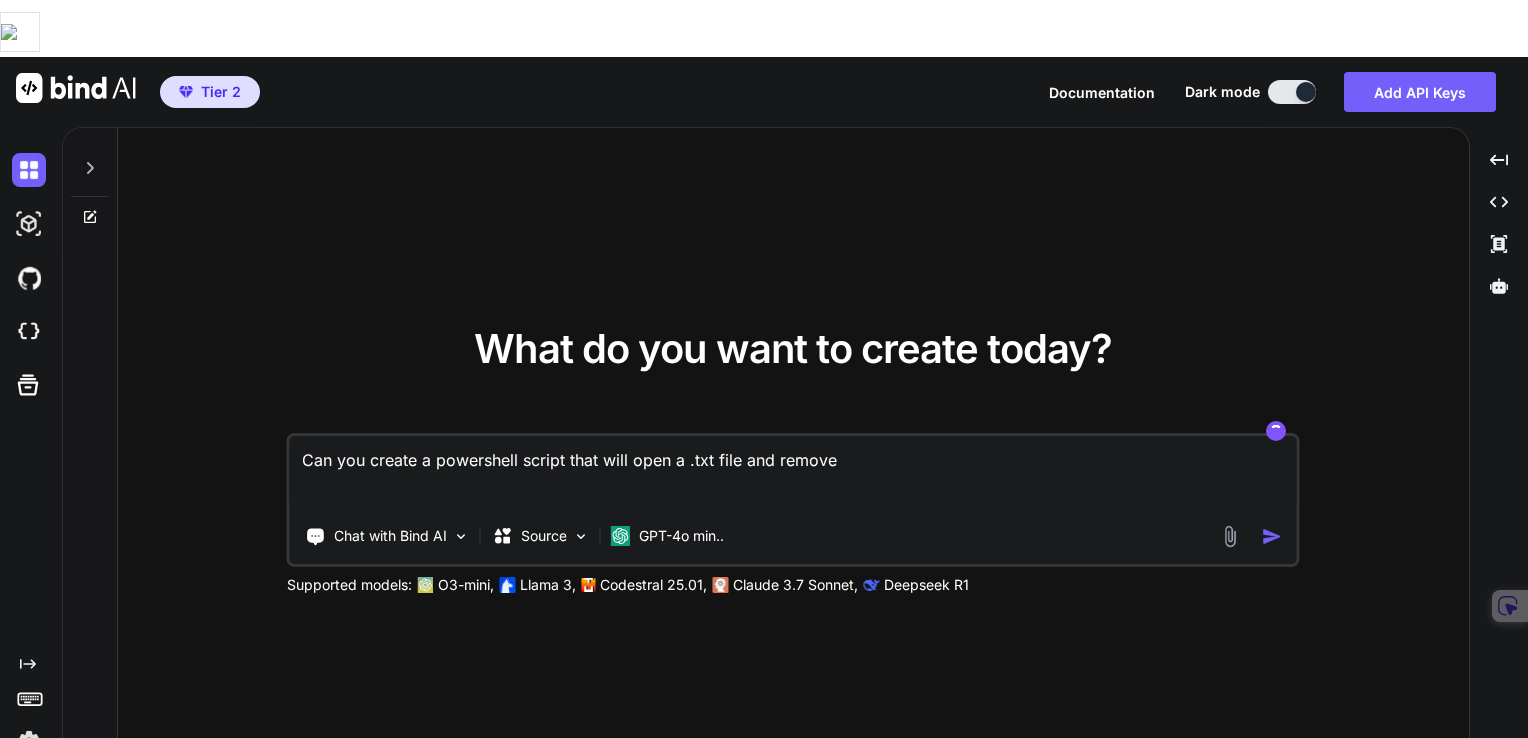 type on "Can you create a powershell script that will open a .txt file and remove" 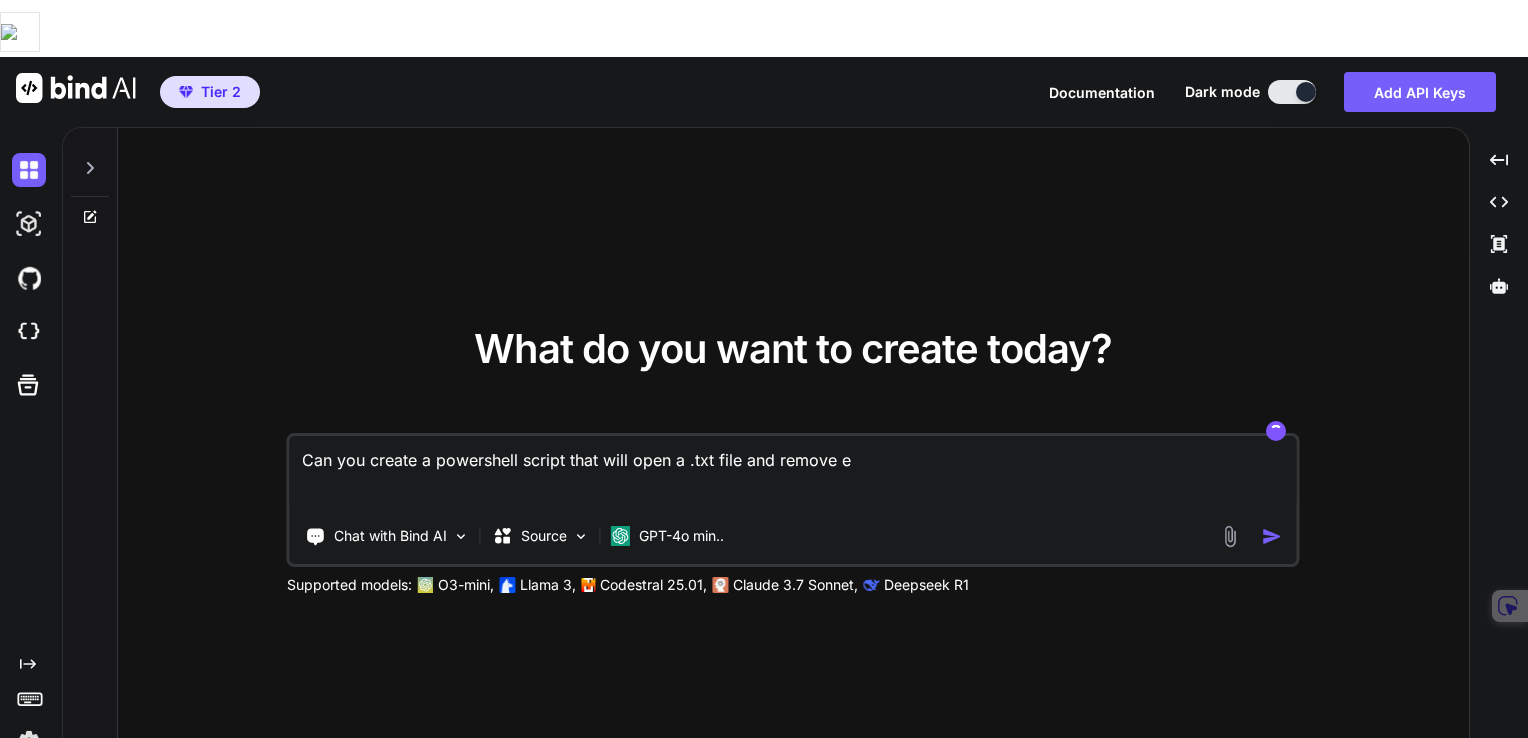 type on "Can you create a powershell script that will open a .txt file and remove ev" 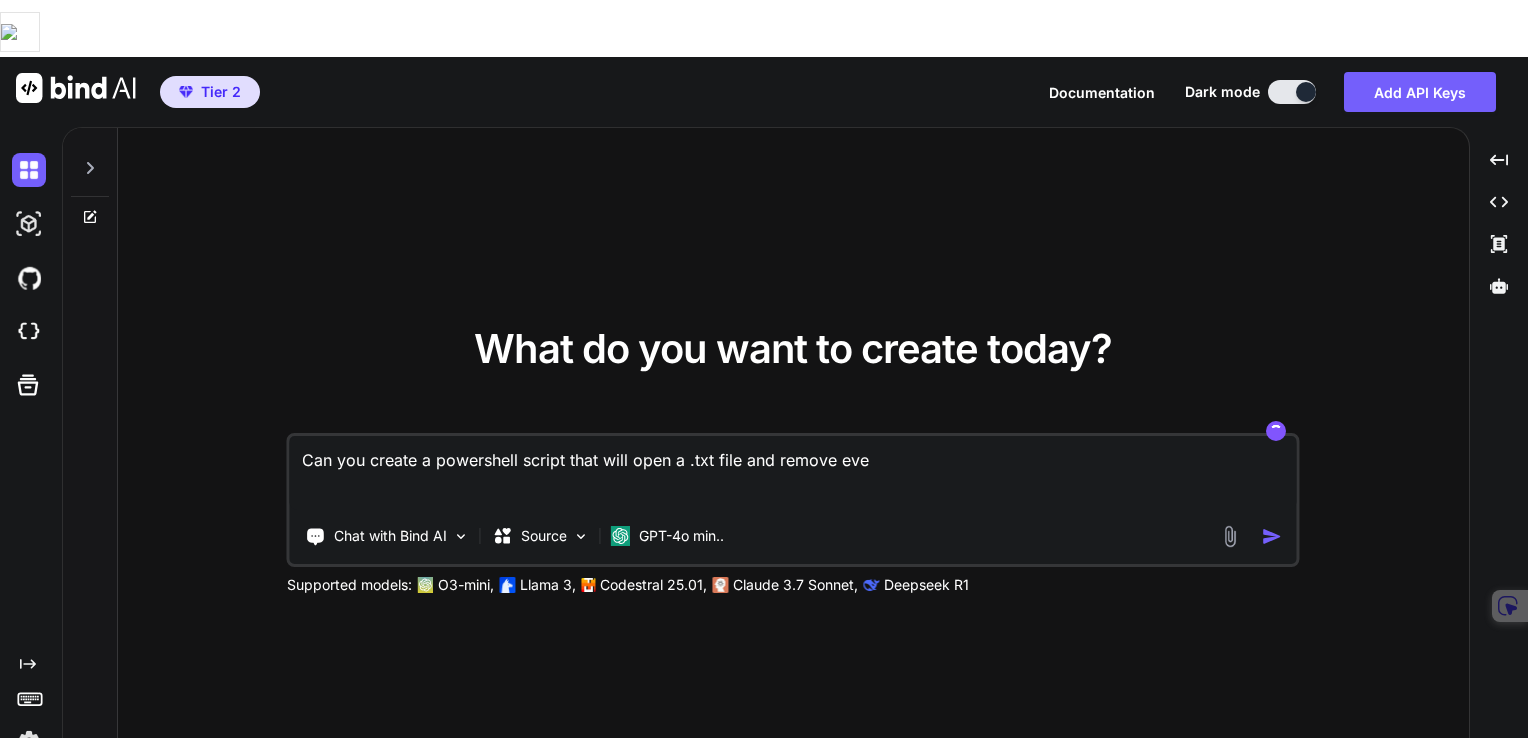 type on "Can you create a powershell script that will open a .txt file and remove ever" 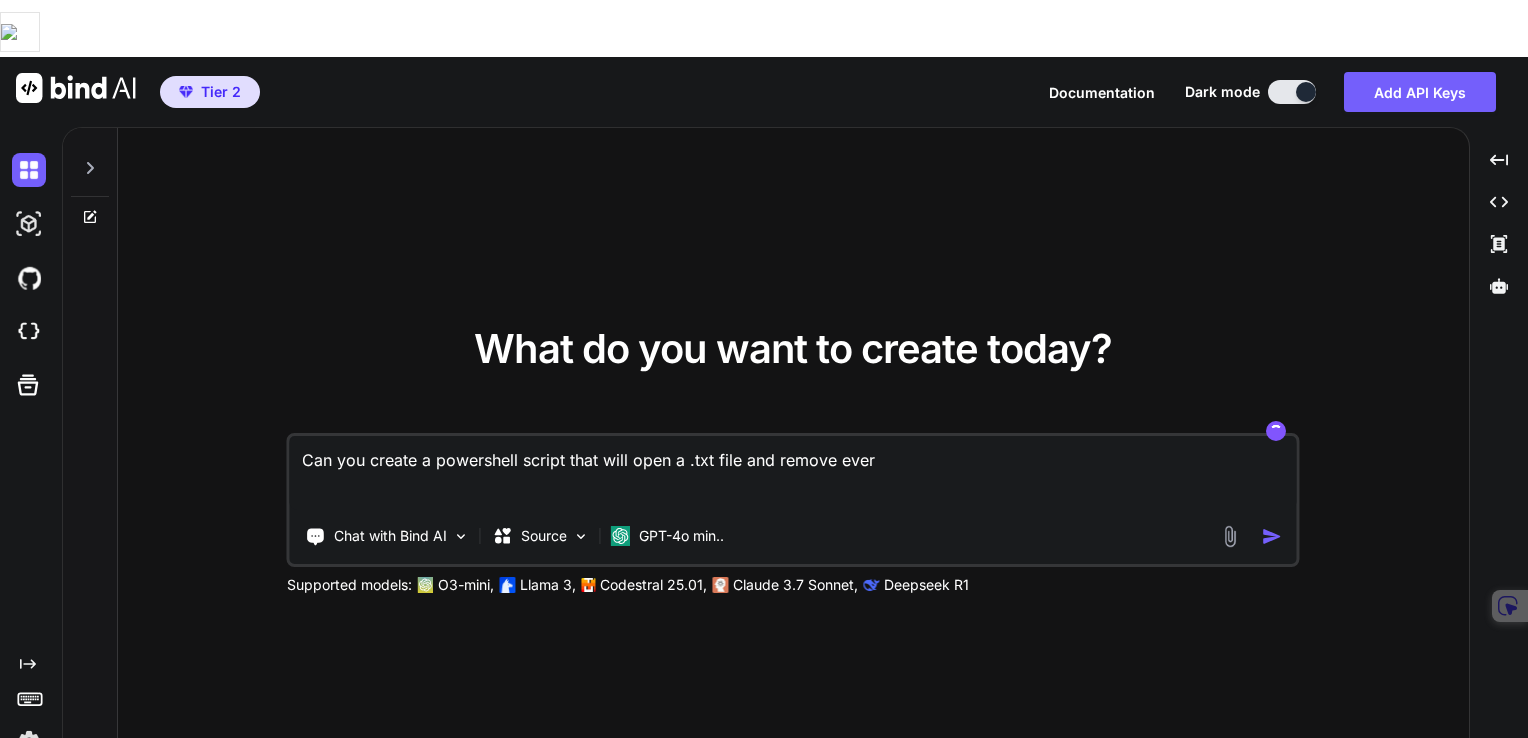 type on "x" 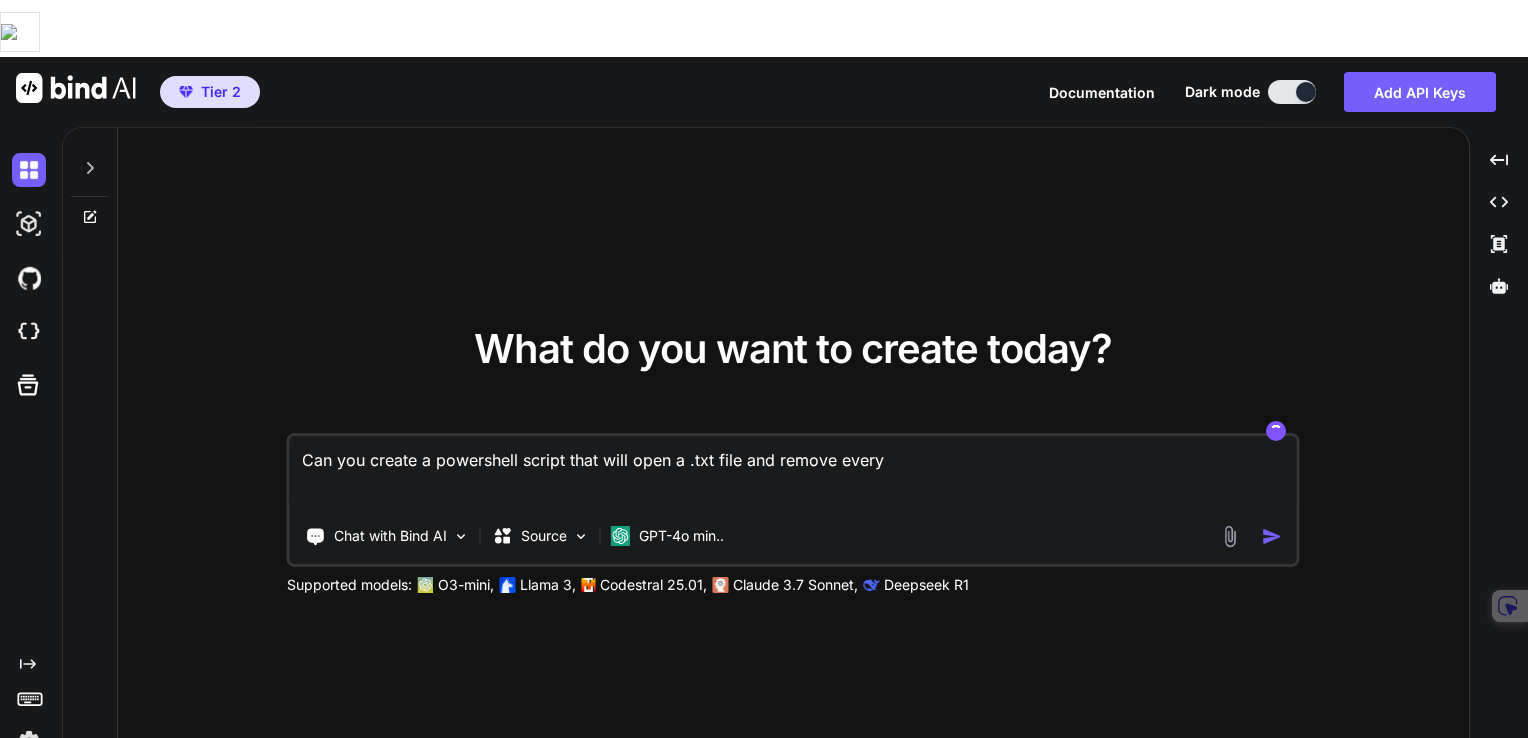 type on "Can you create a powershell script that will open a .txt file and remove every" 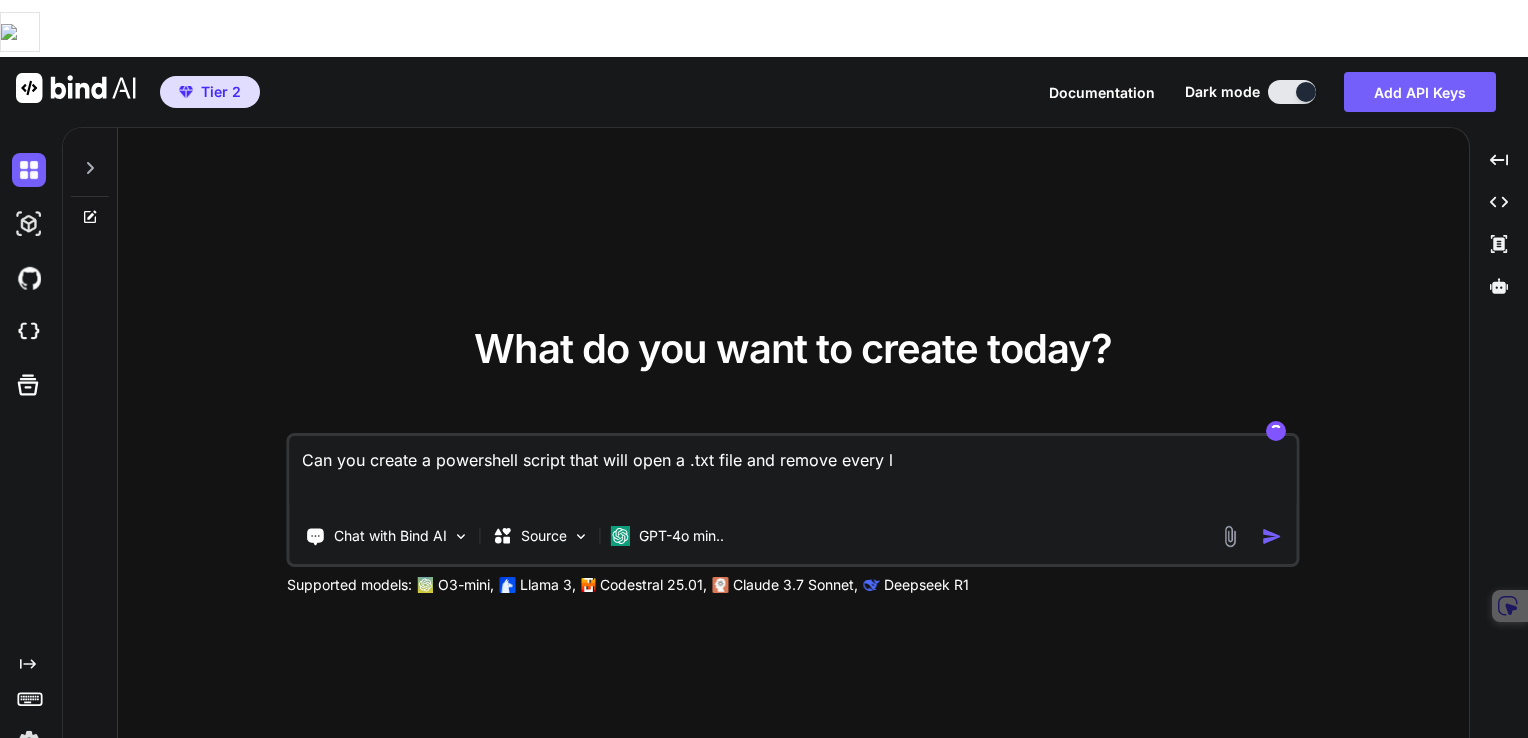 type on "Can you create a powershell script that will open a .txt file and remove every li" 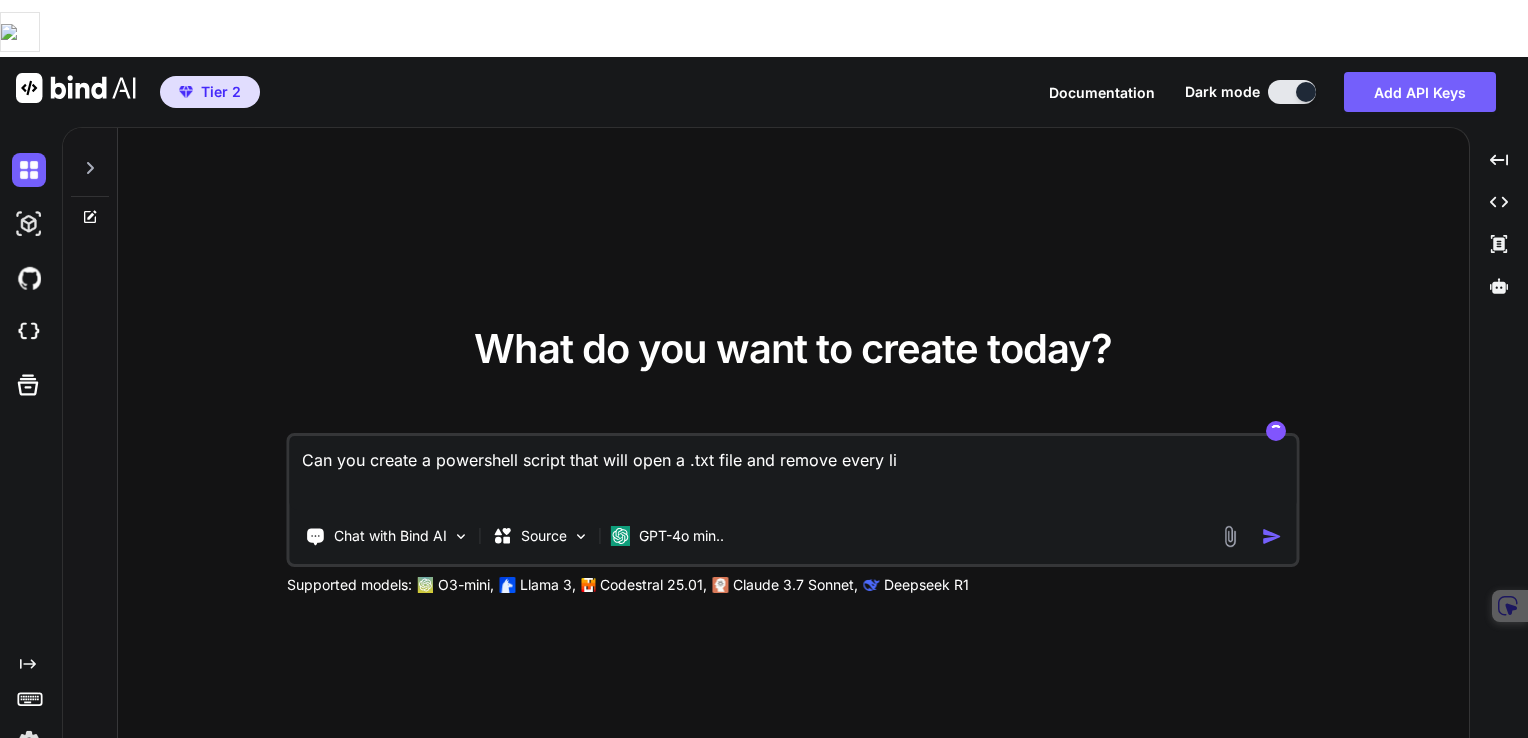 type on "Can you create a powershell script that will open a .txt file and remove every line" 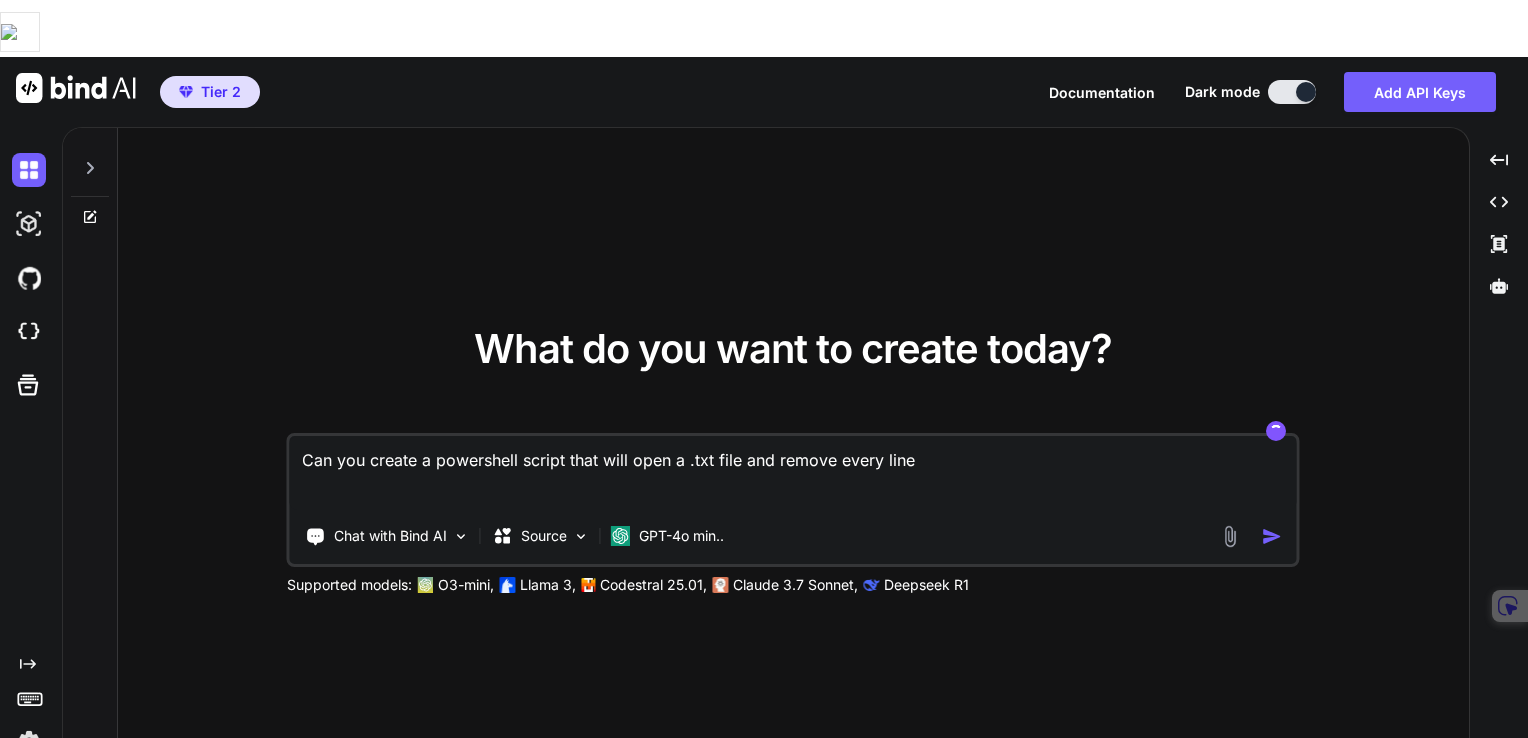 type on "x" 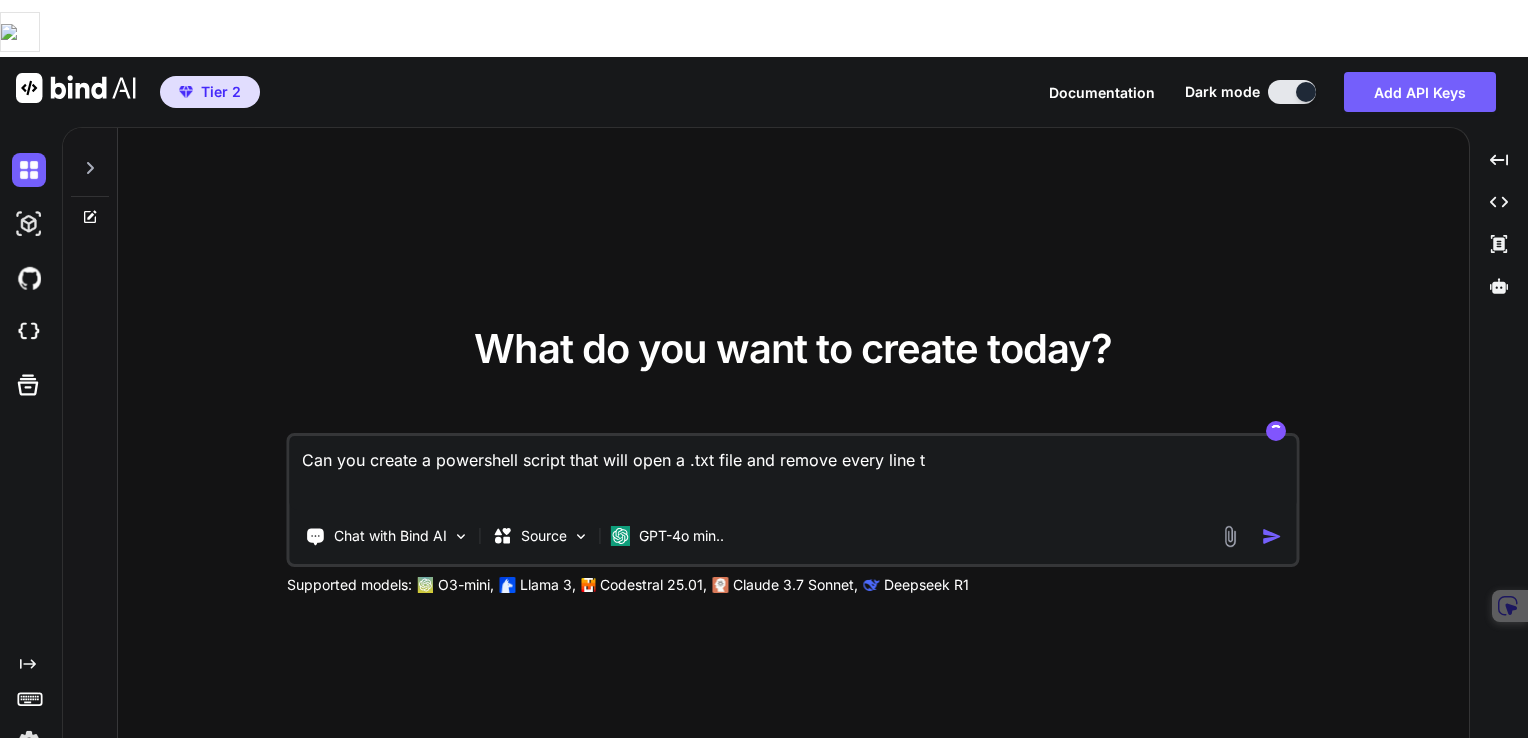 type on "Can you create a powershell script that will open a .txt file and remove every line th" 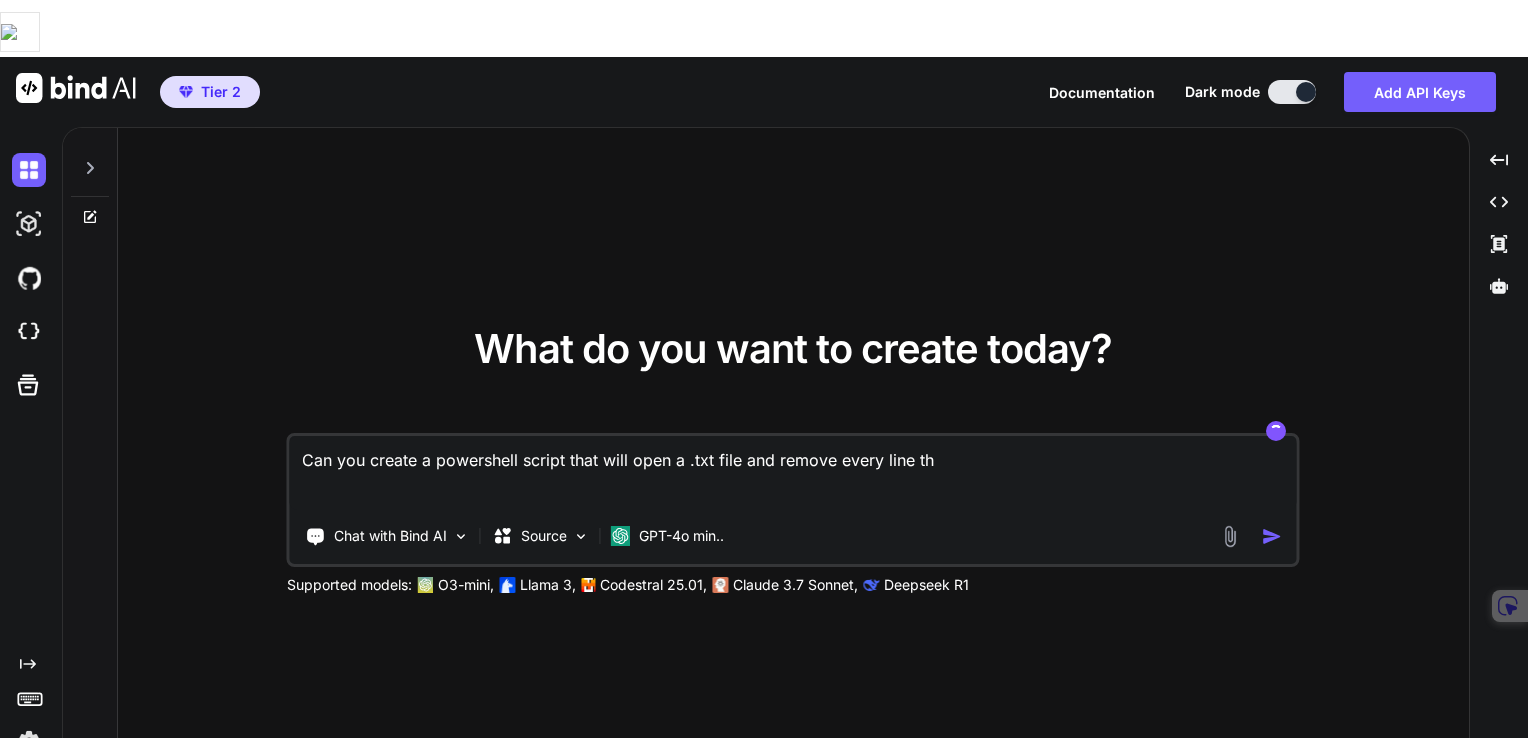 type on "Can you create a powershell script that will open a .txt file and remove every line tha" 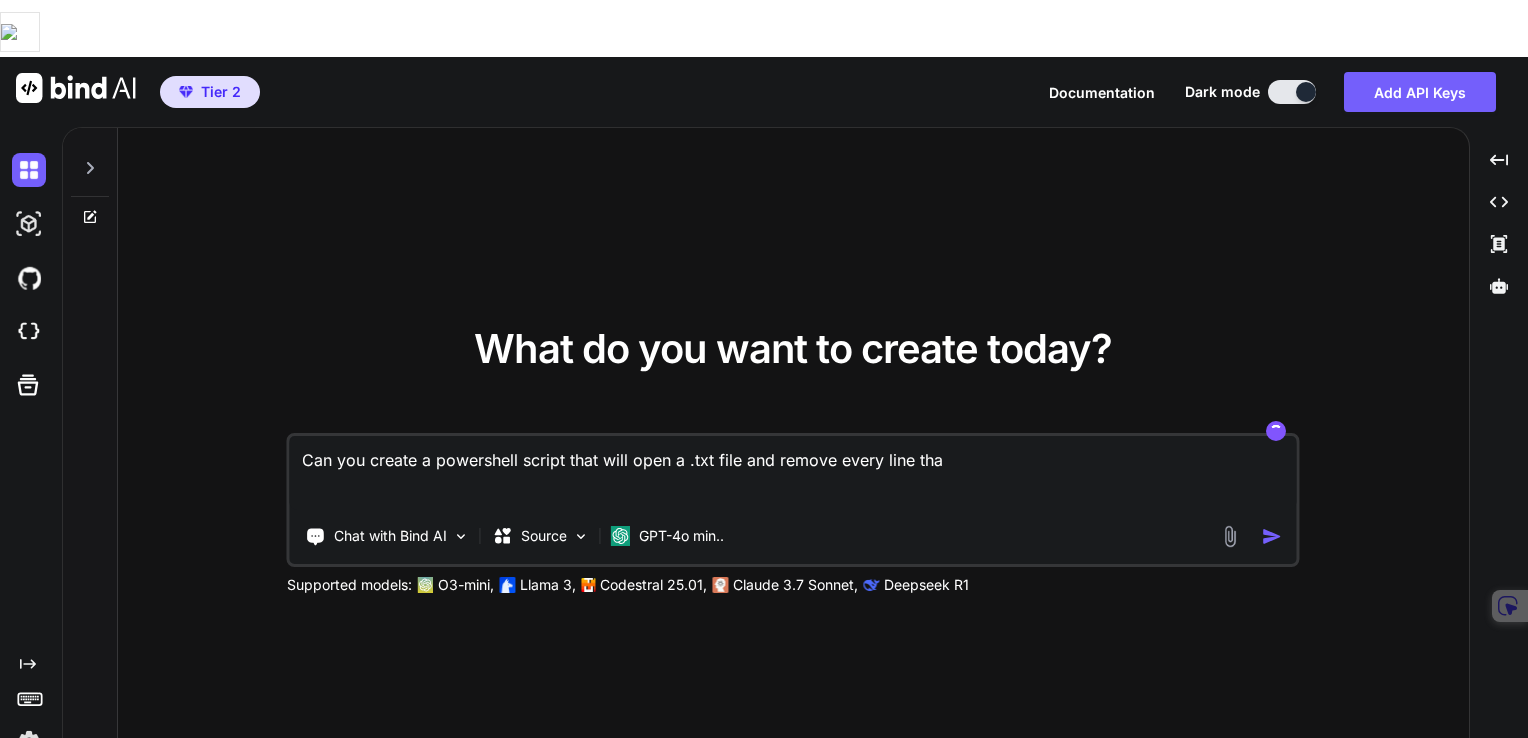 type on "x" 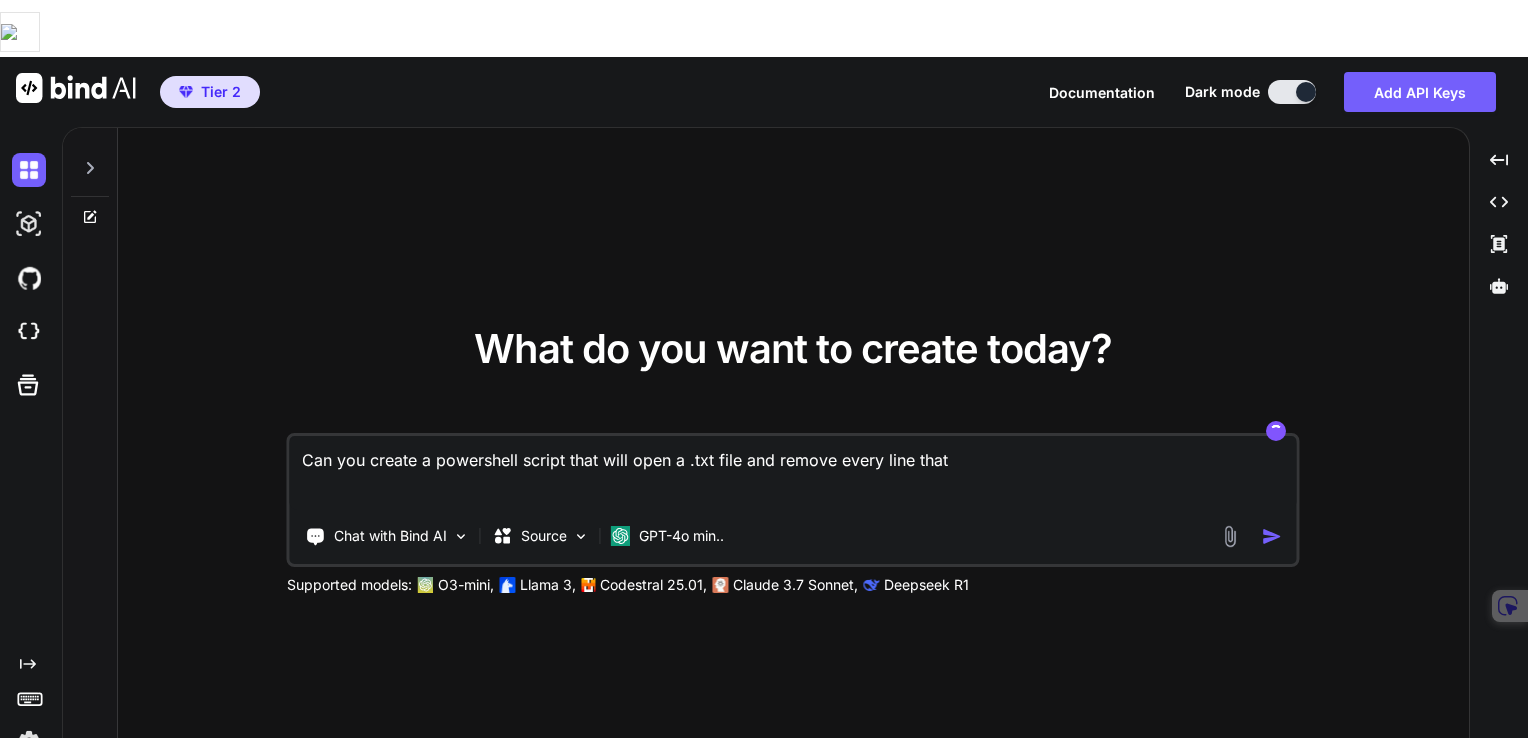 type on "x" 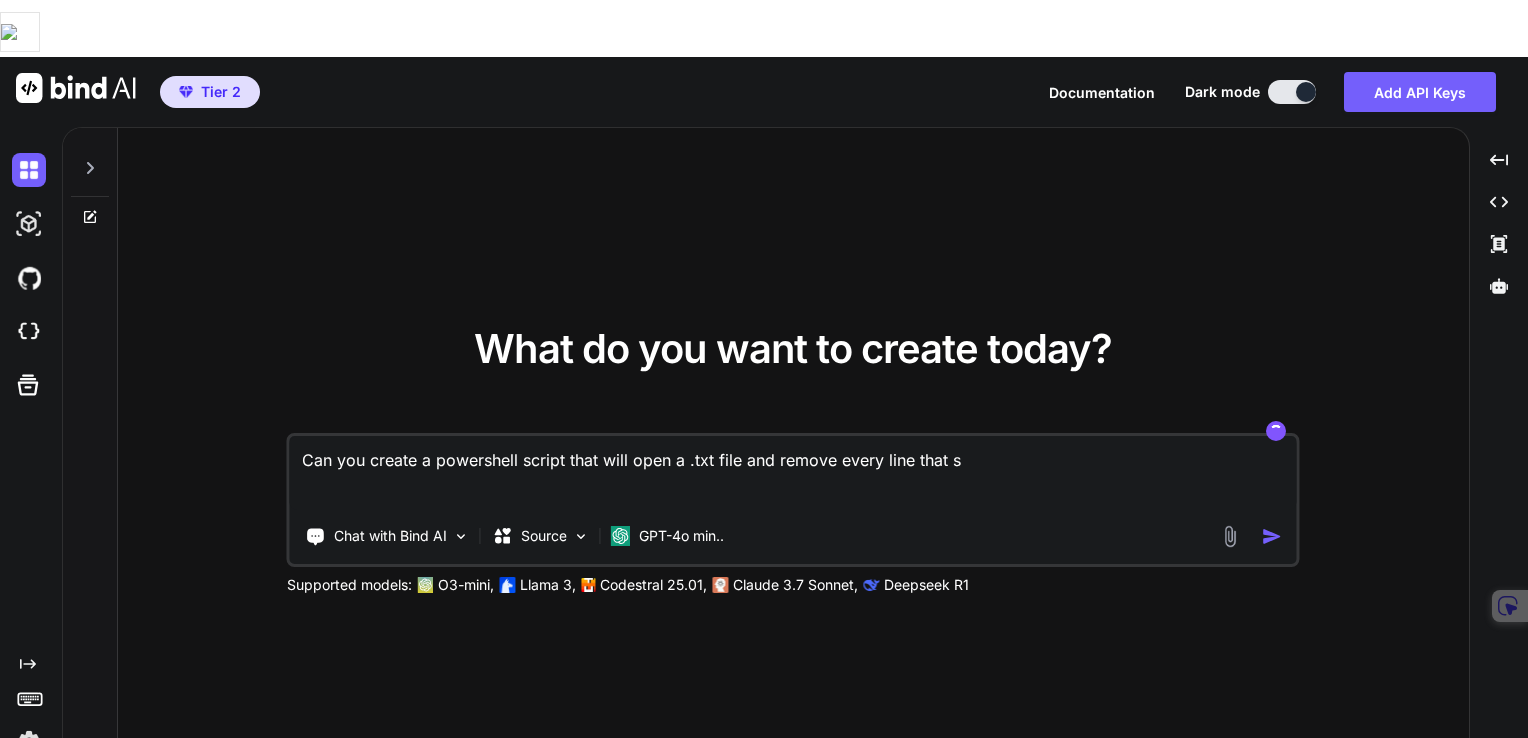 type on "Can you create a powershell script that will open a .txt file and remove every line that st" 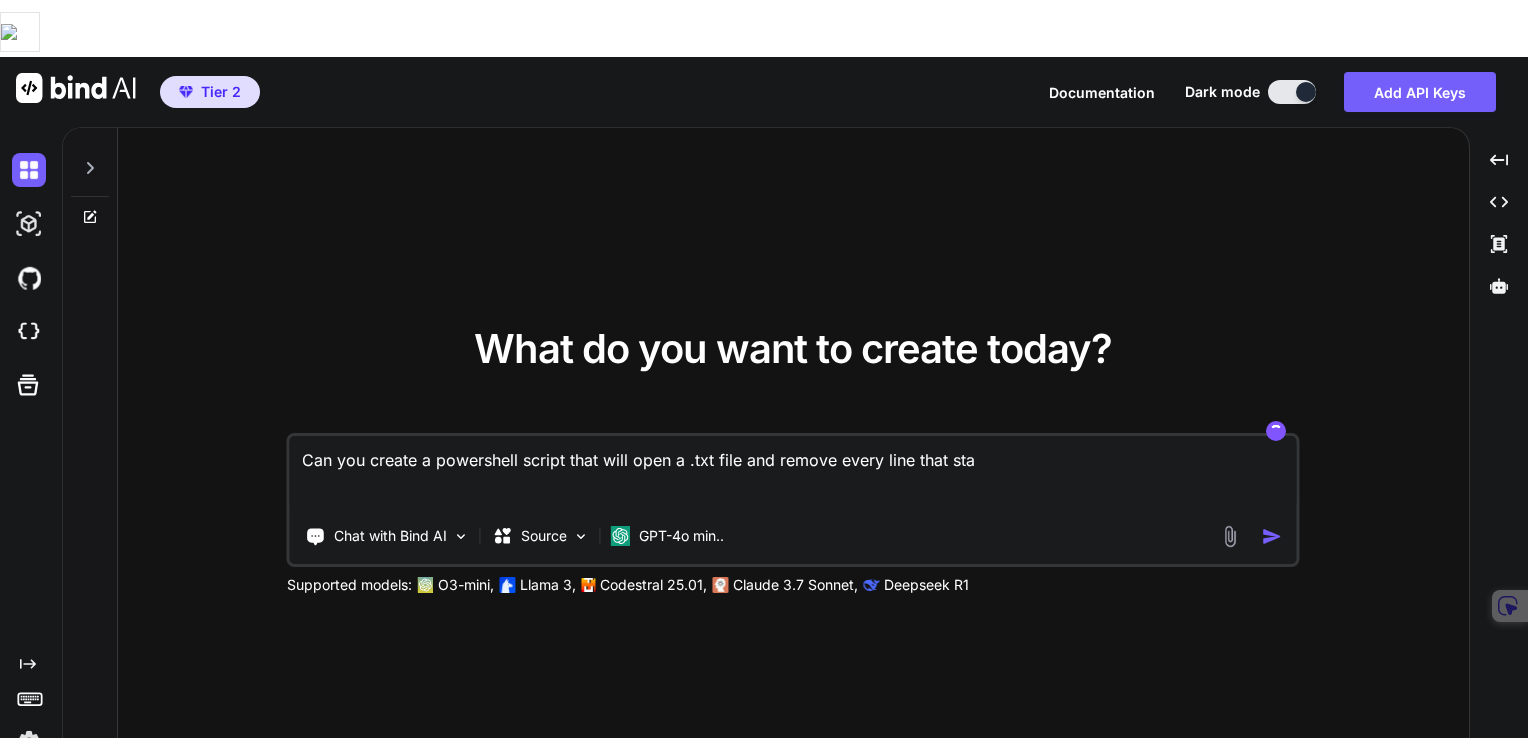 type on "Can you create a powershell script that will open a .txt file and remove every line that star" 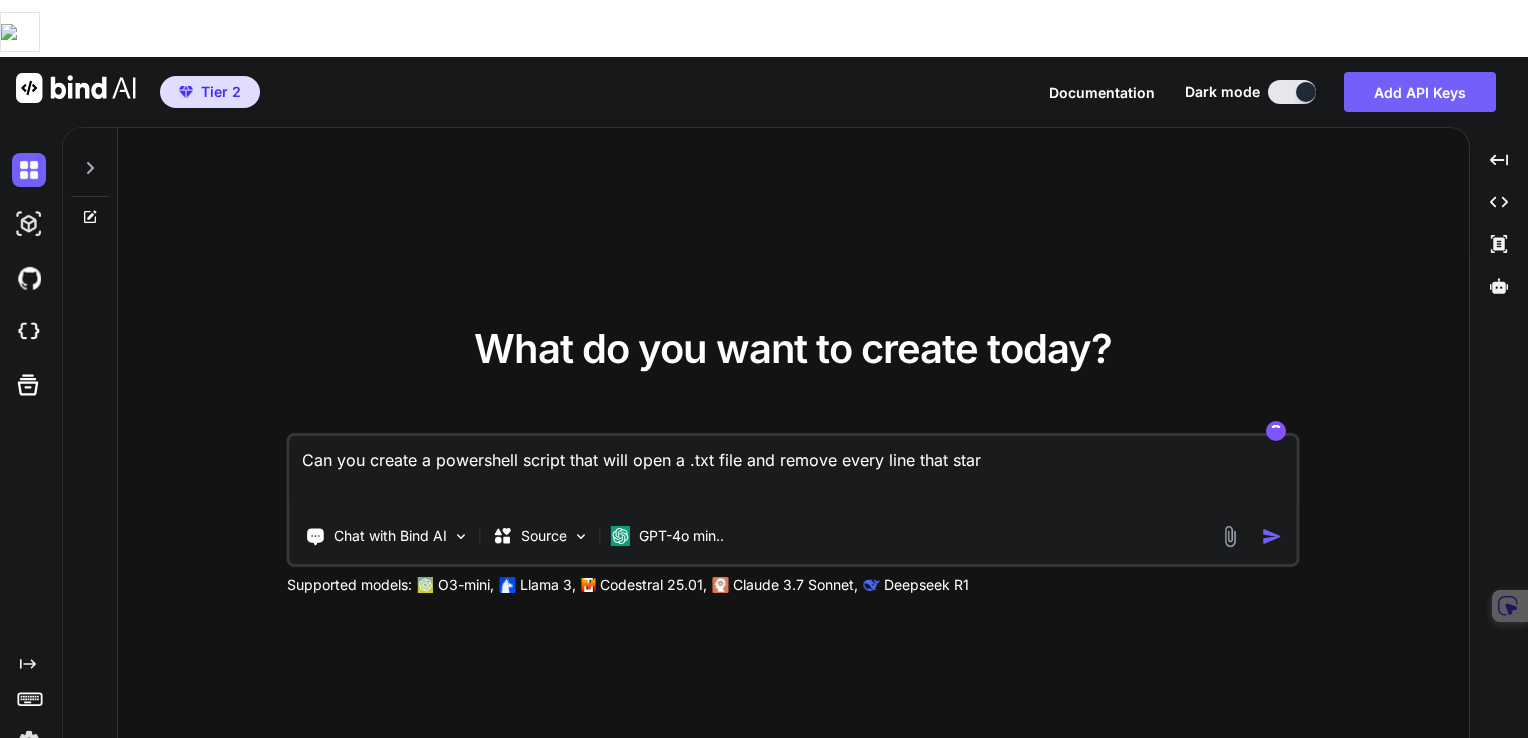 type on "Can you create a powershell script that will open a .txt file and remove every line that start" 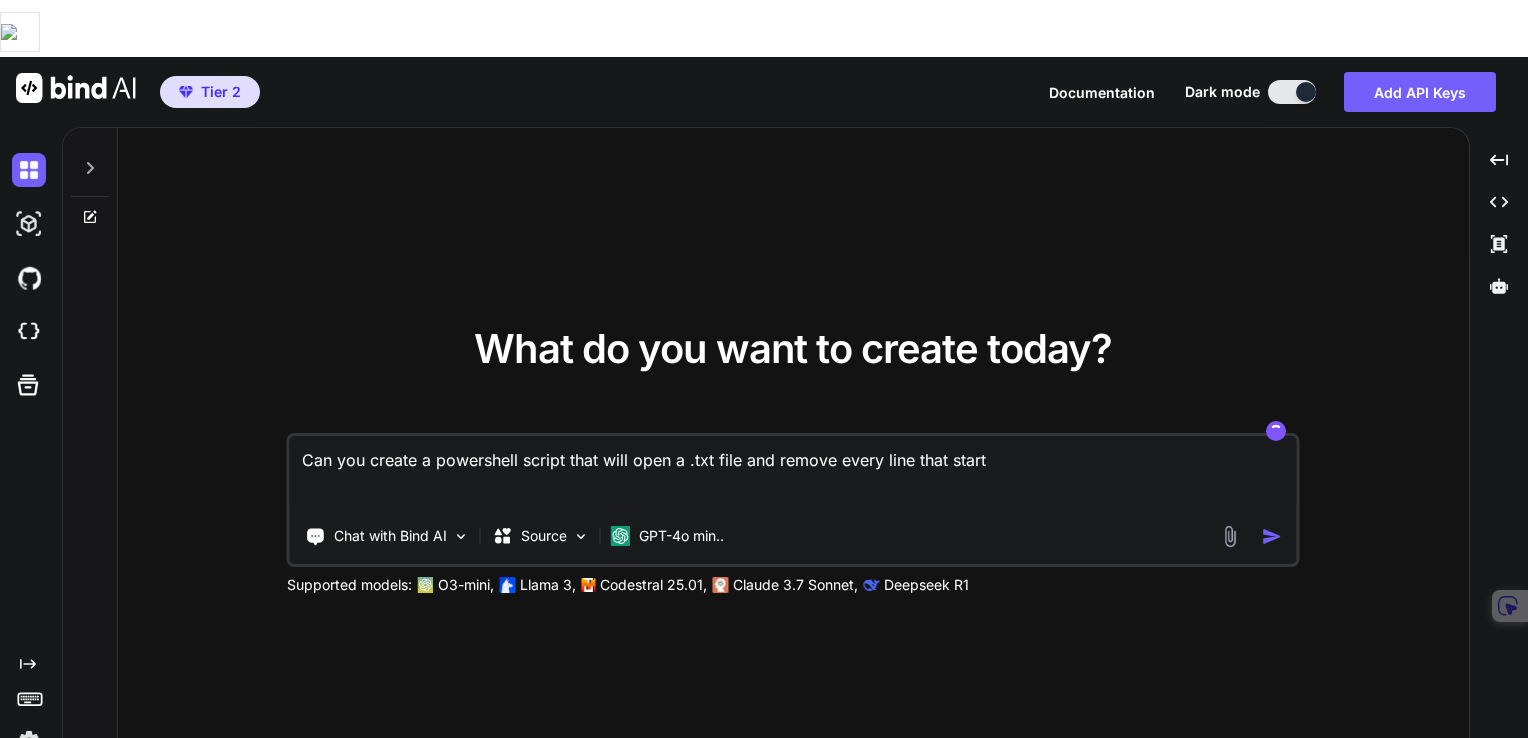 type on "Can you create a powershell script that will open a .txt file and remove every line that starts" 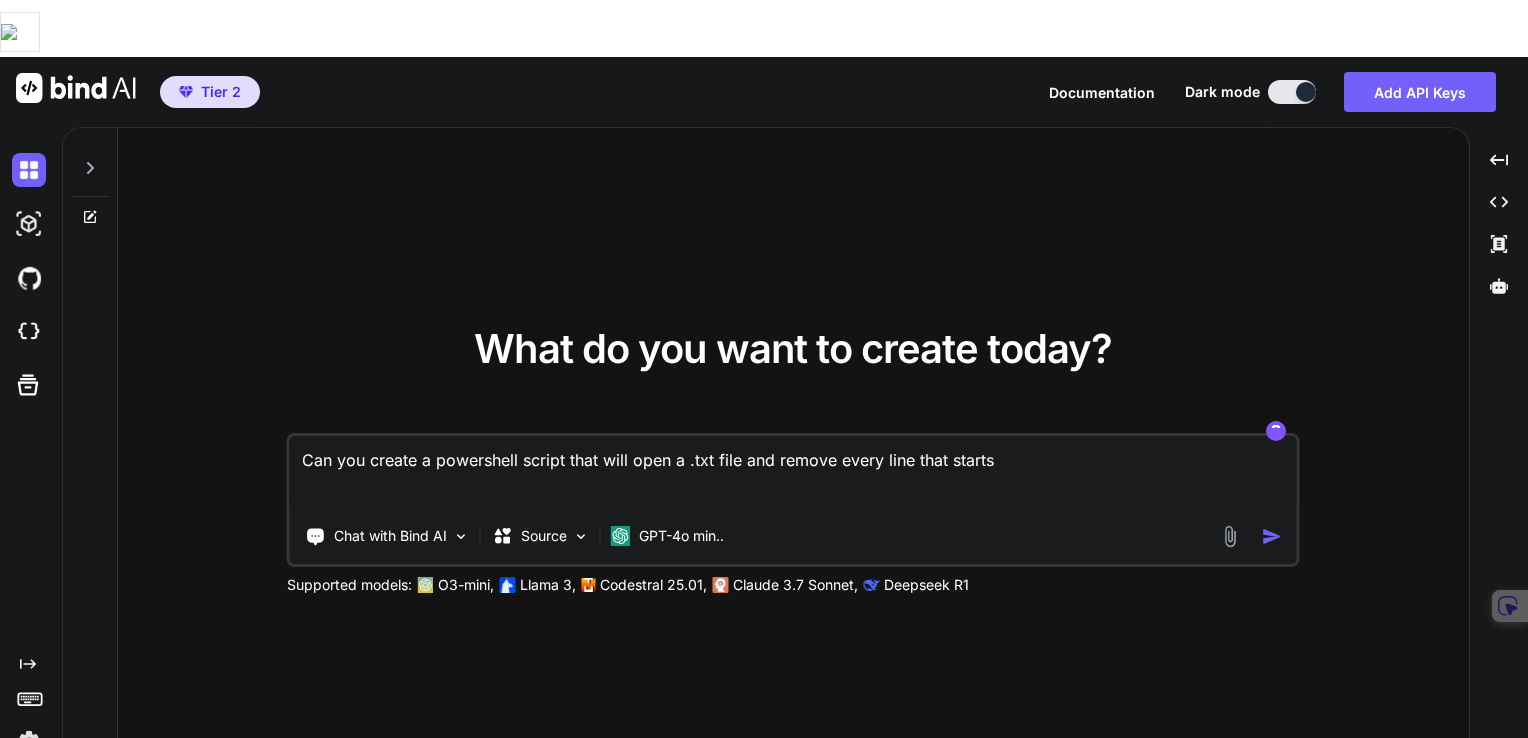 type on "Can you create a powershell script that will open a .txt file and remove every line that starts" 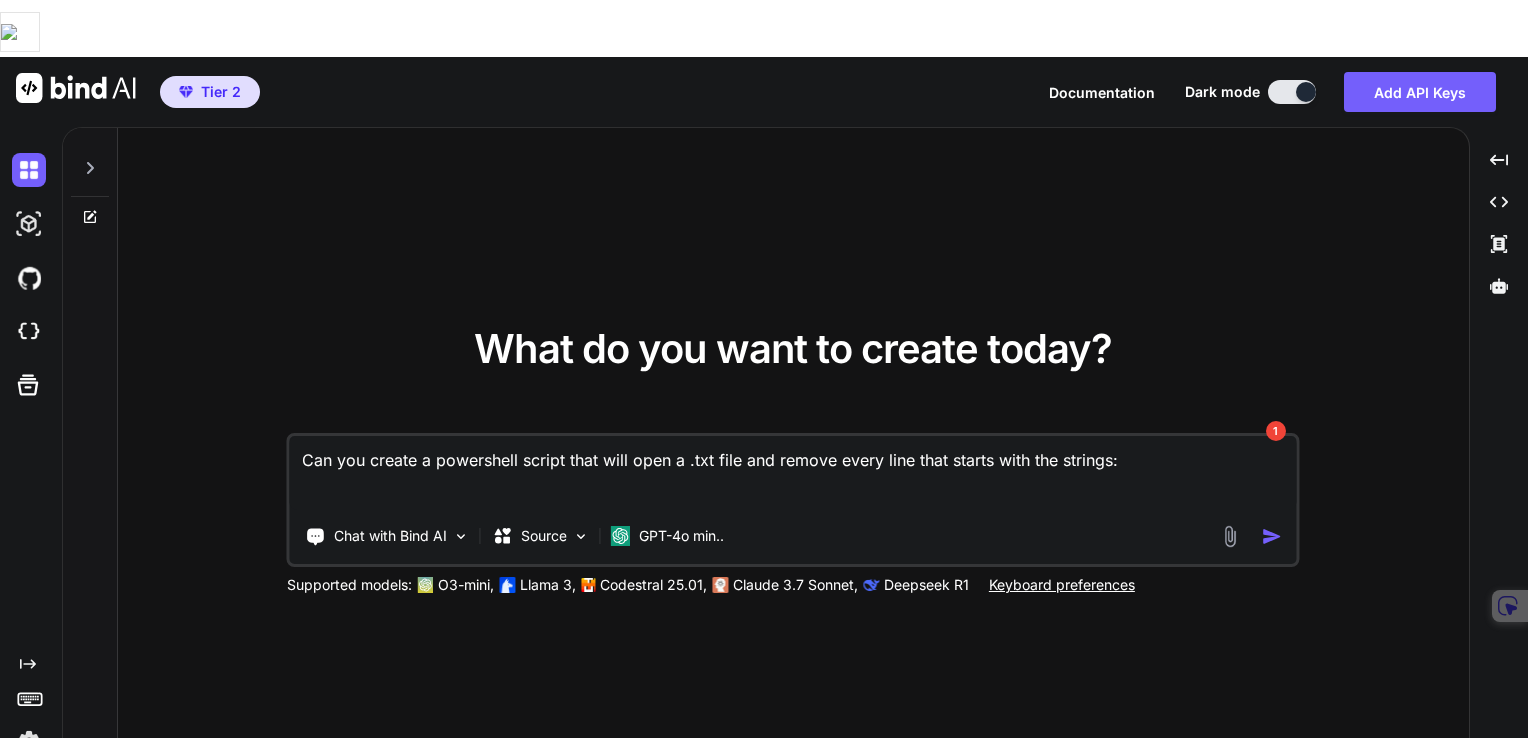 drag, startPoint x: 1363, startPoint y: 566, endPoint x: 1085, endPoint y: 518, distance: 282.11346 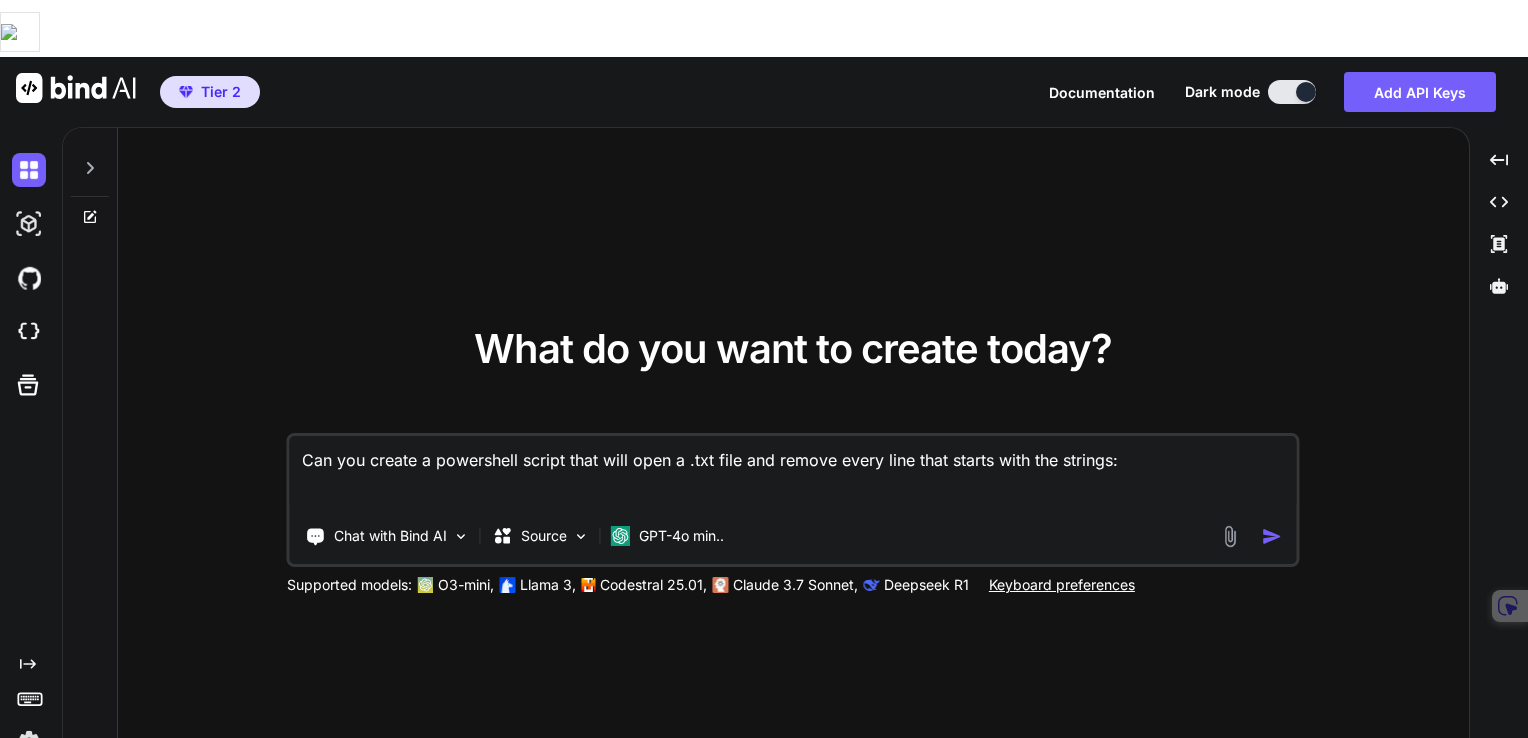 click on "Can you create a powershell script that will open a .txt file and remove every line that starts with the strings:" at bounding box center [793, 473] 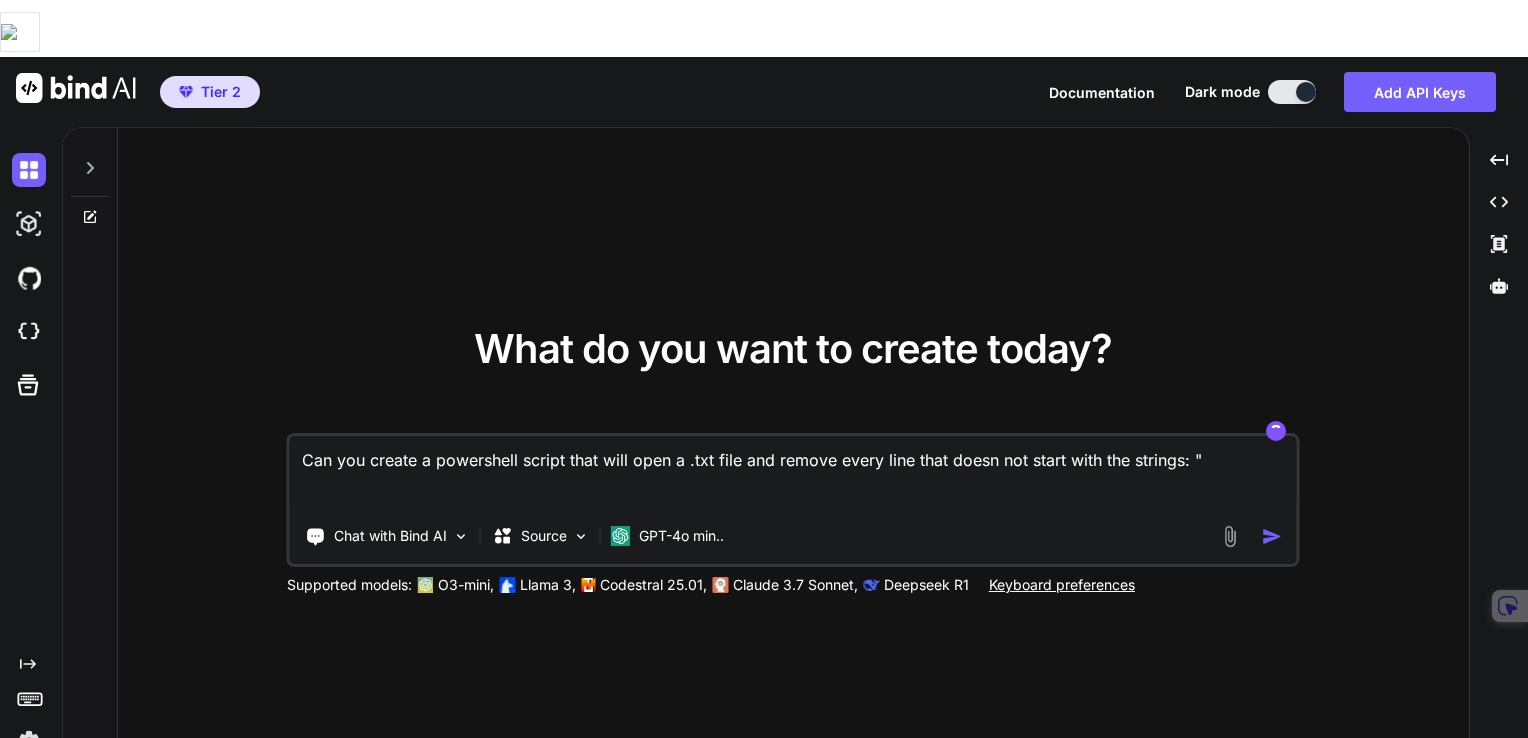paste on "Account name:" 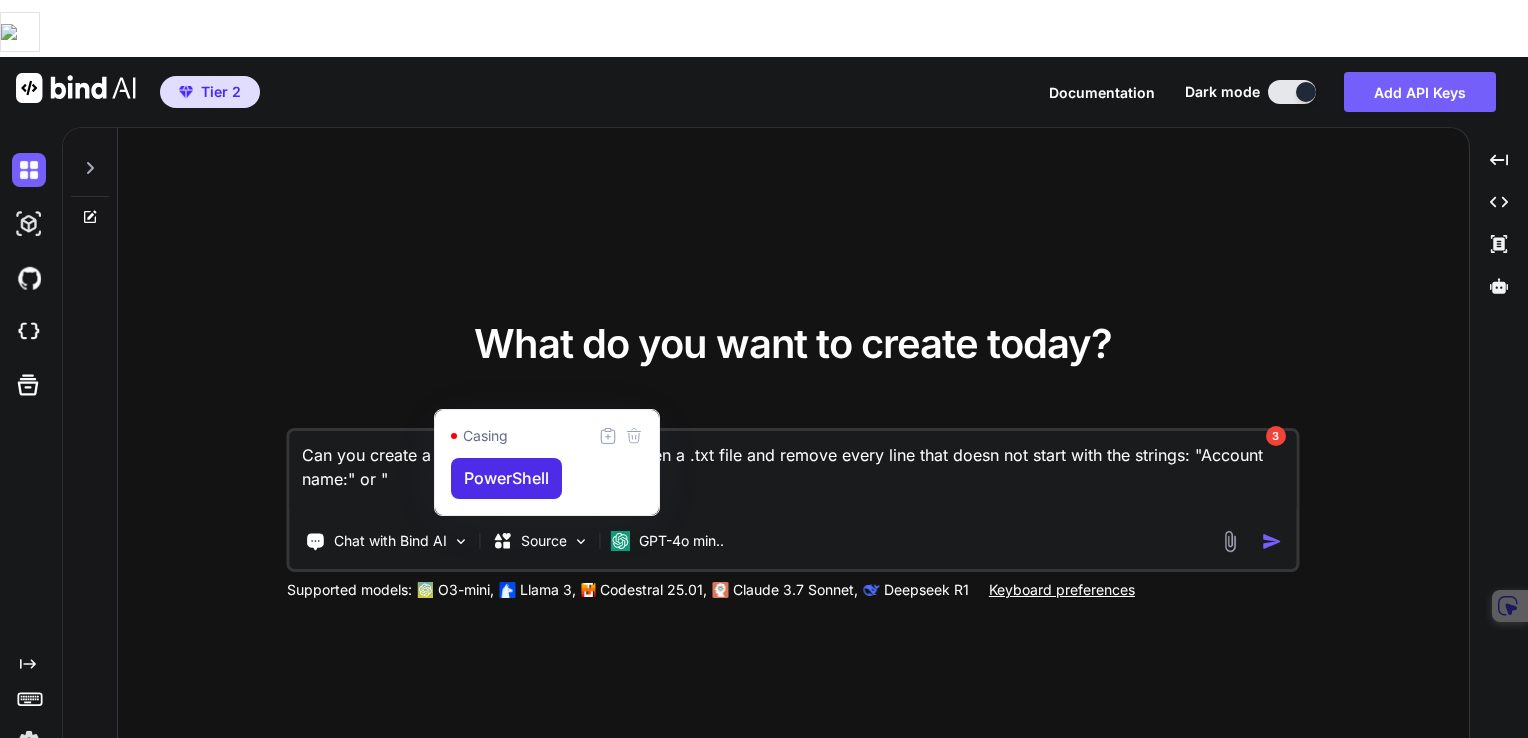 paste on "Link:" 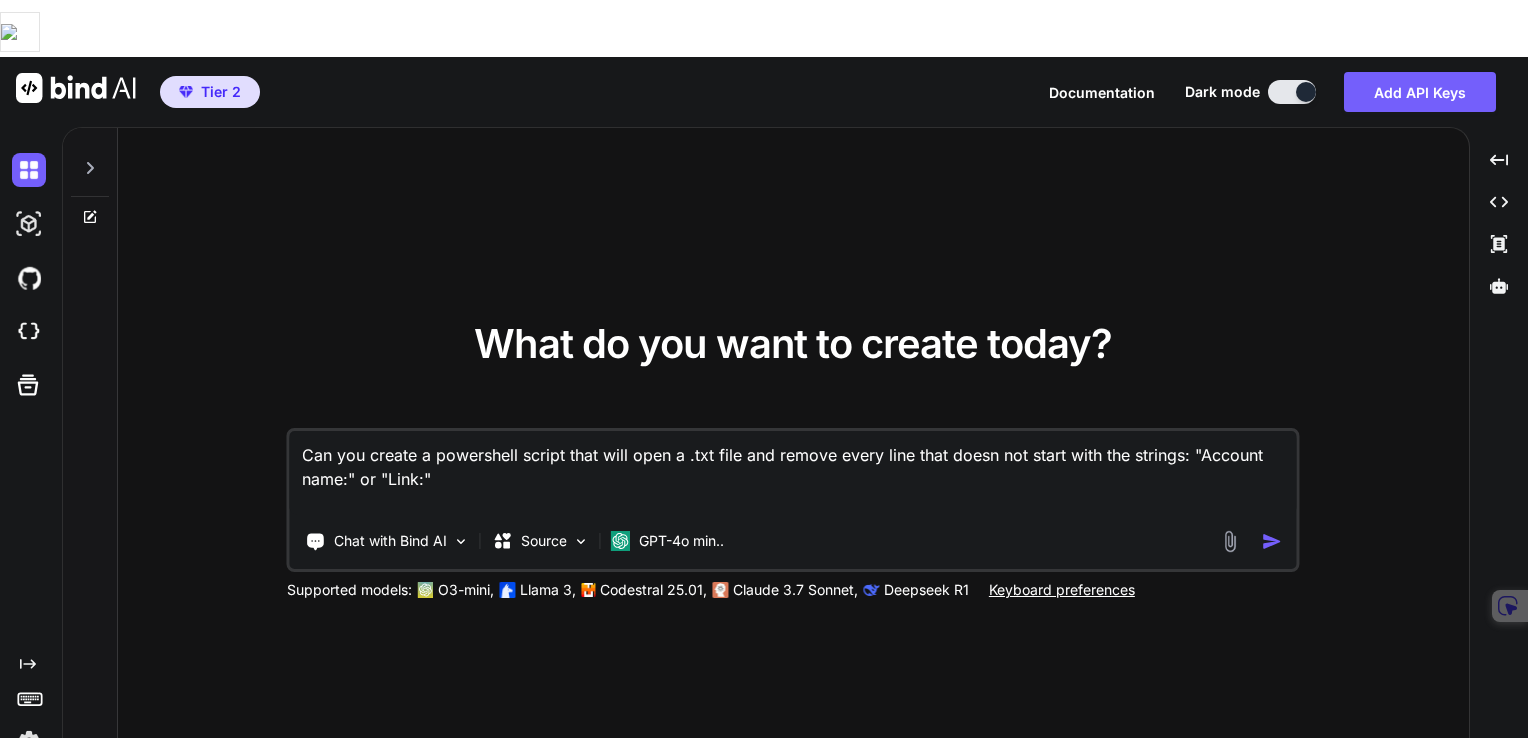 click at bounding box center [1272, 541] 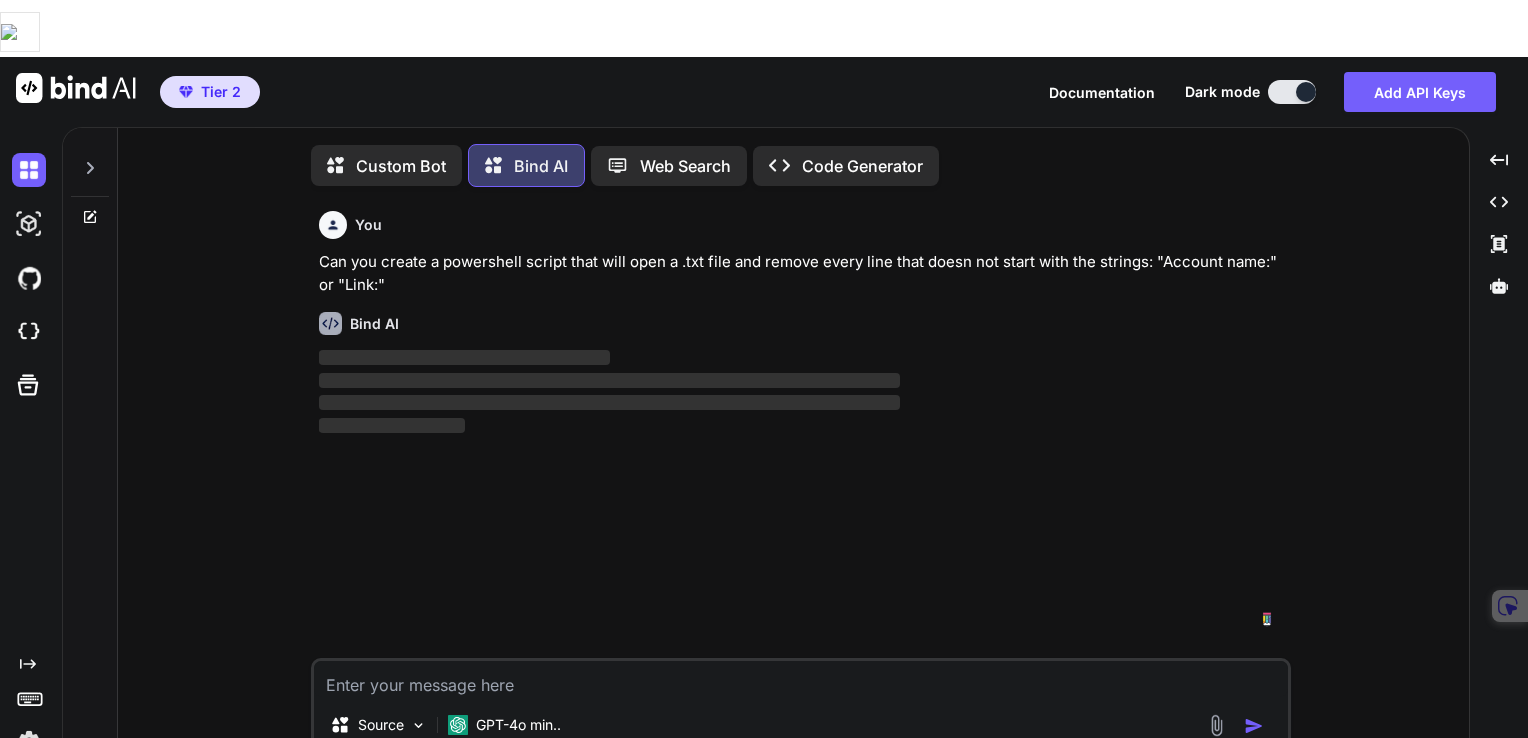 scroll, scrollTop: 8, scrollLeft: 0, axis: vertical 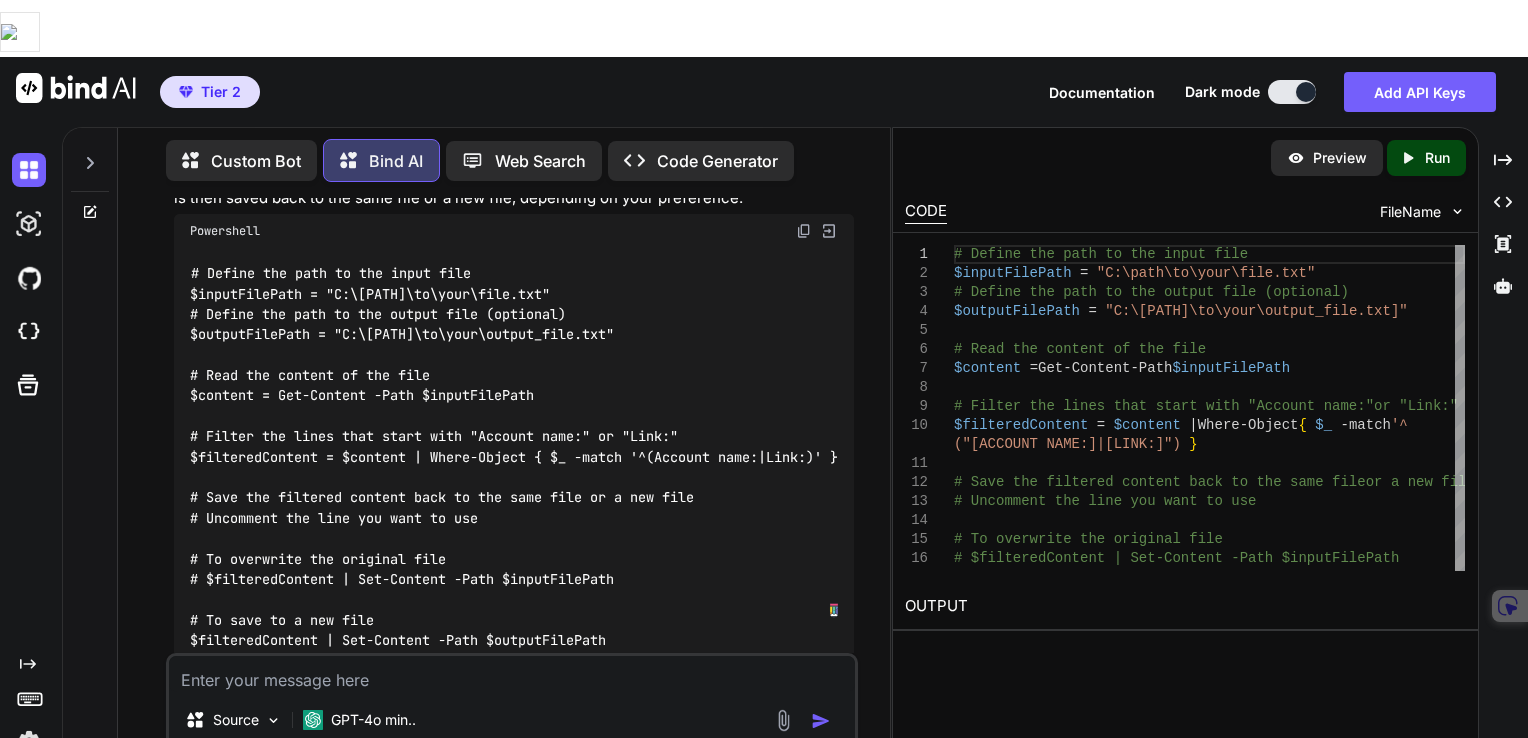 click at bounding box center (804, 231) 